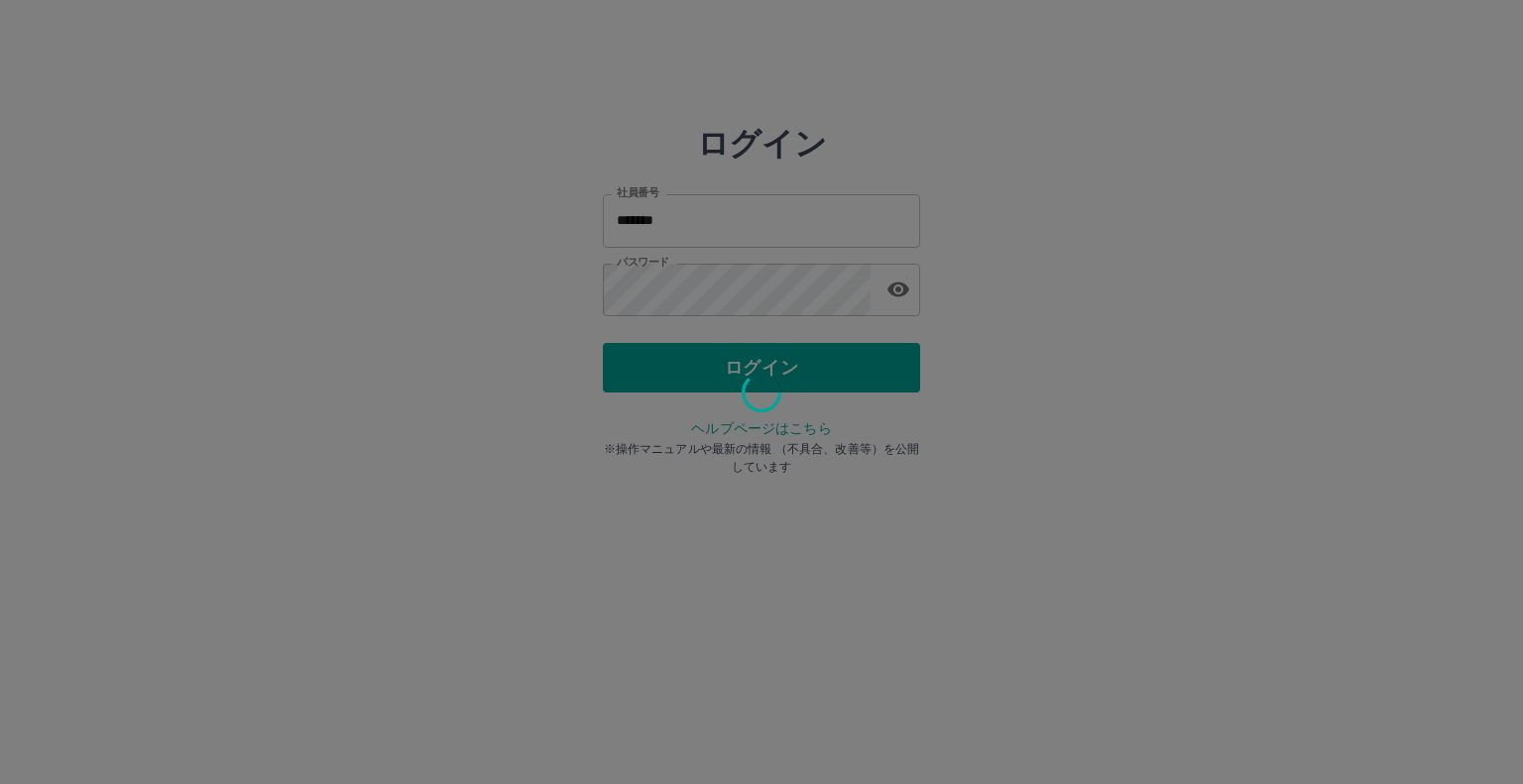 scroll, scrollTop: 0, scrollLeft: 0, axis: both 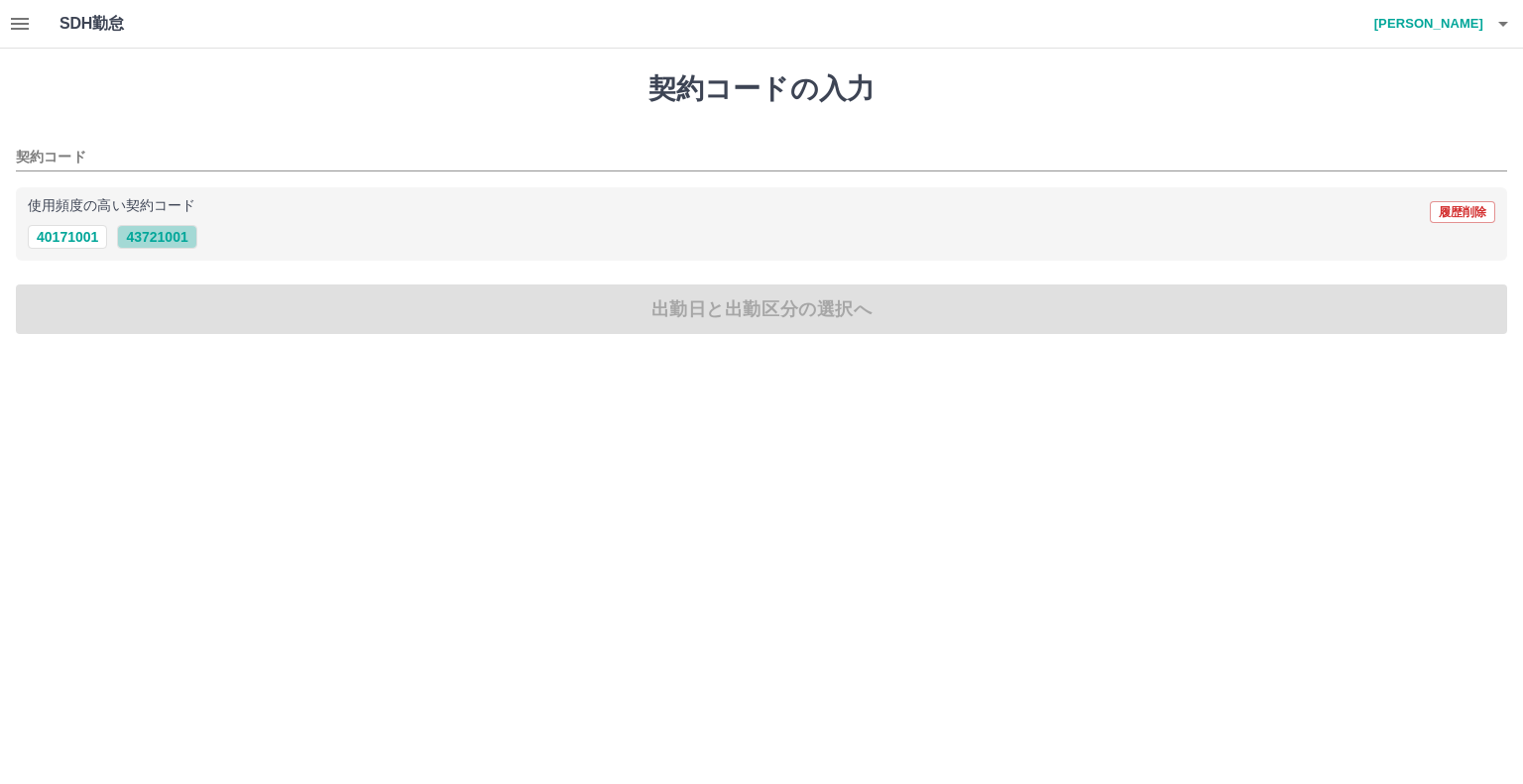 click on "43721001" at bounding box center (157, 237) 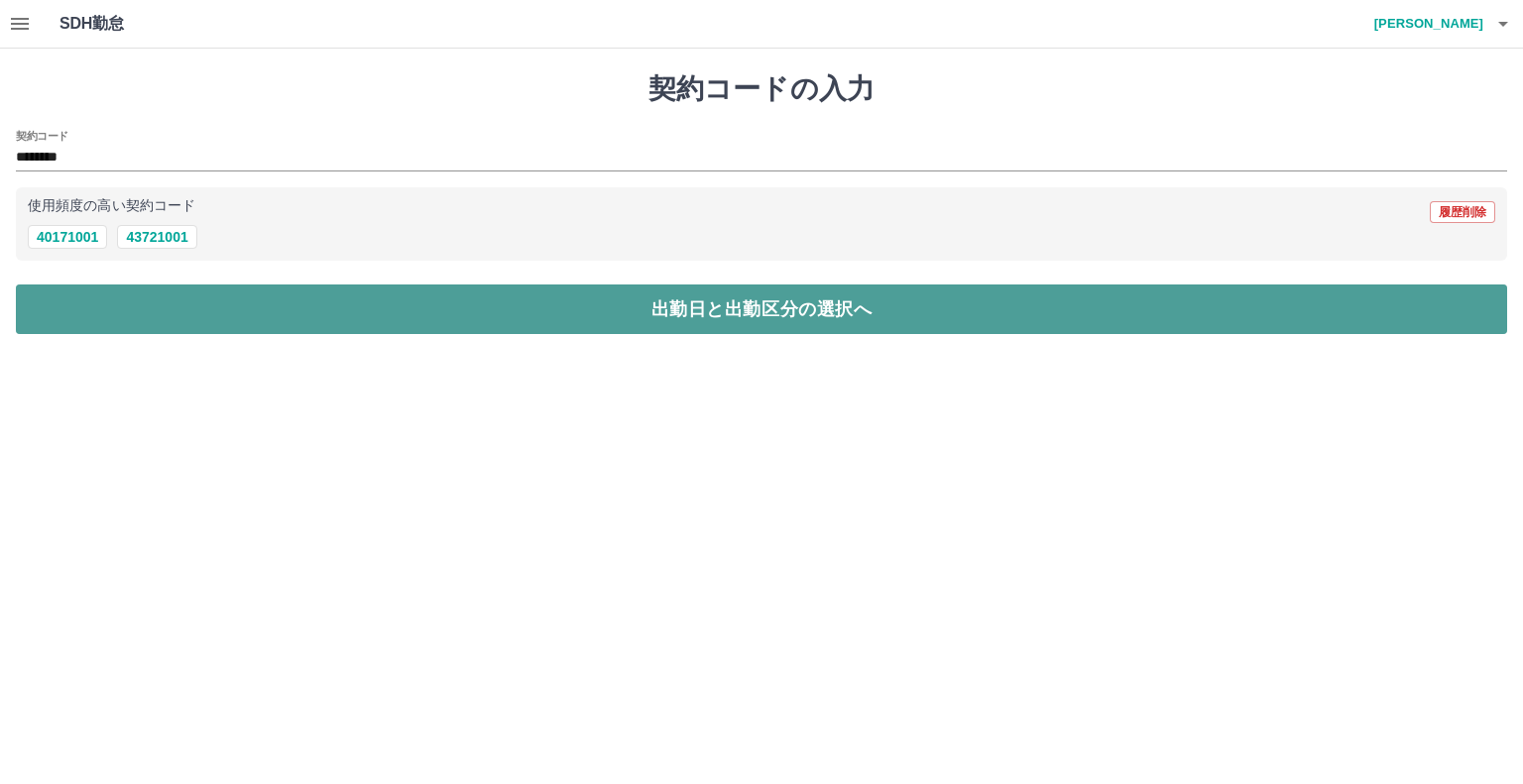 click on "出勤日と出勤区分の選択へ" at bounding box center (762, 309) 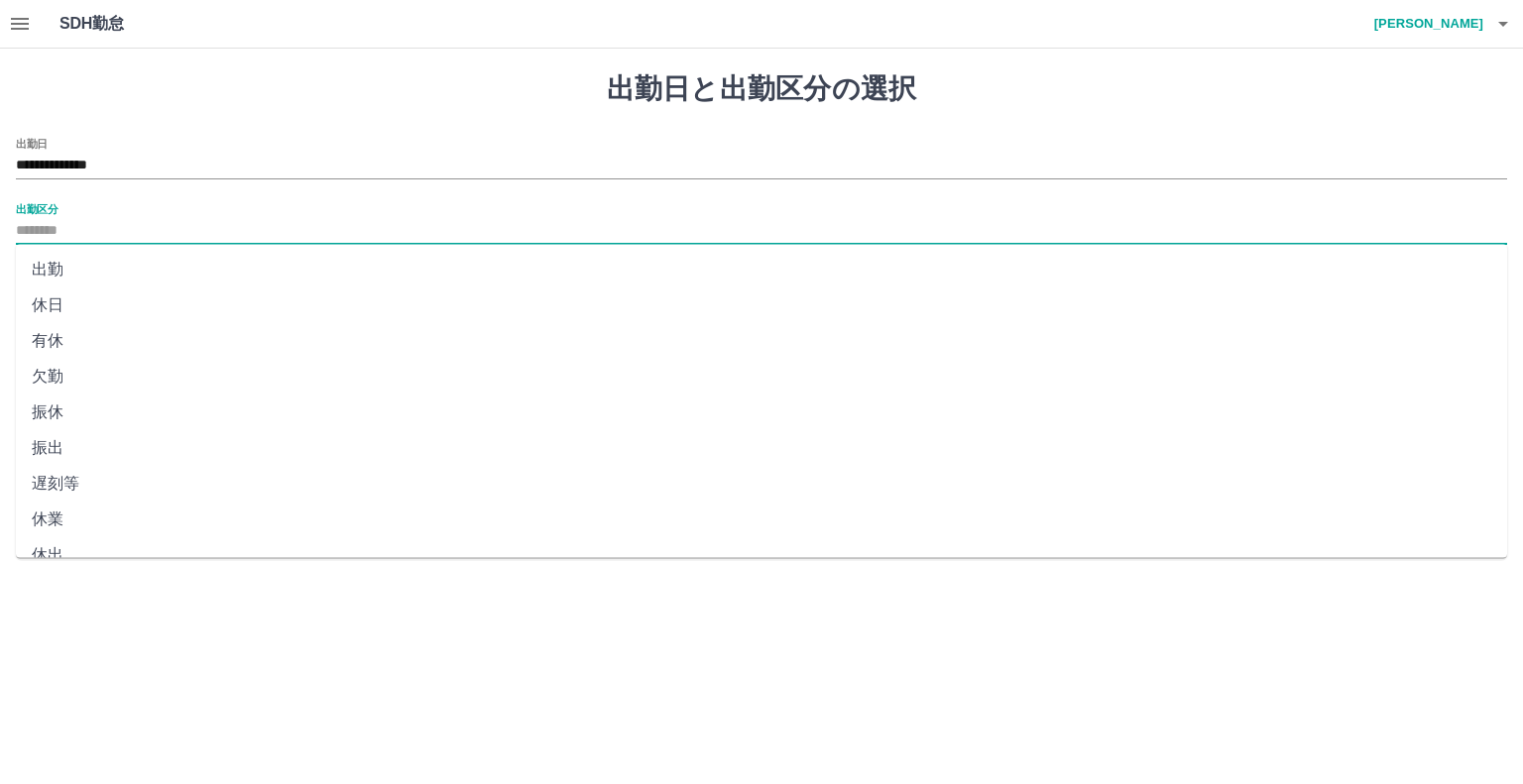 click on "出勤区分" at bounding box center [762, 231] 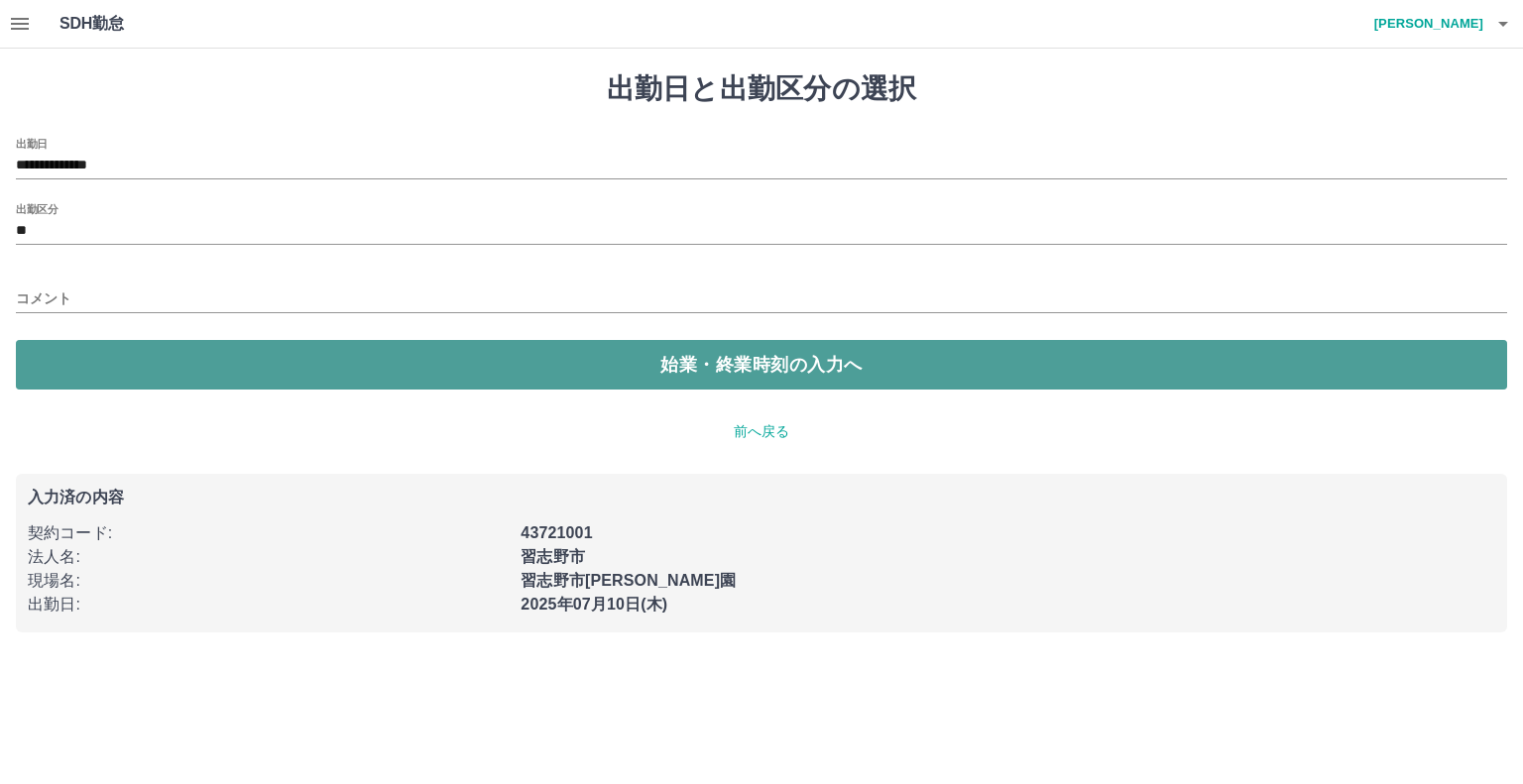 click on "始業・終業時刻の入力へ" at bounding box center [762, 365] 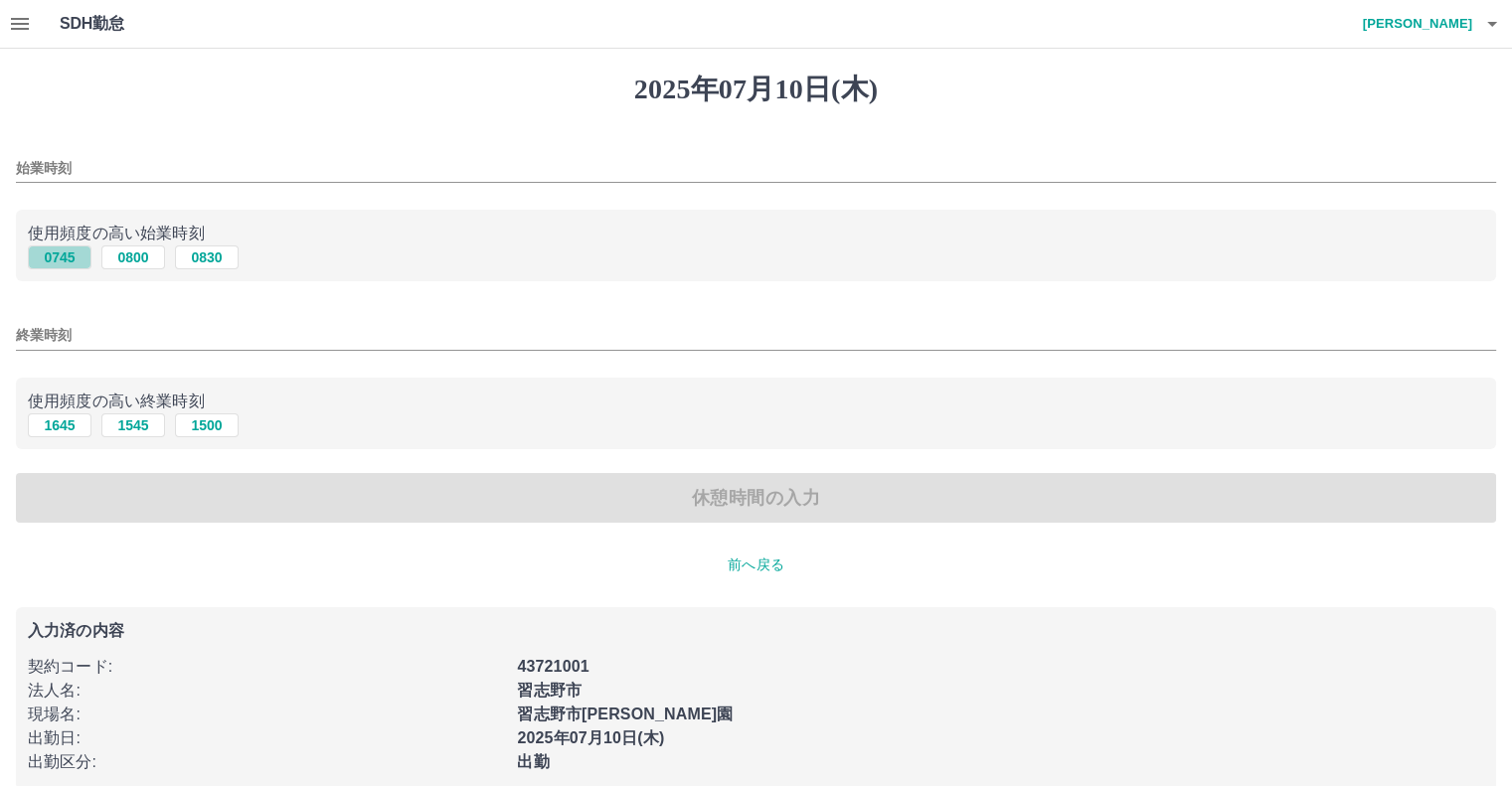 click on "0745" at bounding box center [60, 257] 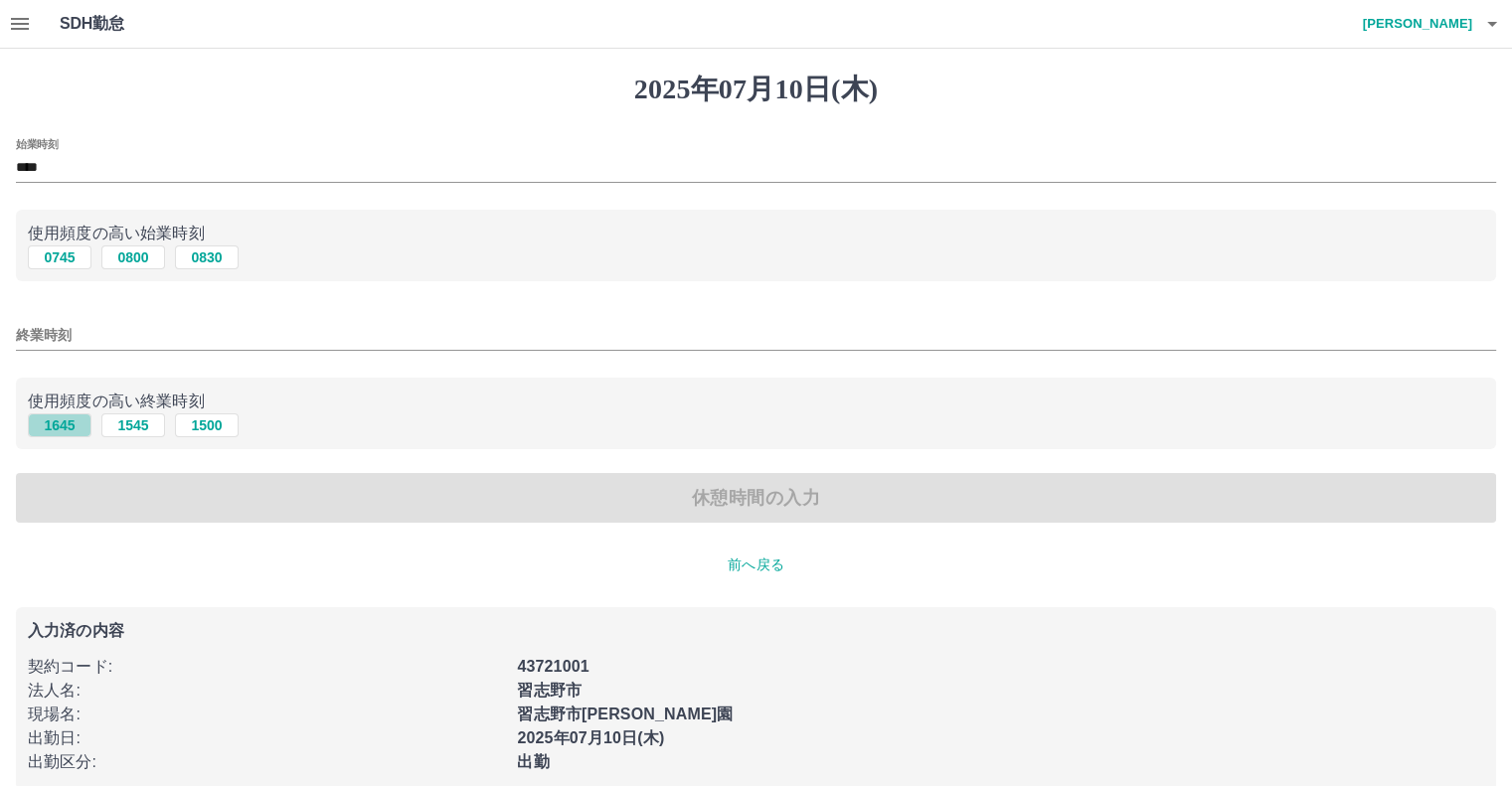 click on "1645" at bounding box center (60, 425) 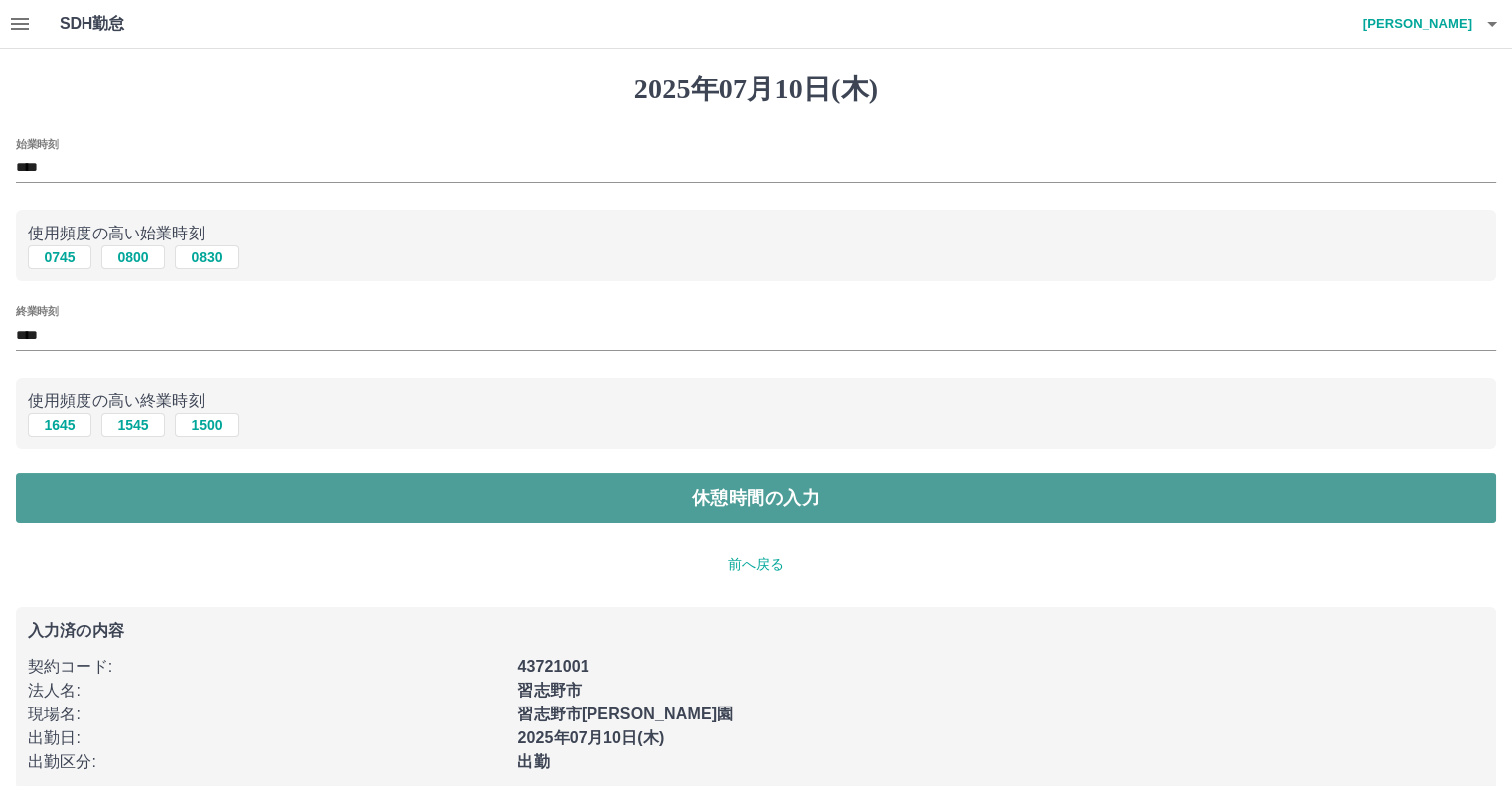 click on "休憩時間の入力" at bounding box center (756, 498) 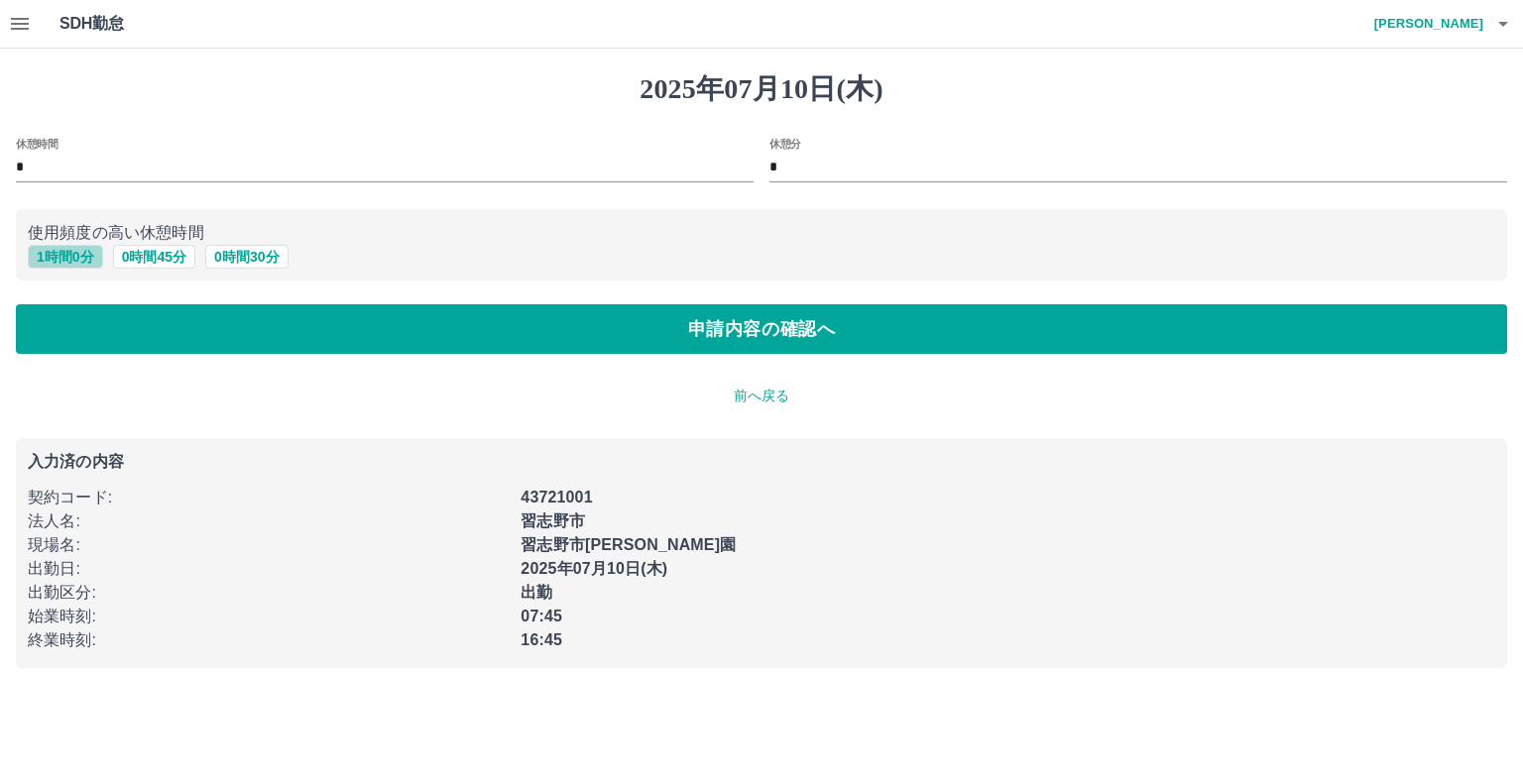 click on "1 時間 0 分" at bounding box center (65, 257) 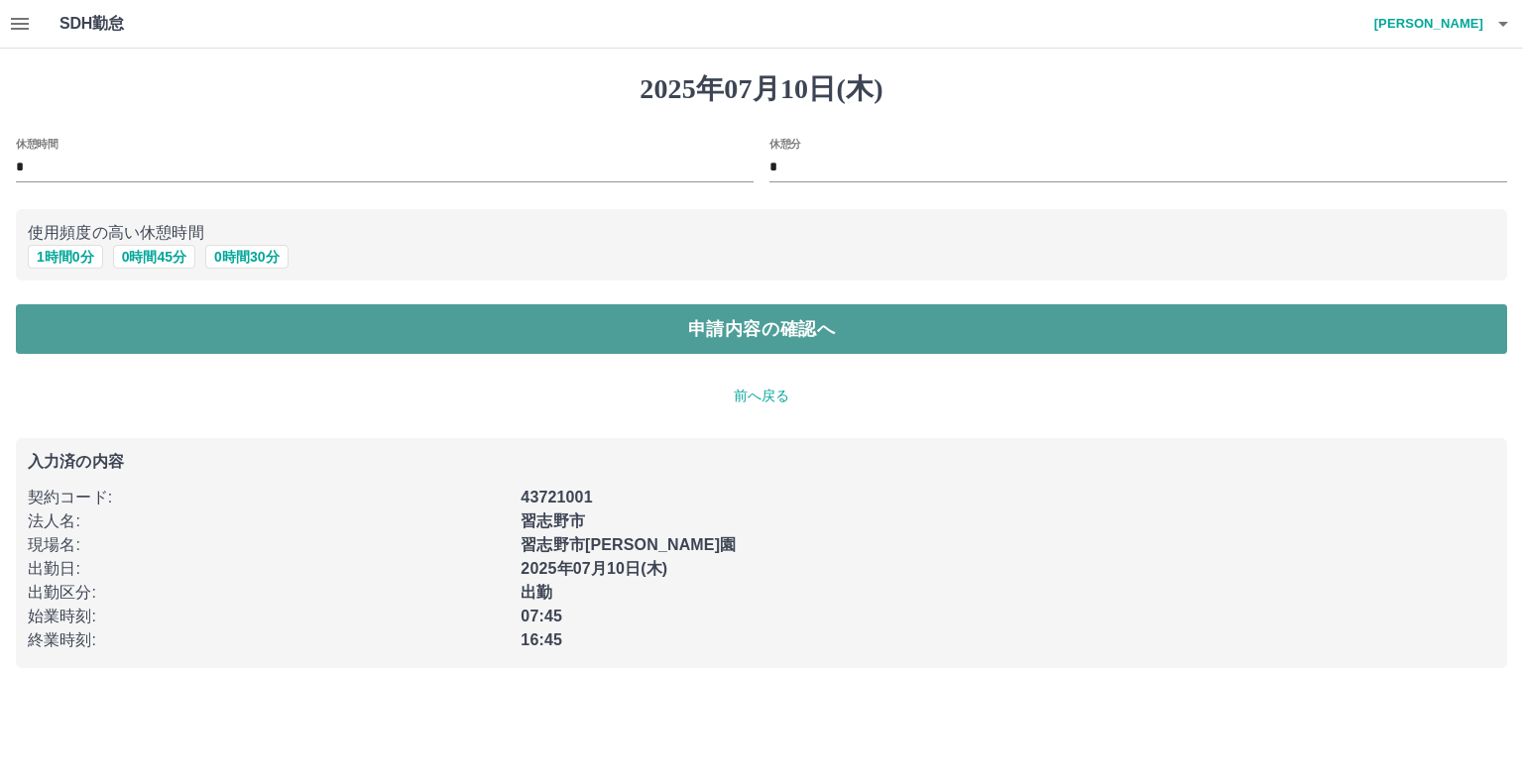 click on "申請内容の確認へ" at bounding box center [762, 329] 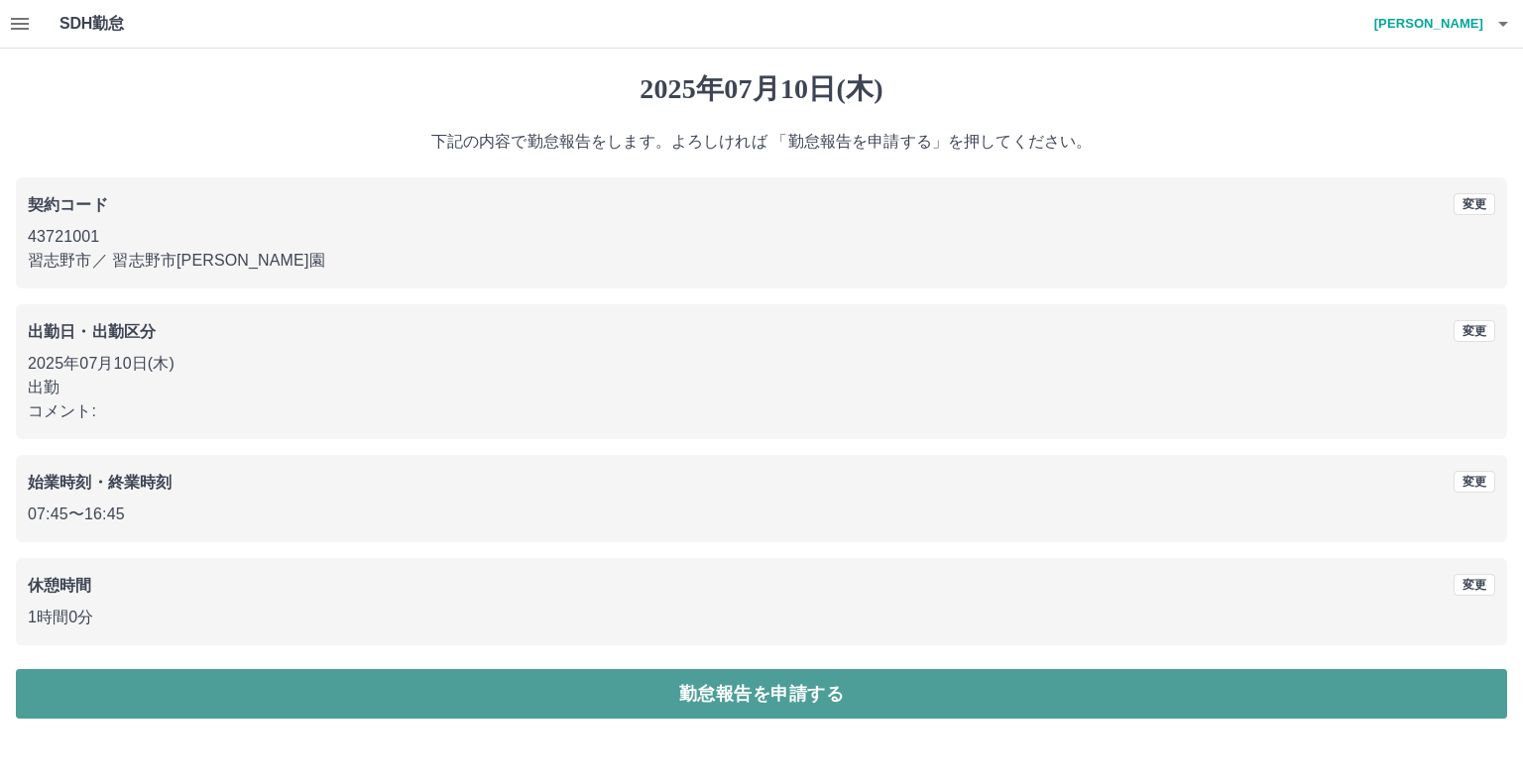 click on "勤怠報告を申請する" at bounding box center [762, 694] 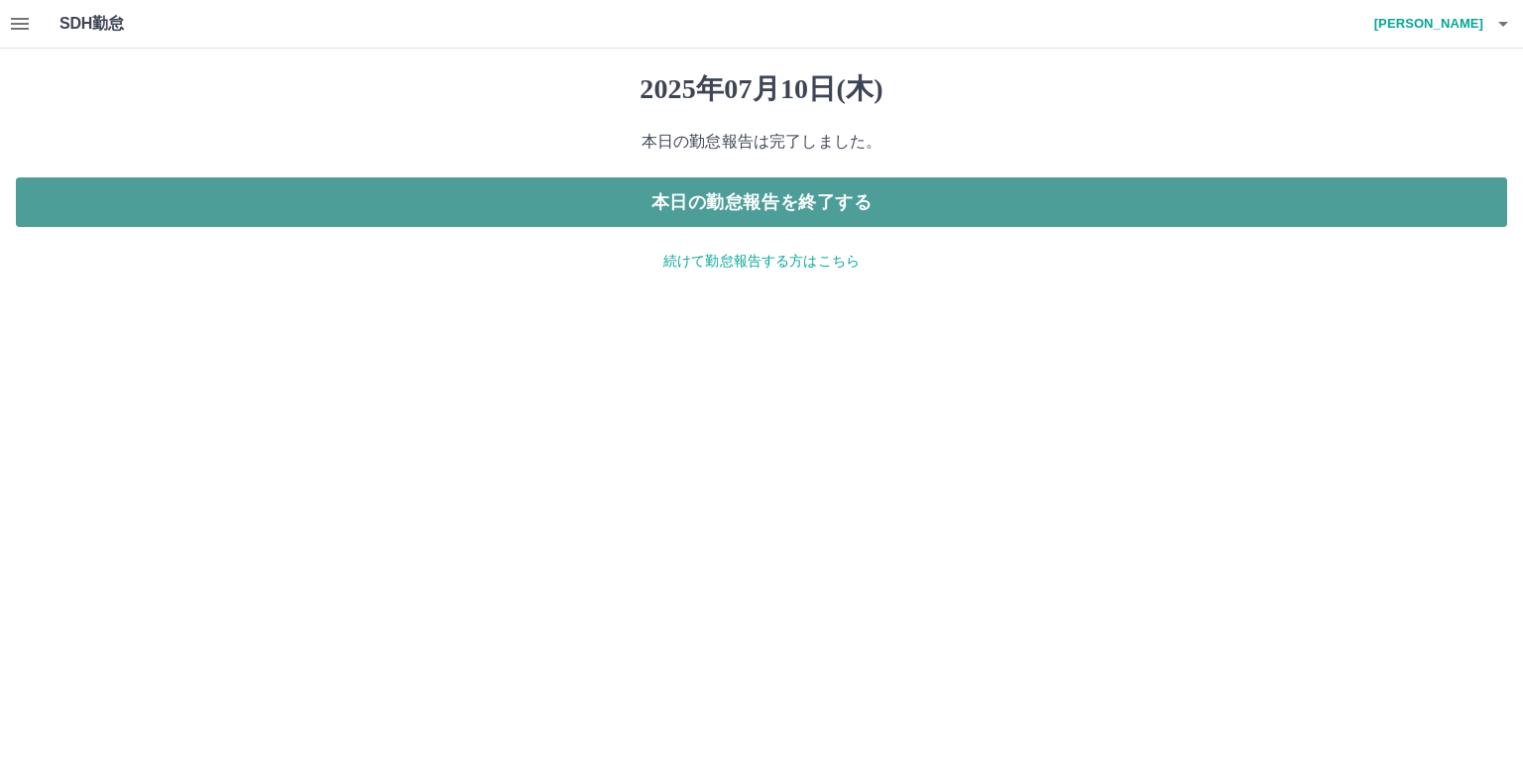 click on "本日の勤怠報告を終了する" at bounding box center [762, 202] 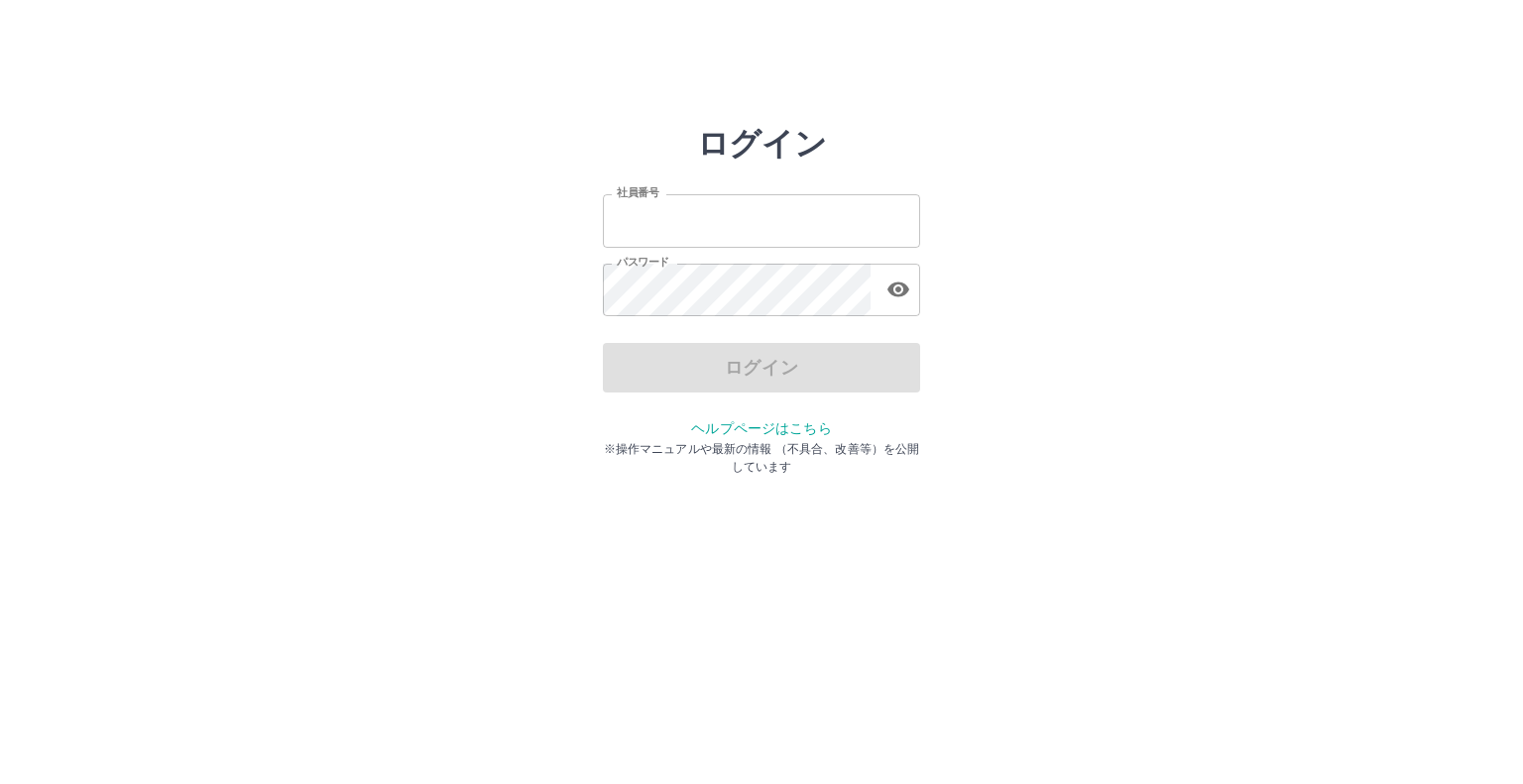 scroll, scrollTop: 0, scrollLeft: 0, axis: both 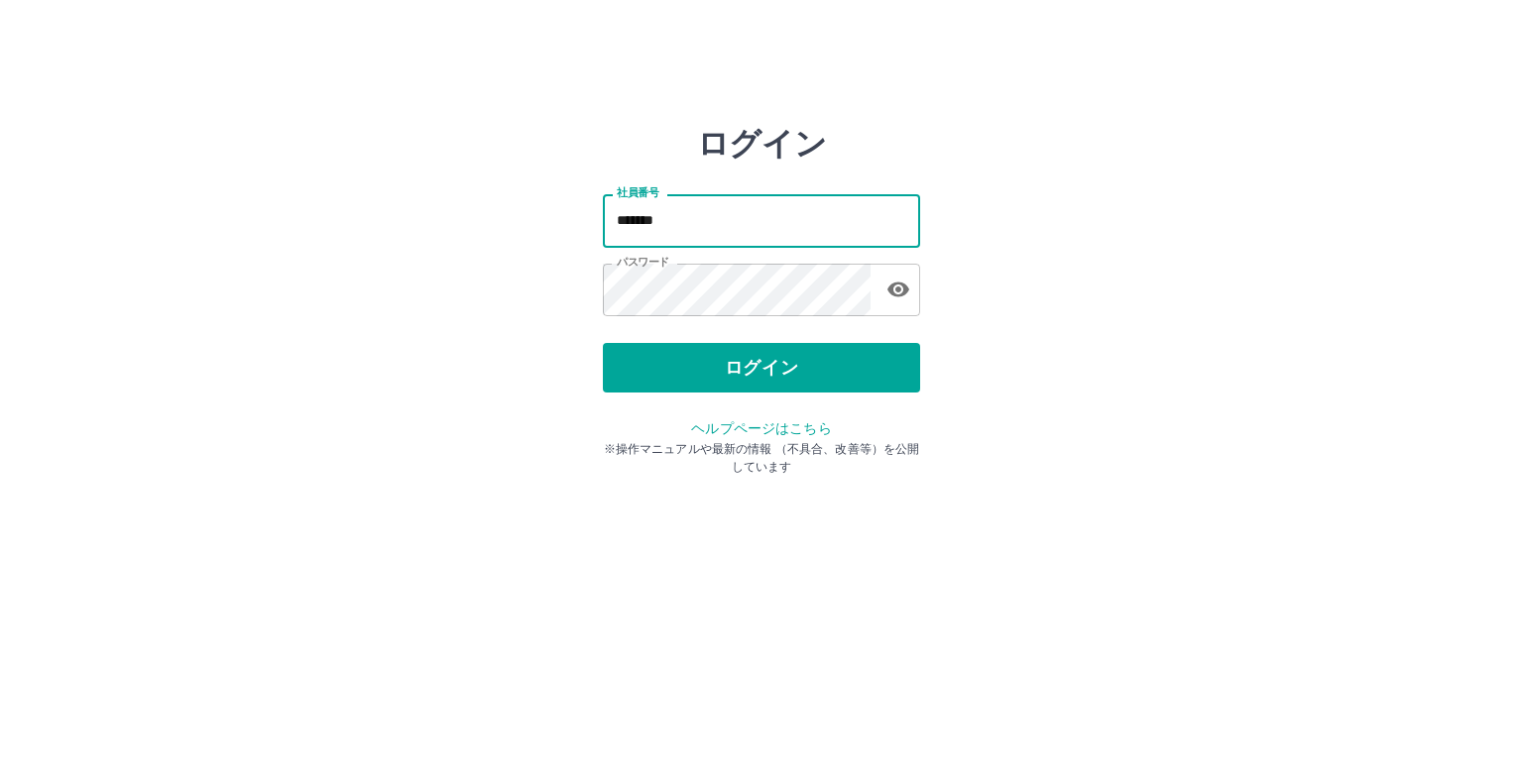 click on "*******" at bounding box center (762, 220) 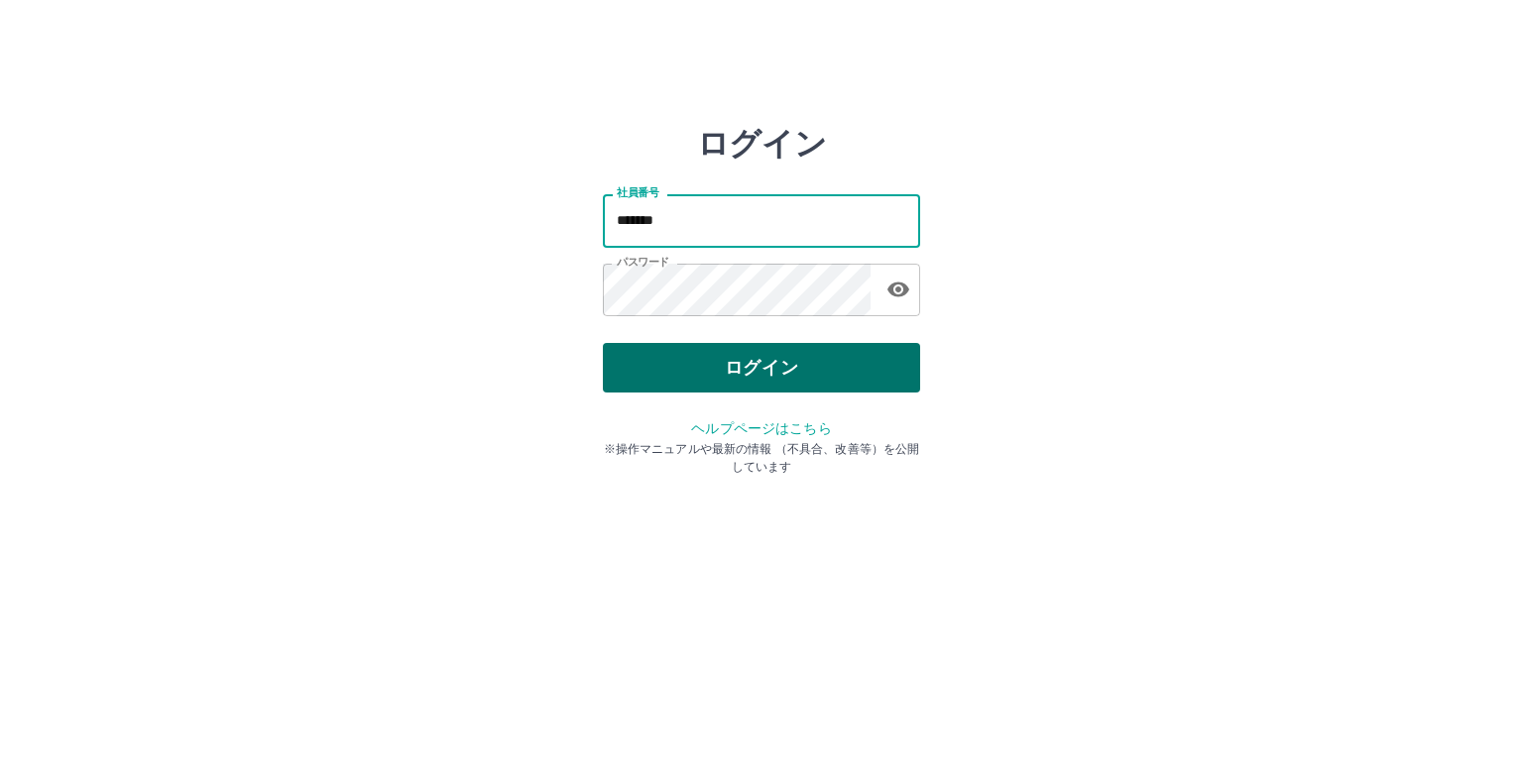 type on "*******" 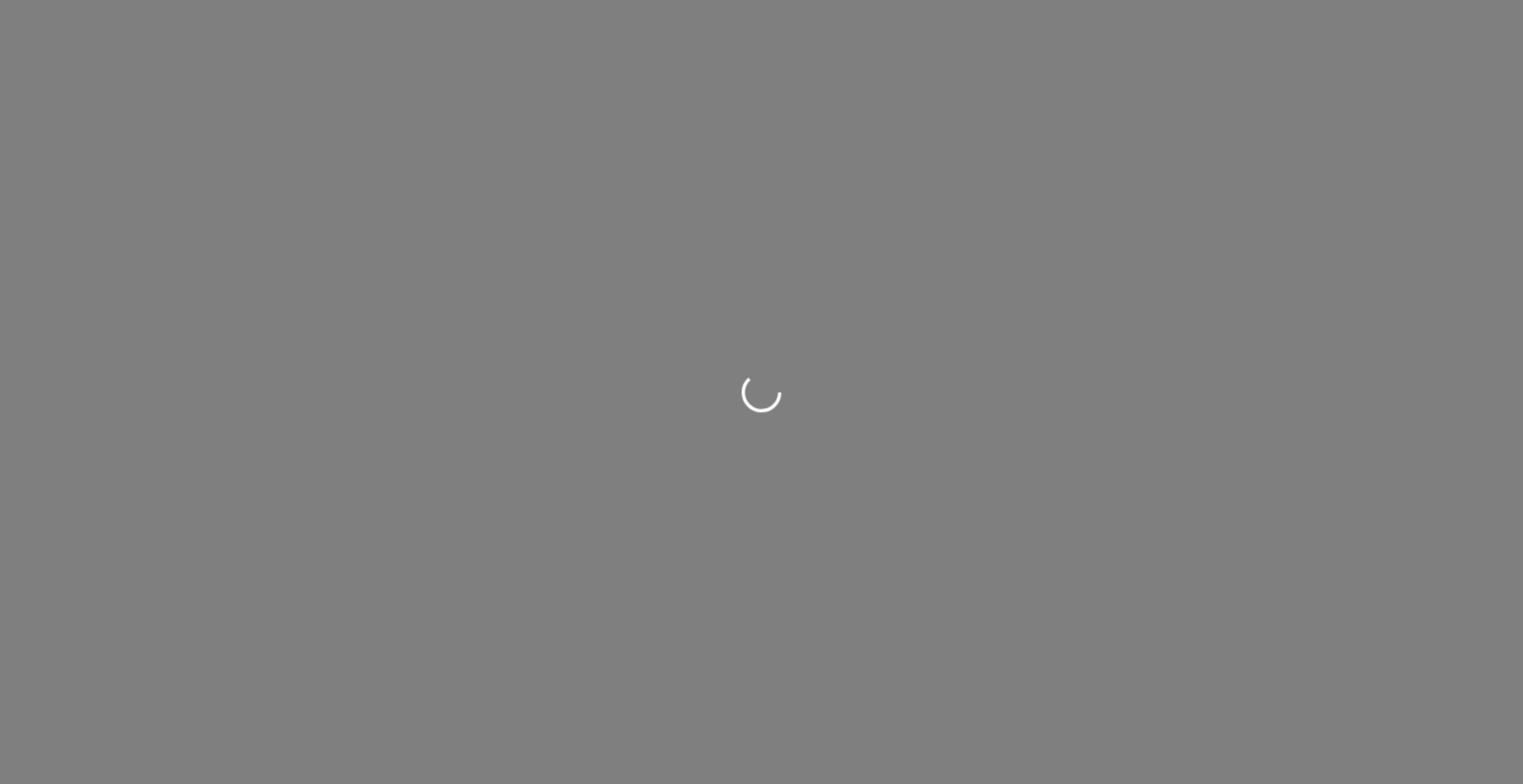 scroll, scrollTop: 0, scrollLeft: 0, axis: both 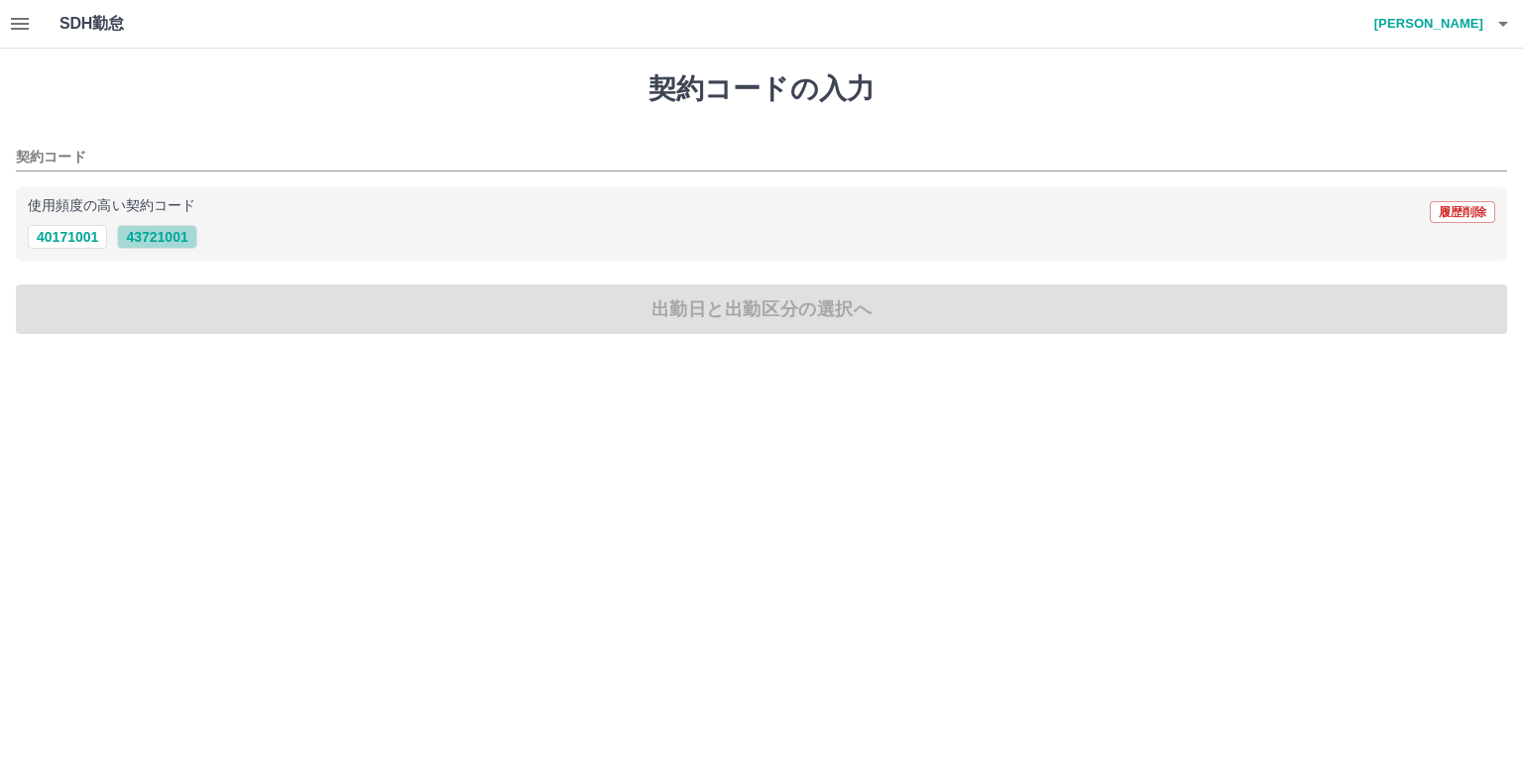 click on "43721001" at bounding box center [157, 237] 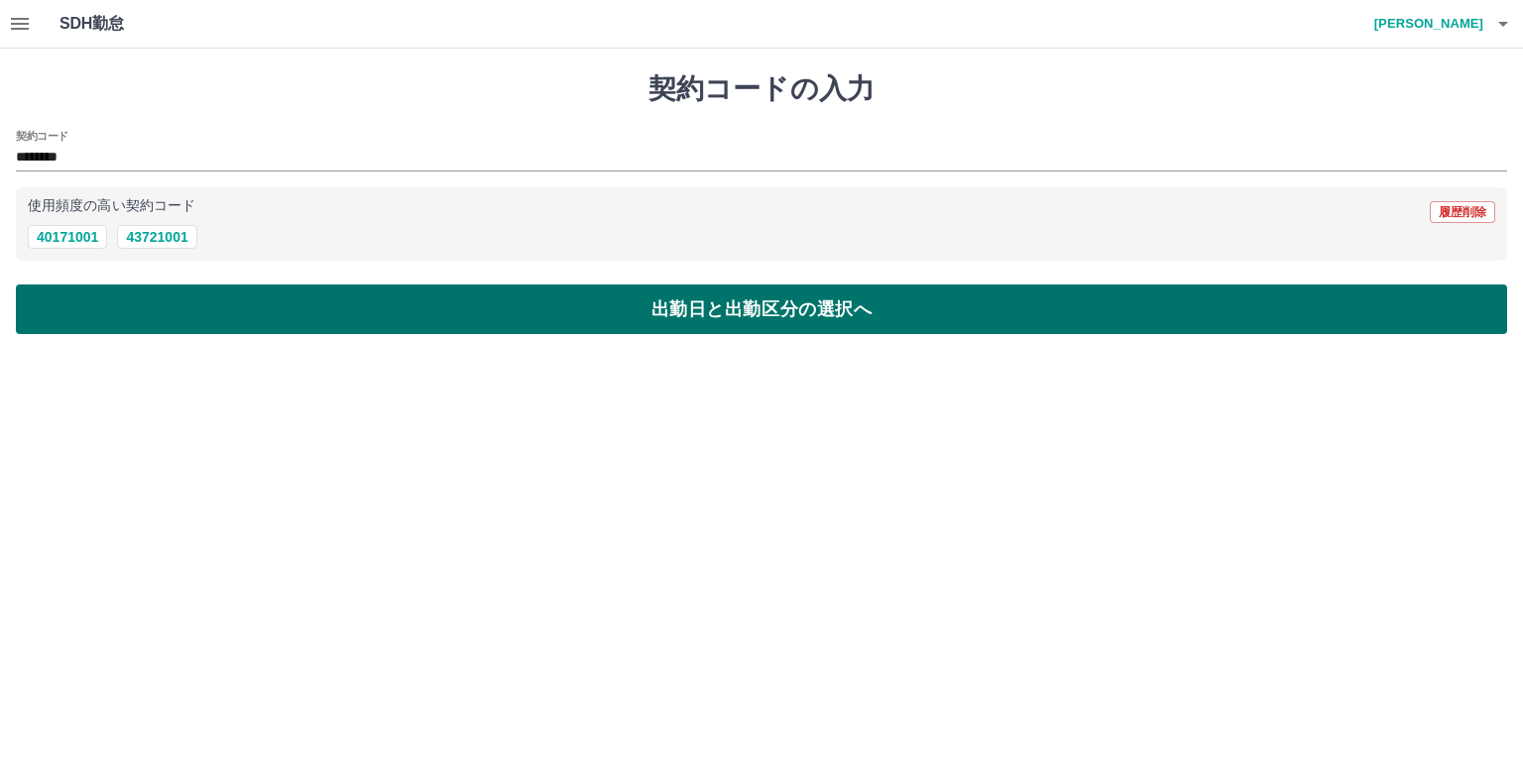 click on "出勤日と出勤区分の選択へ" at bounding box center [762, 309] 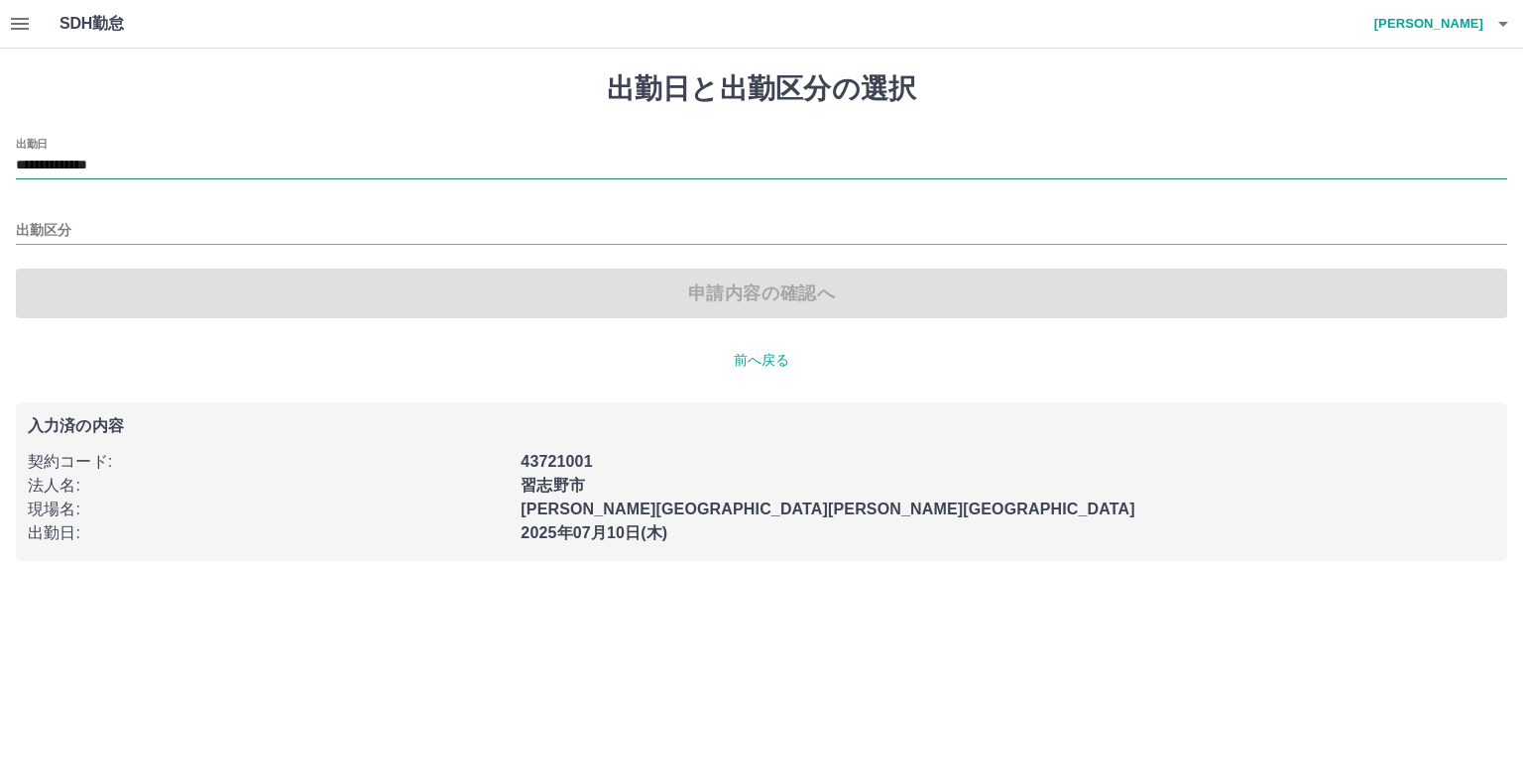 click on "**********" at bounding box center [762, 166] 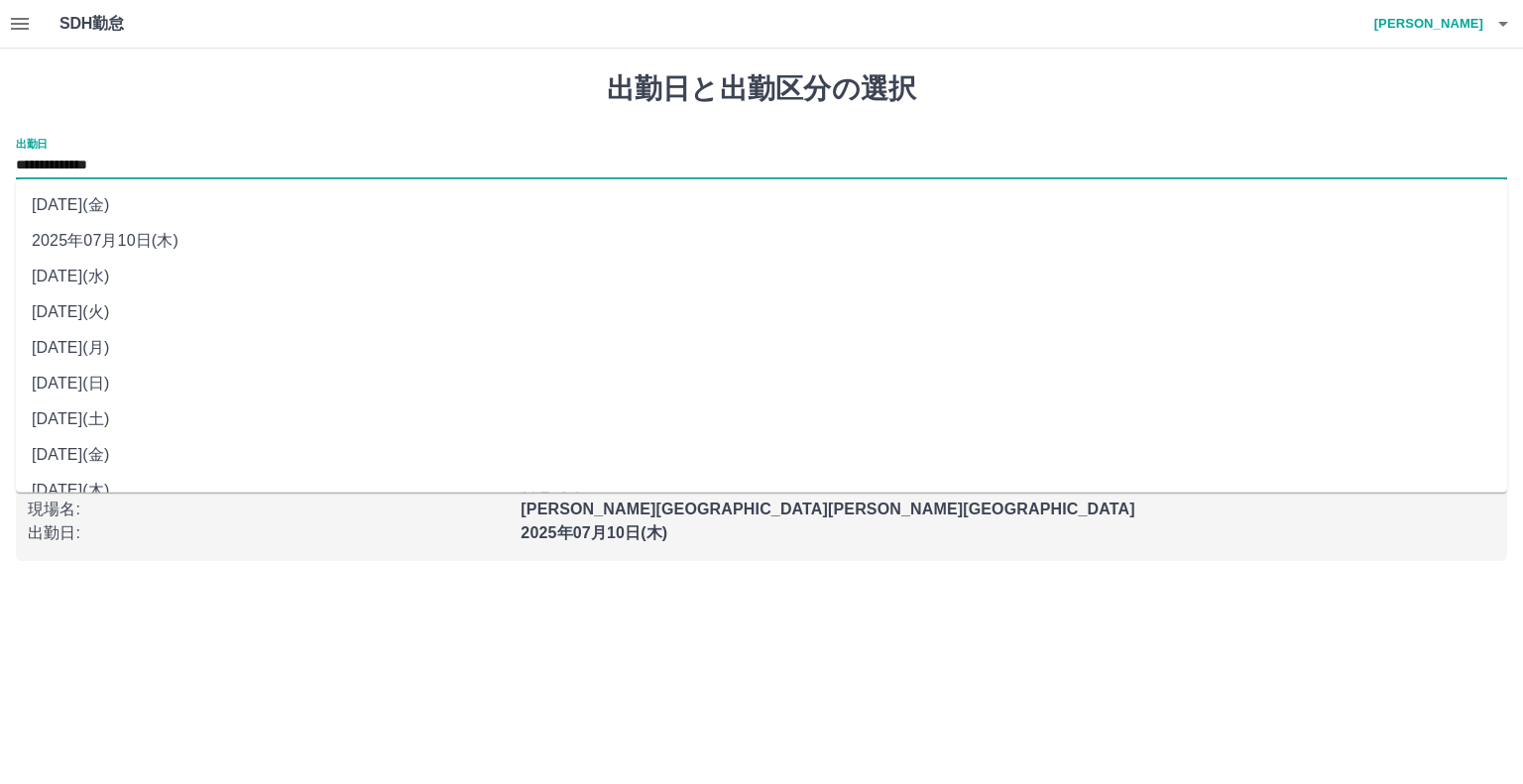 click on "2025年07月10日(木)" at bounding box center (762, 241) 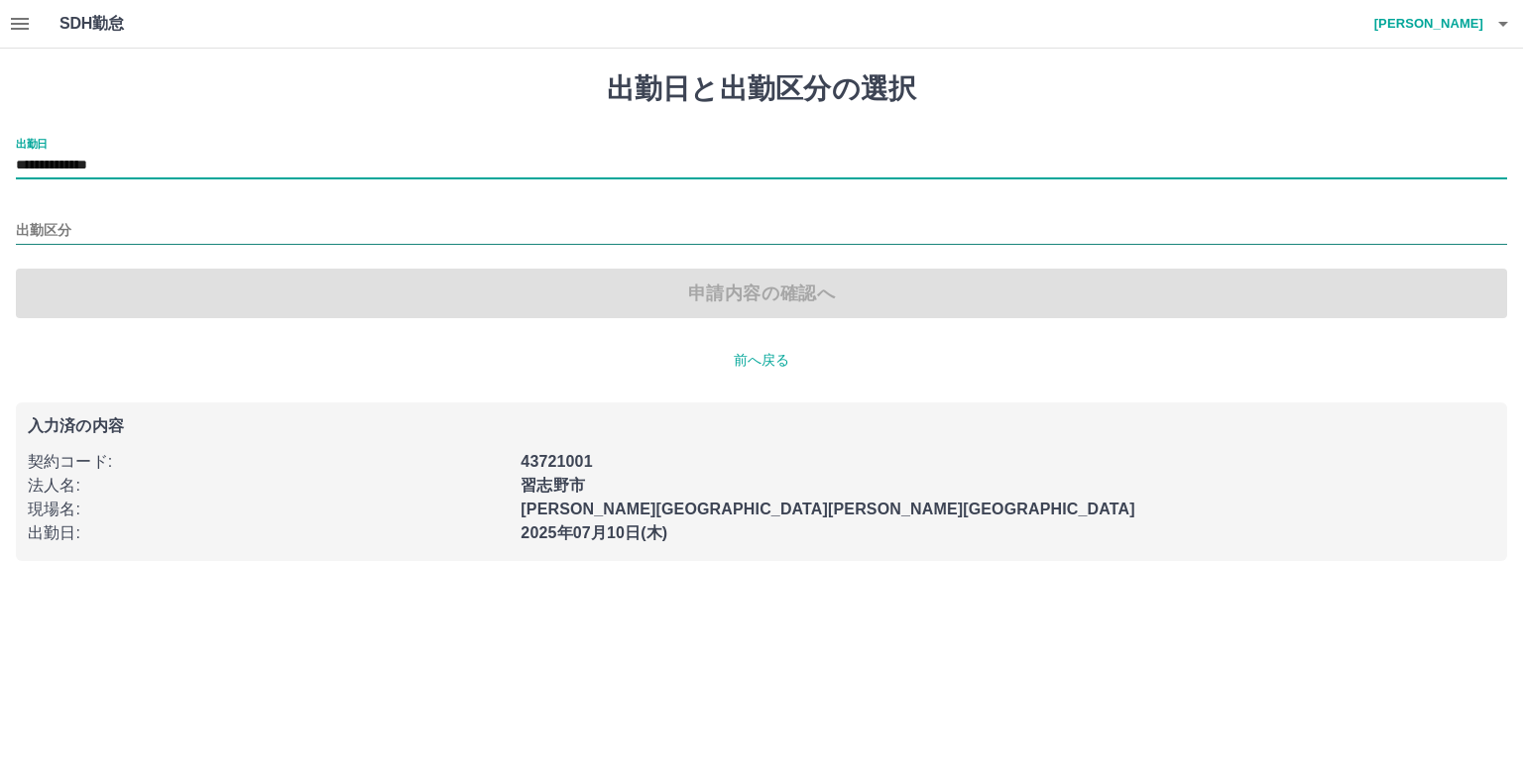 click on "出勤区分" at bounding box center [762, 231] 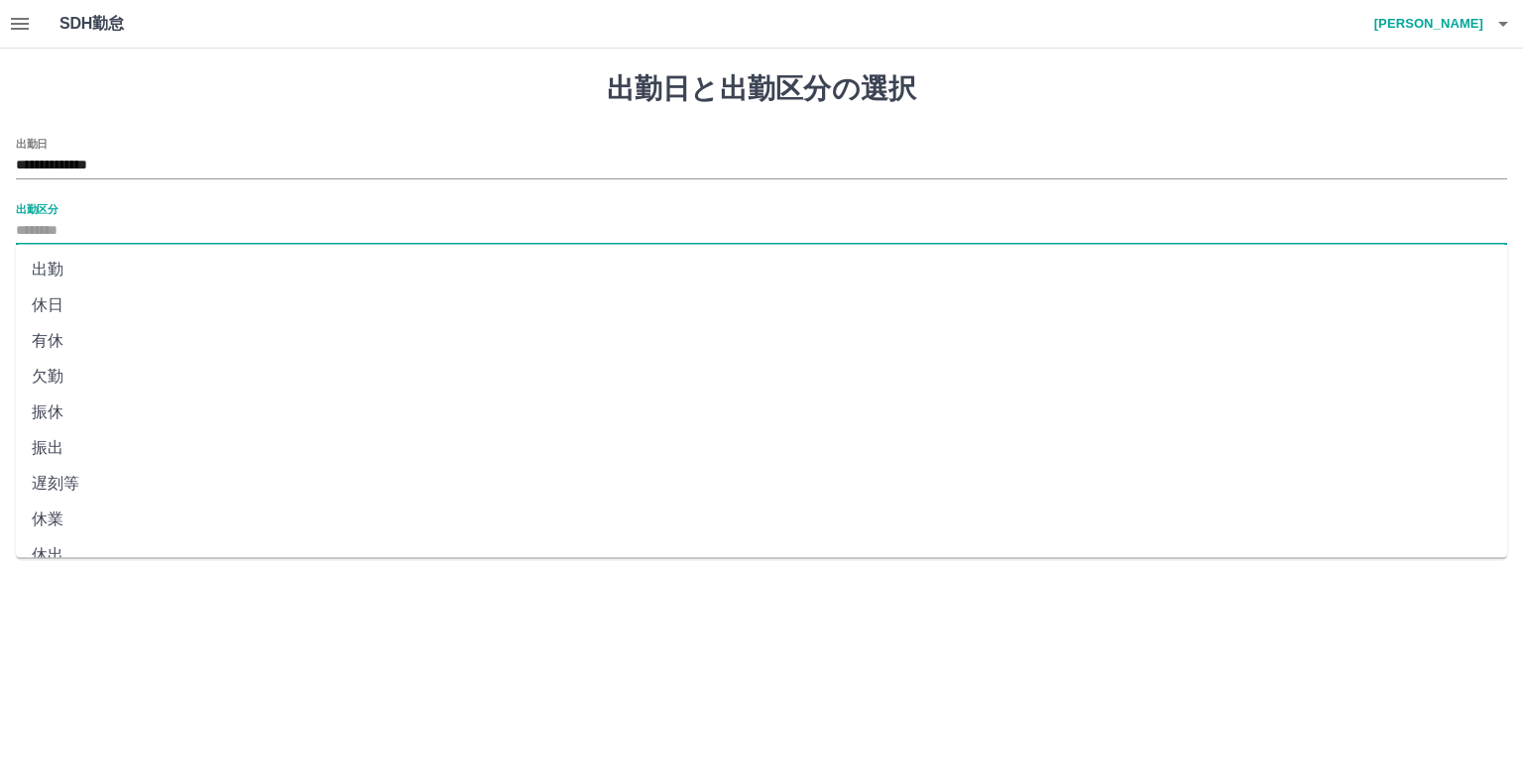click on "出勤" at bounding box center [762, 270] 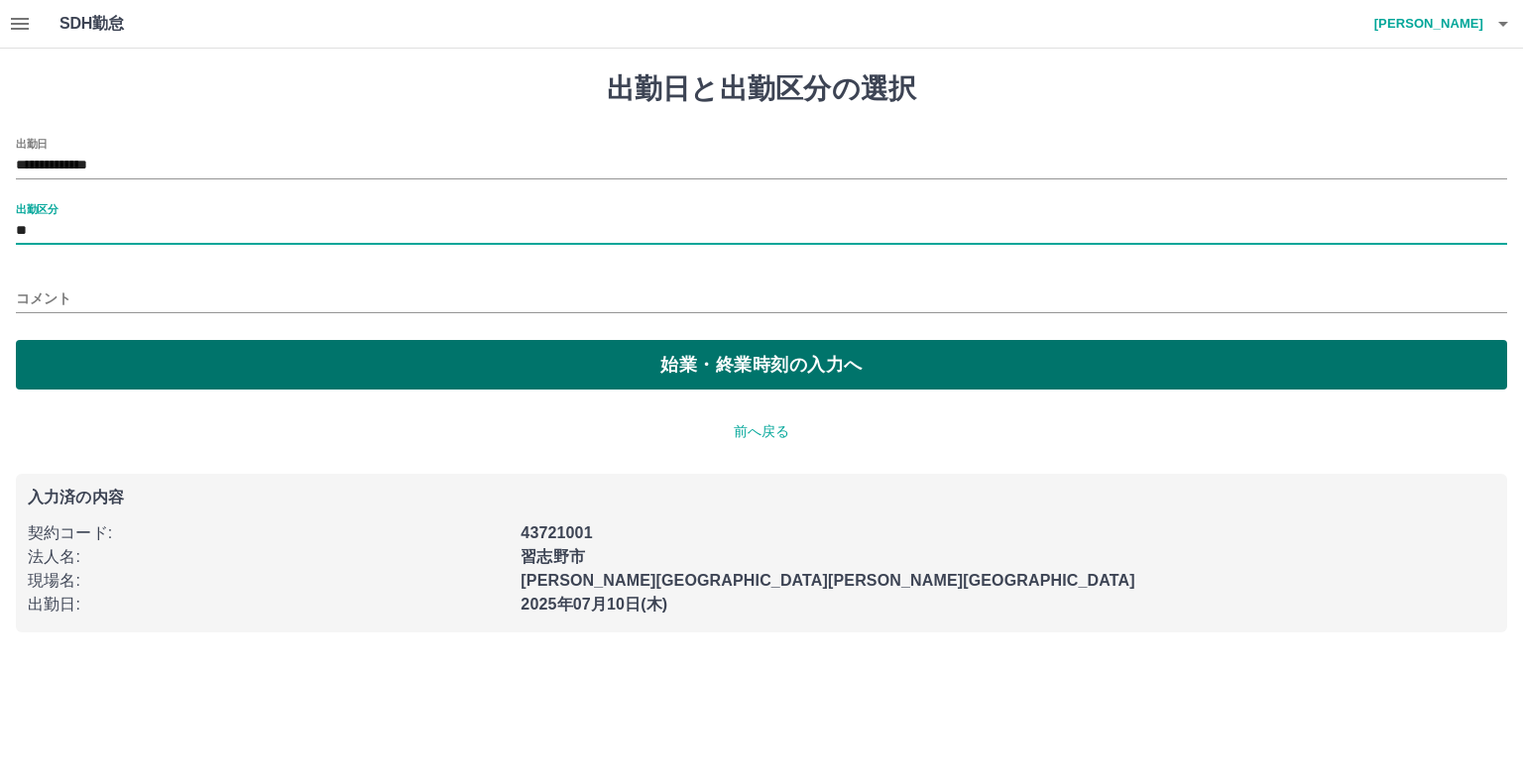 click on "始業・終業時刻の入力へ" at bounding box center (762, 365) 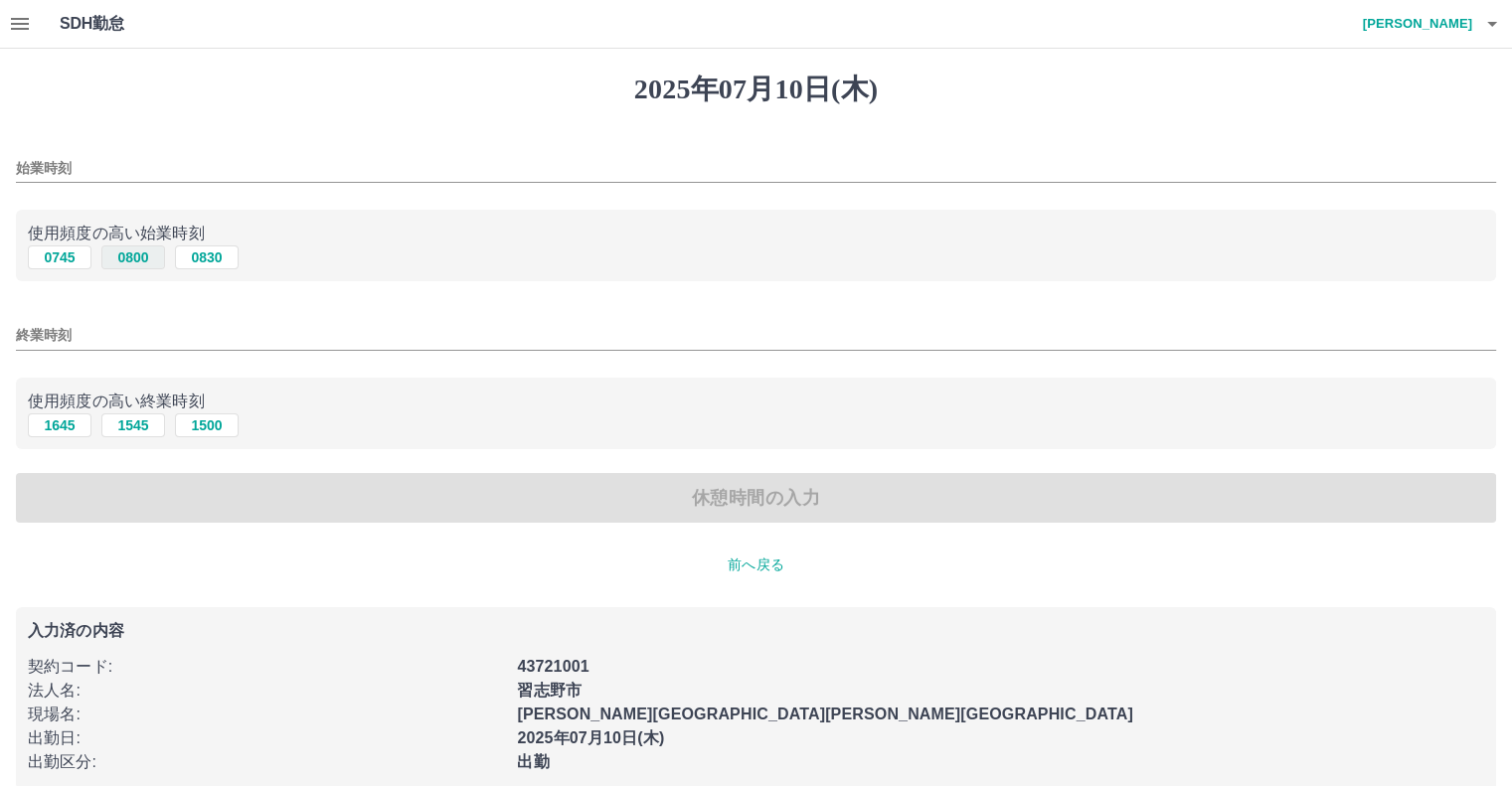 click on "0800" at bounding box center [133, 257] 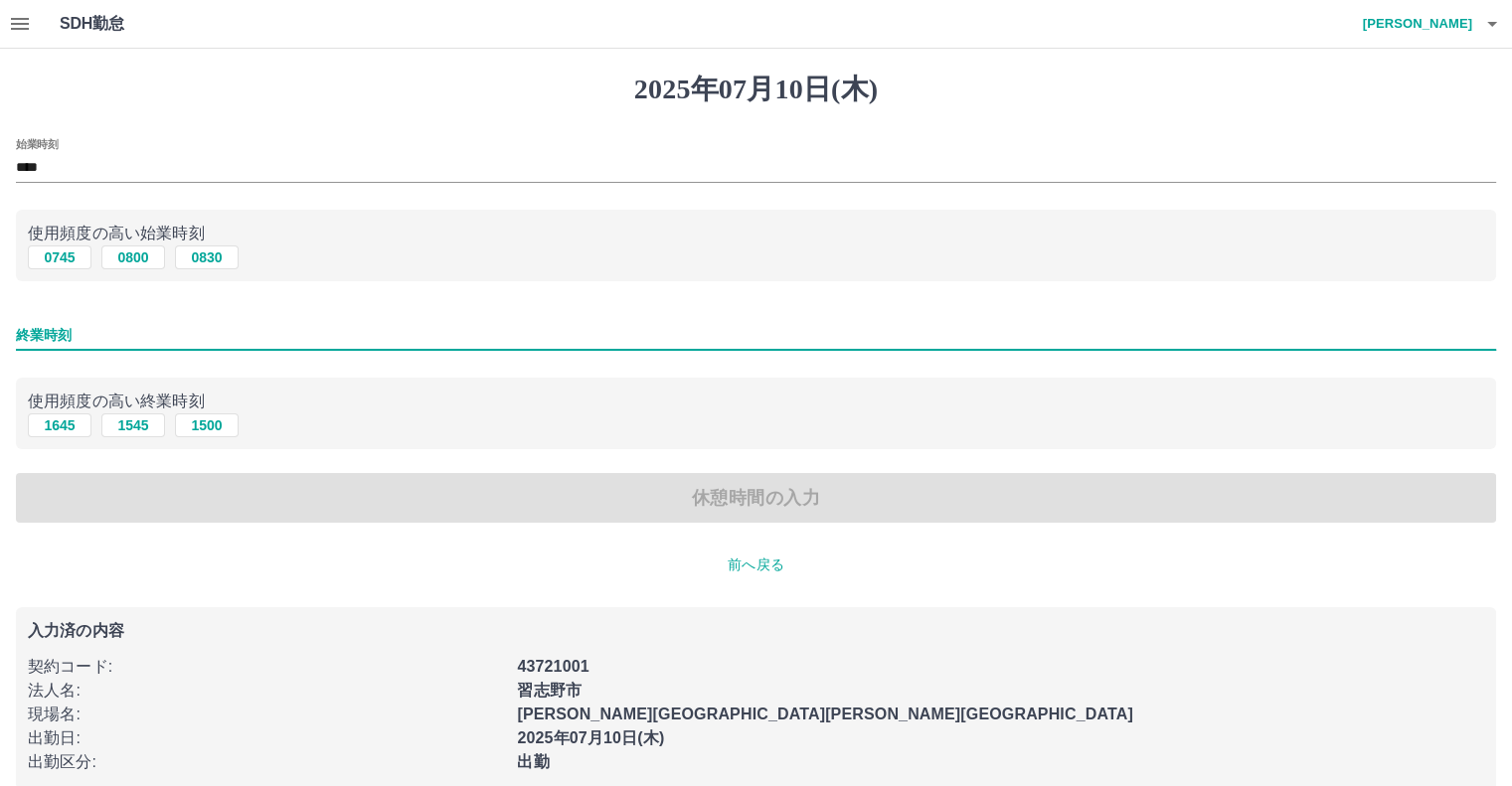 click on "終業時刻" at bounding box center [756, 335] 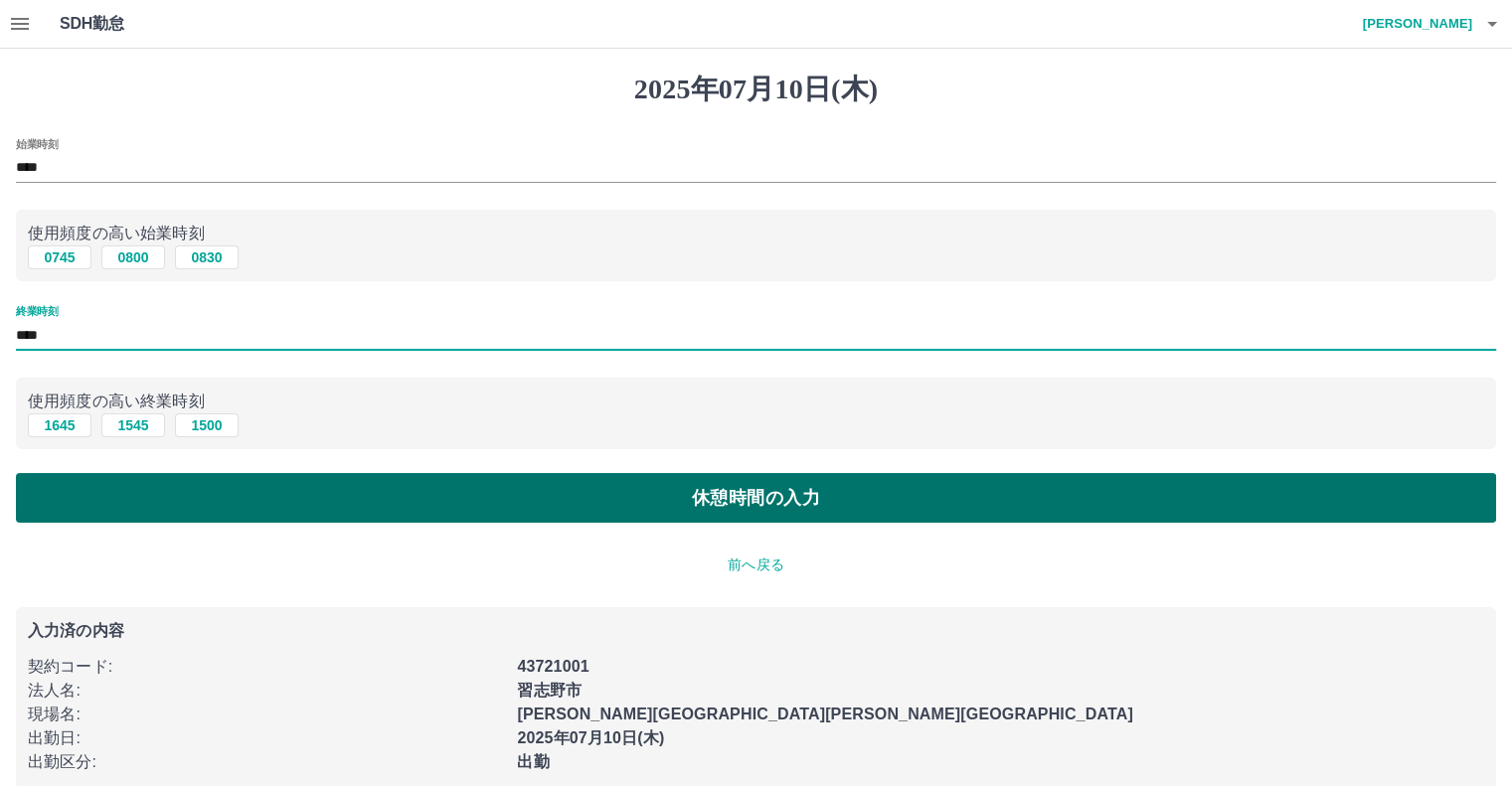 type on "****" 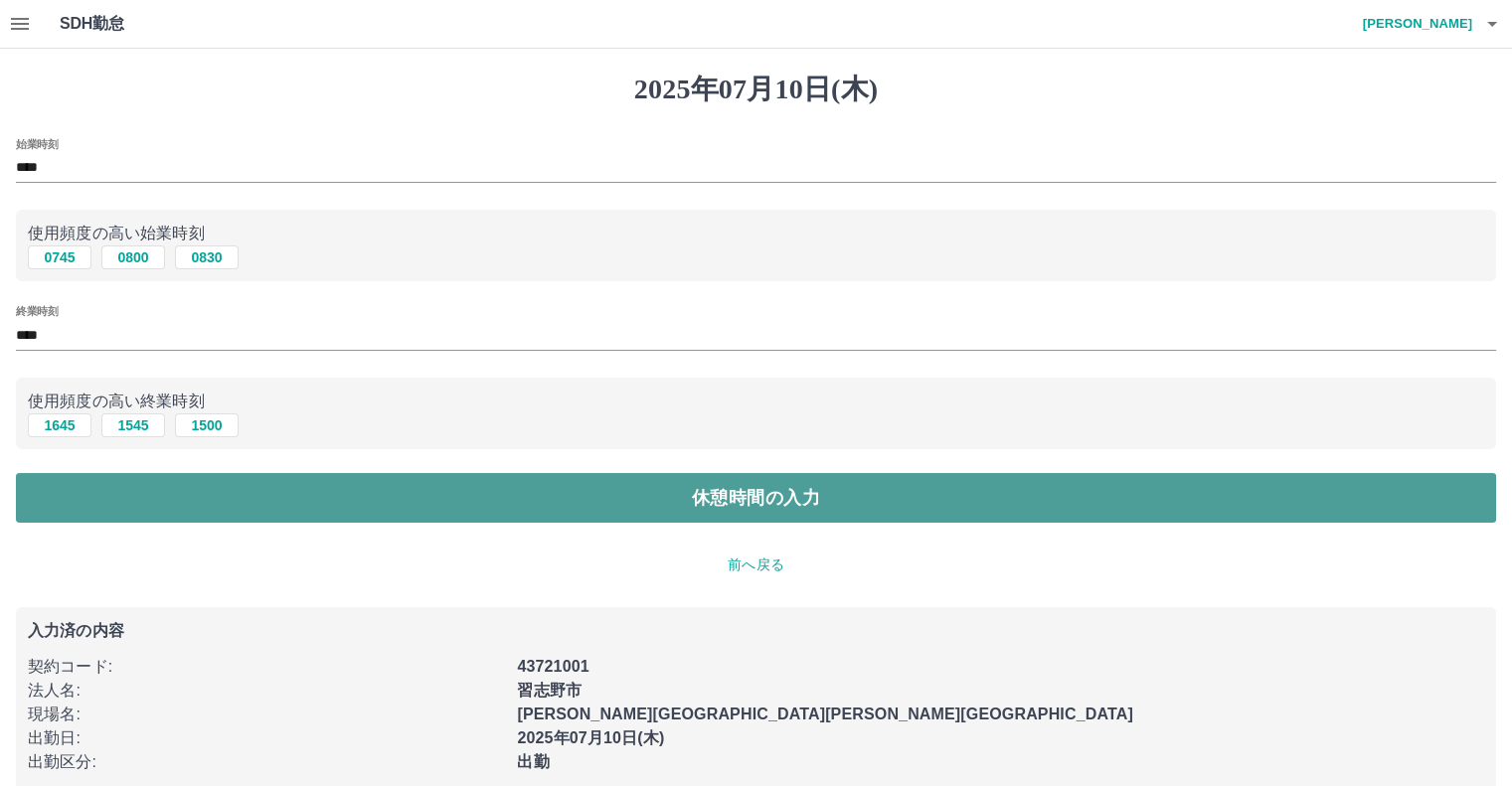 click on "休憩時間の入力" at bounding box center (756, 498) 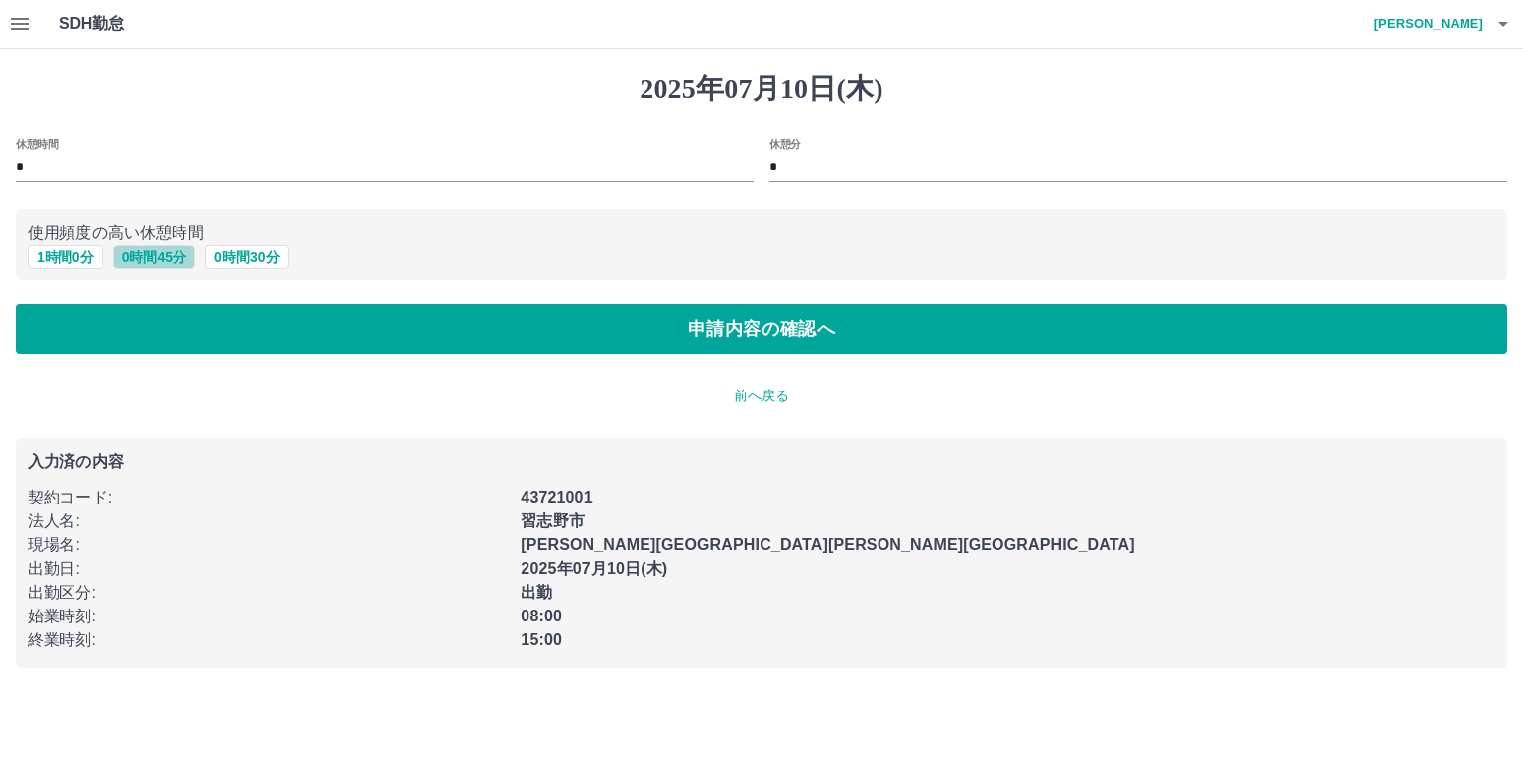 click on "0 時間 45 分" at bounding box center [154, 257] 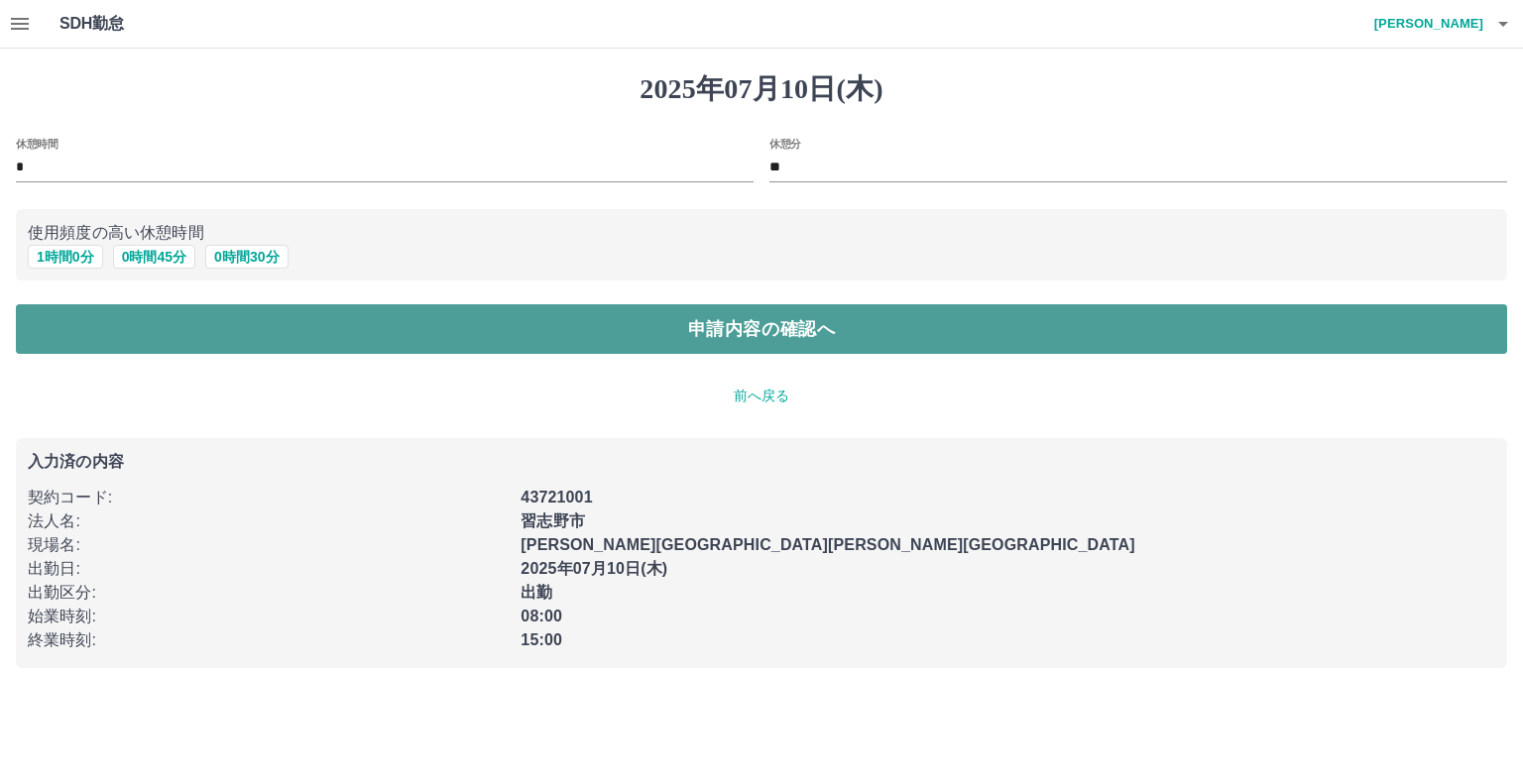 click on "申請内容の確認へ" at bounding box center (762, 329) 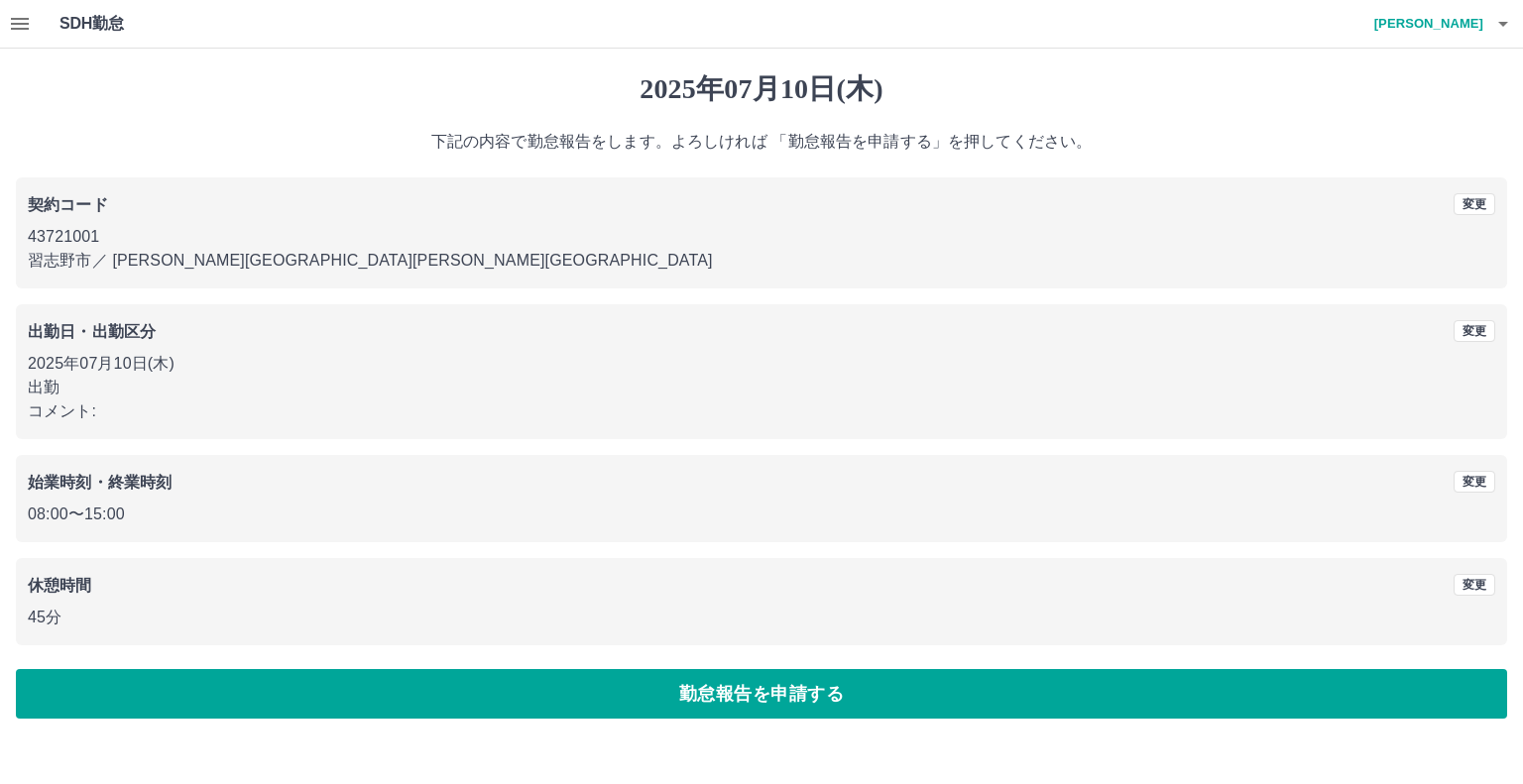 click on "勤怠報告を申請する" at bounding box center [762, 694] 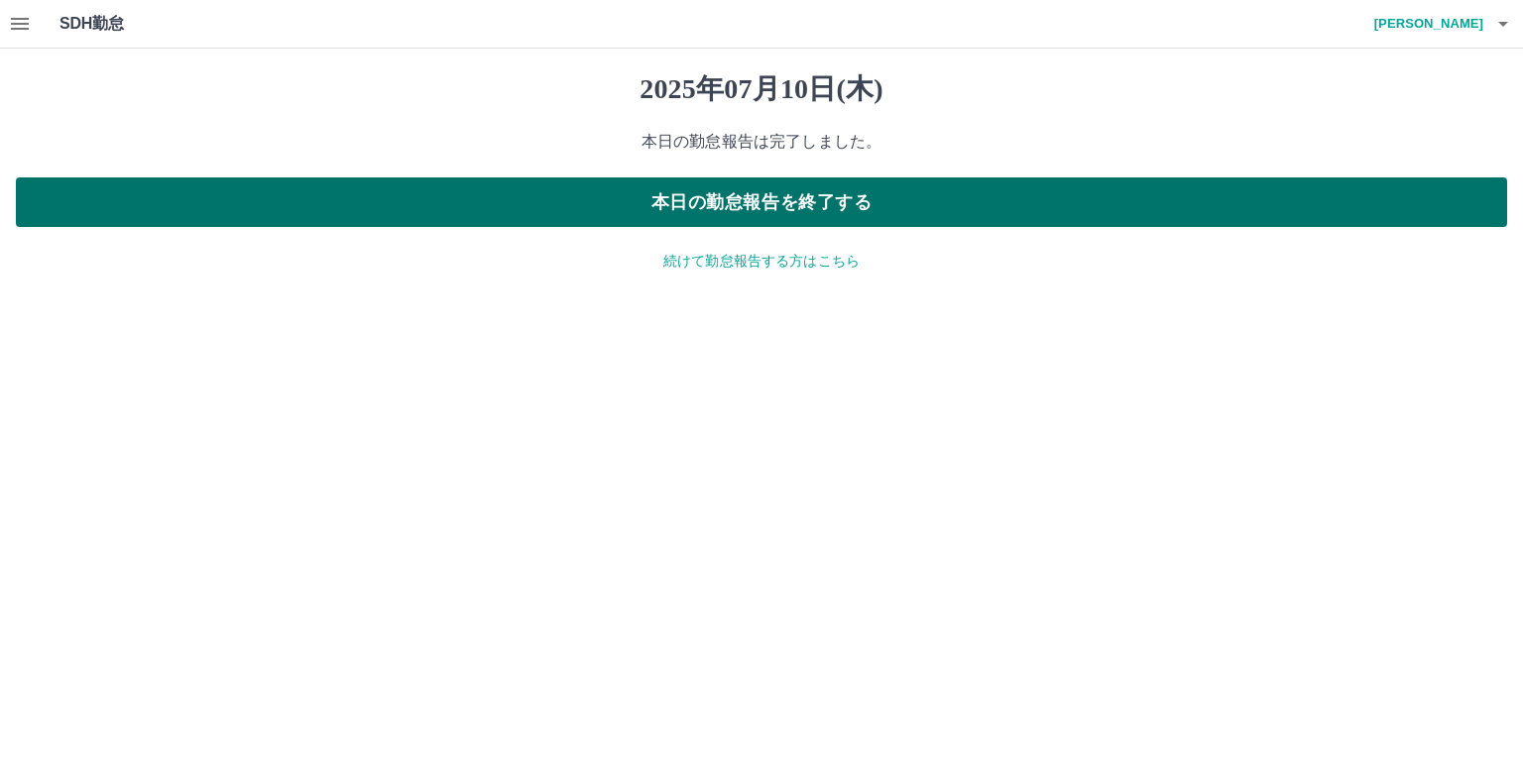 click on "本日の勤怠報告を終了する" at bounding box center (762, 202) 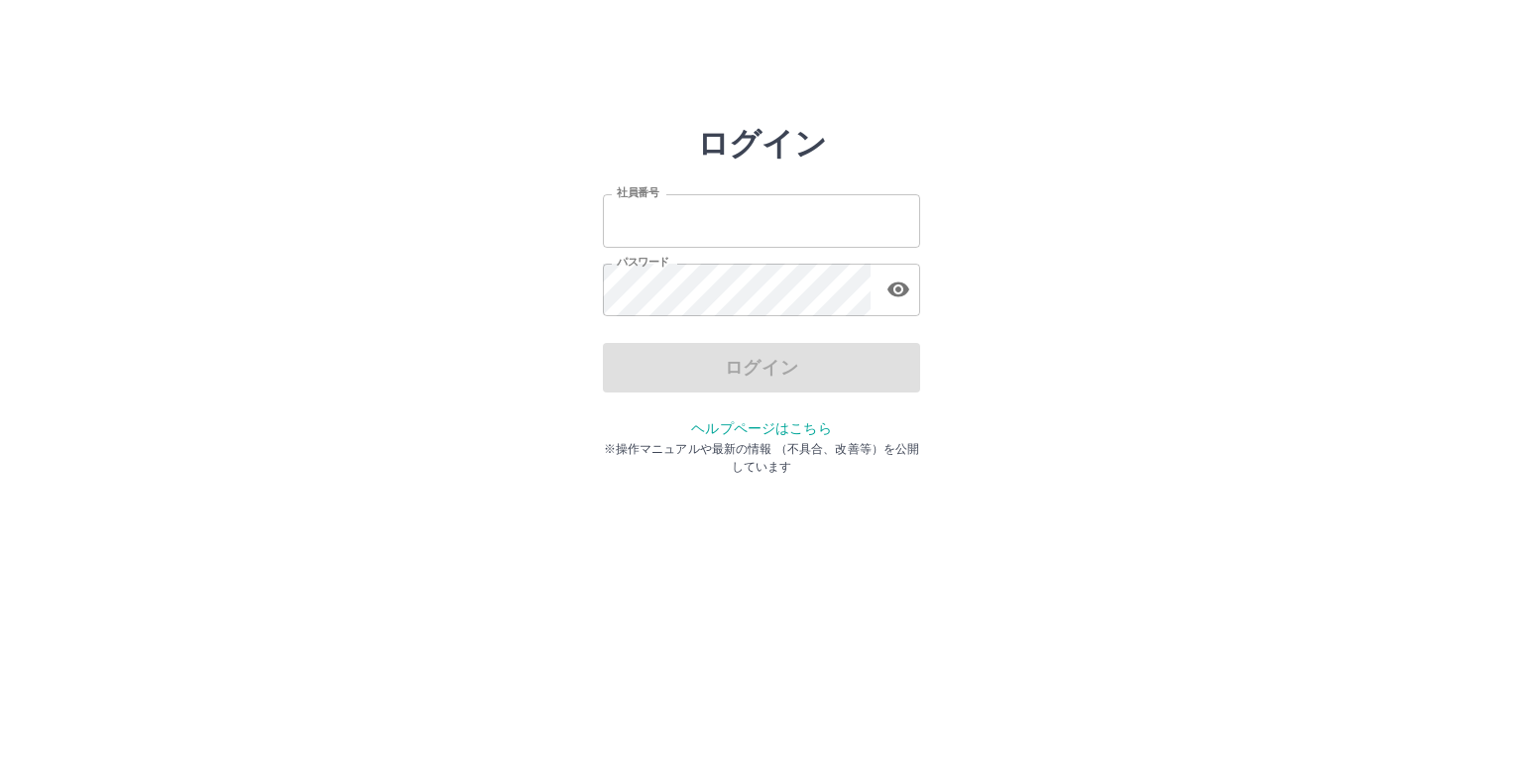 scroll, scrollTop: 0, scrollLeft: 0, axis: both 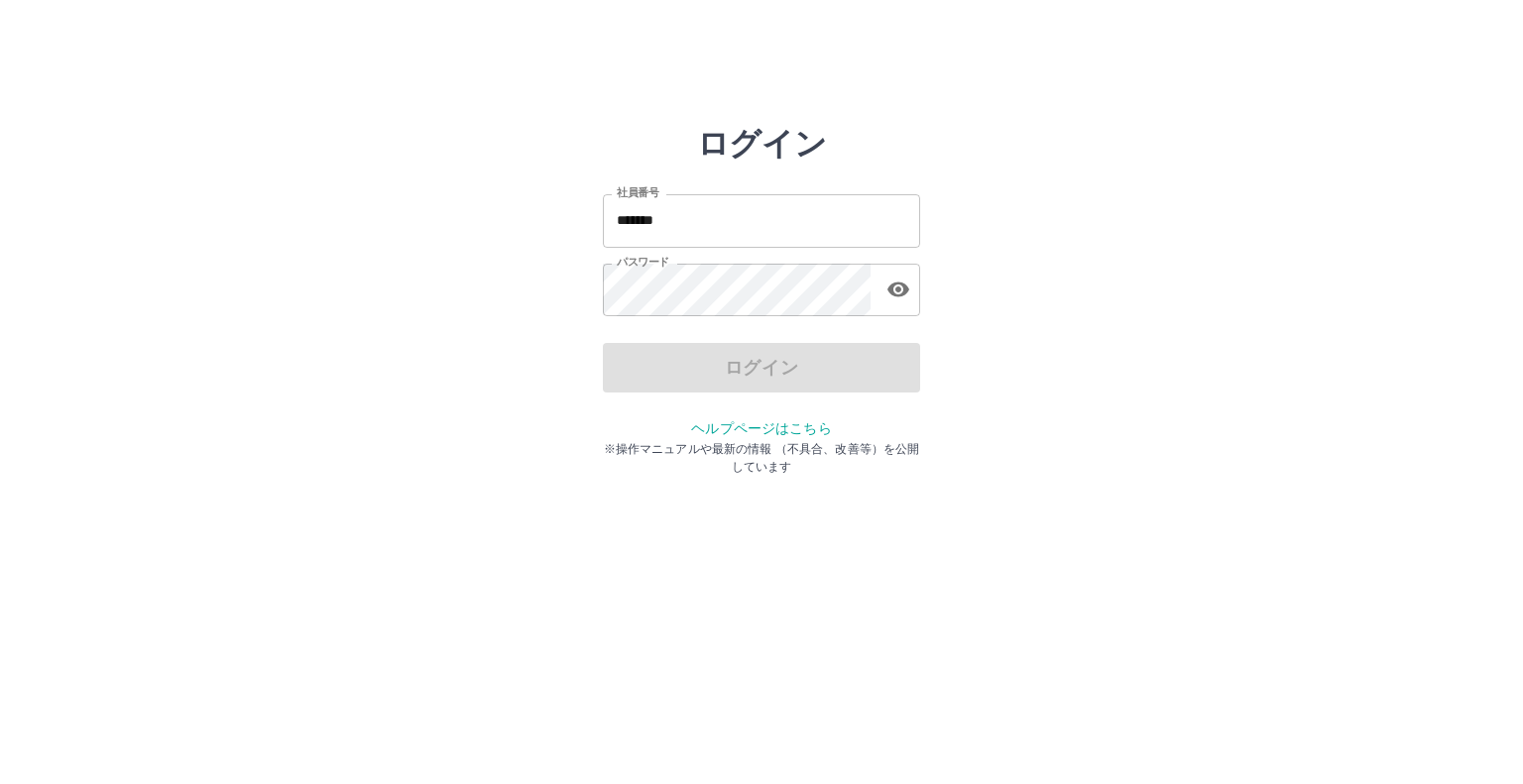 click on "*******" at bounding box center (762, 220) 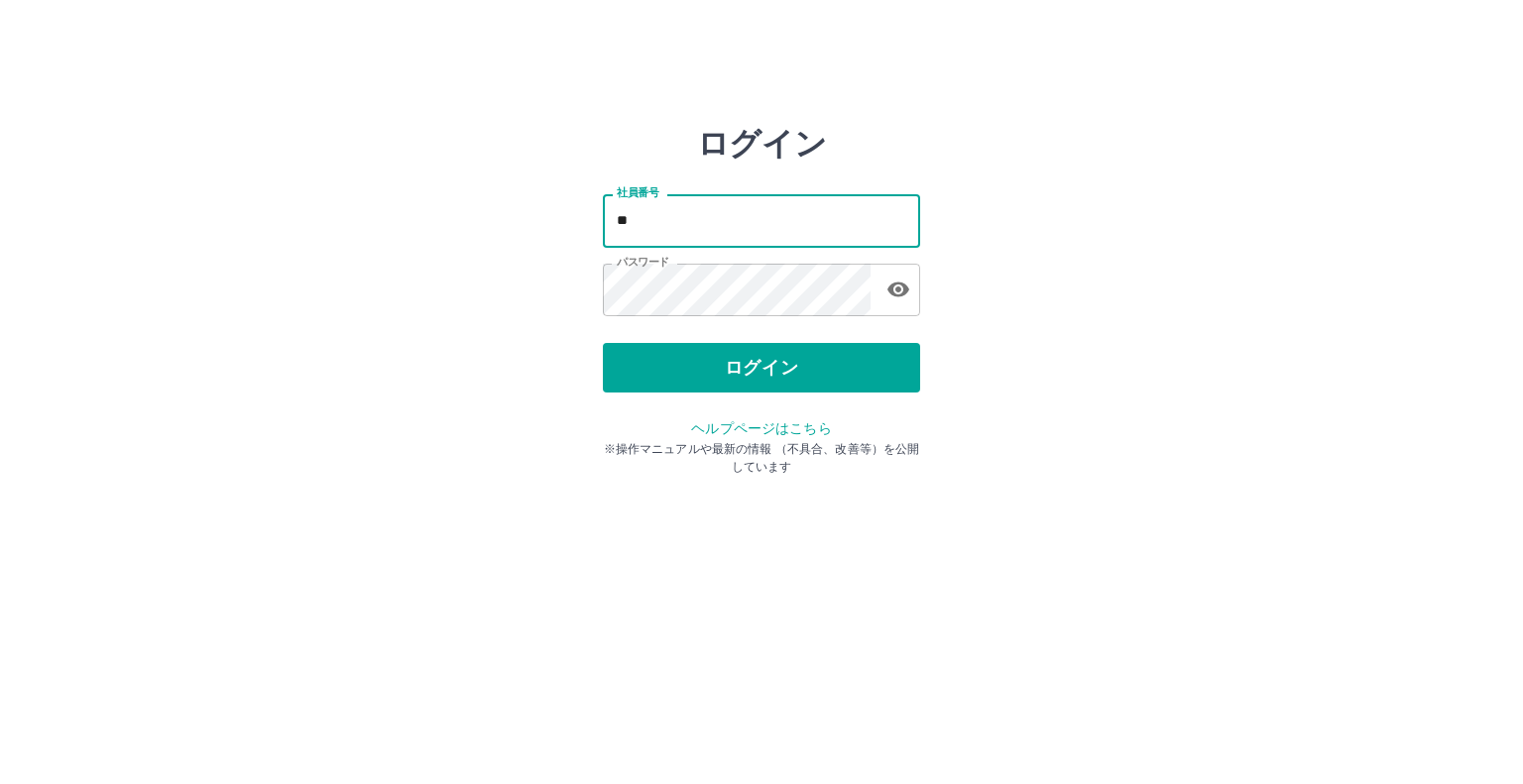 type on "*" 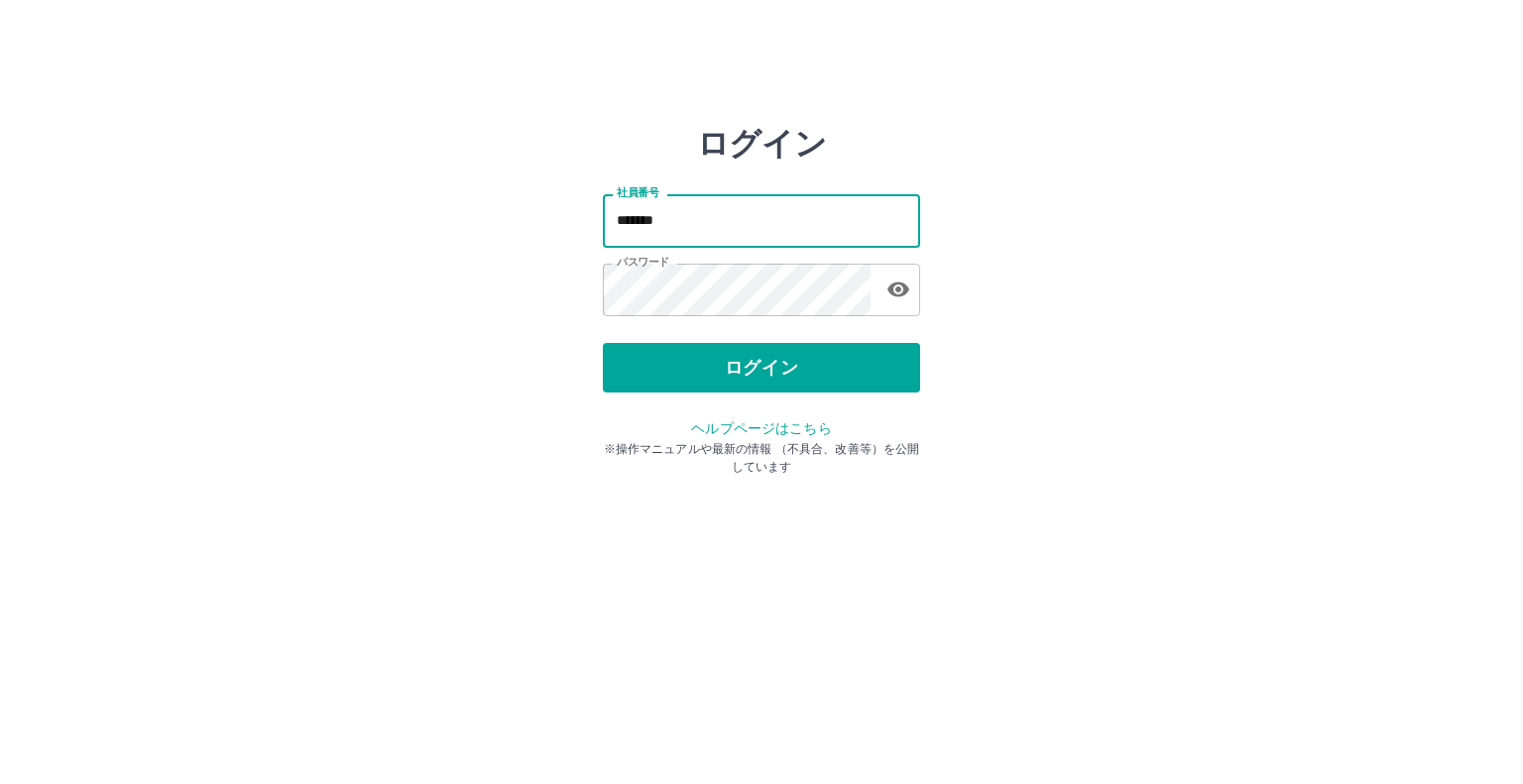 type on "*******" 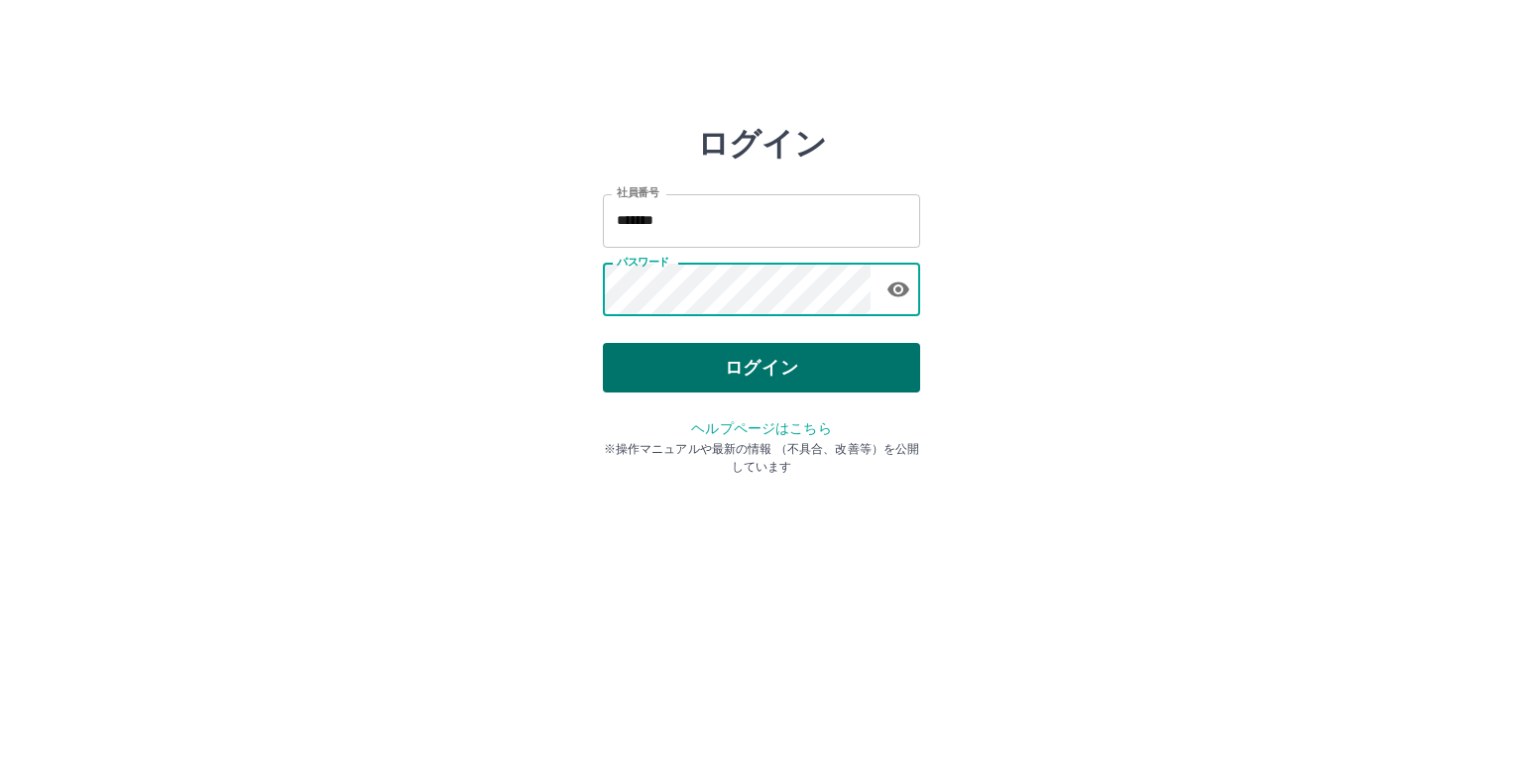 click on "ログイン" at bounding box center (762, 368) 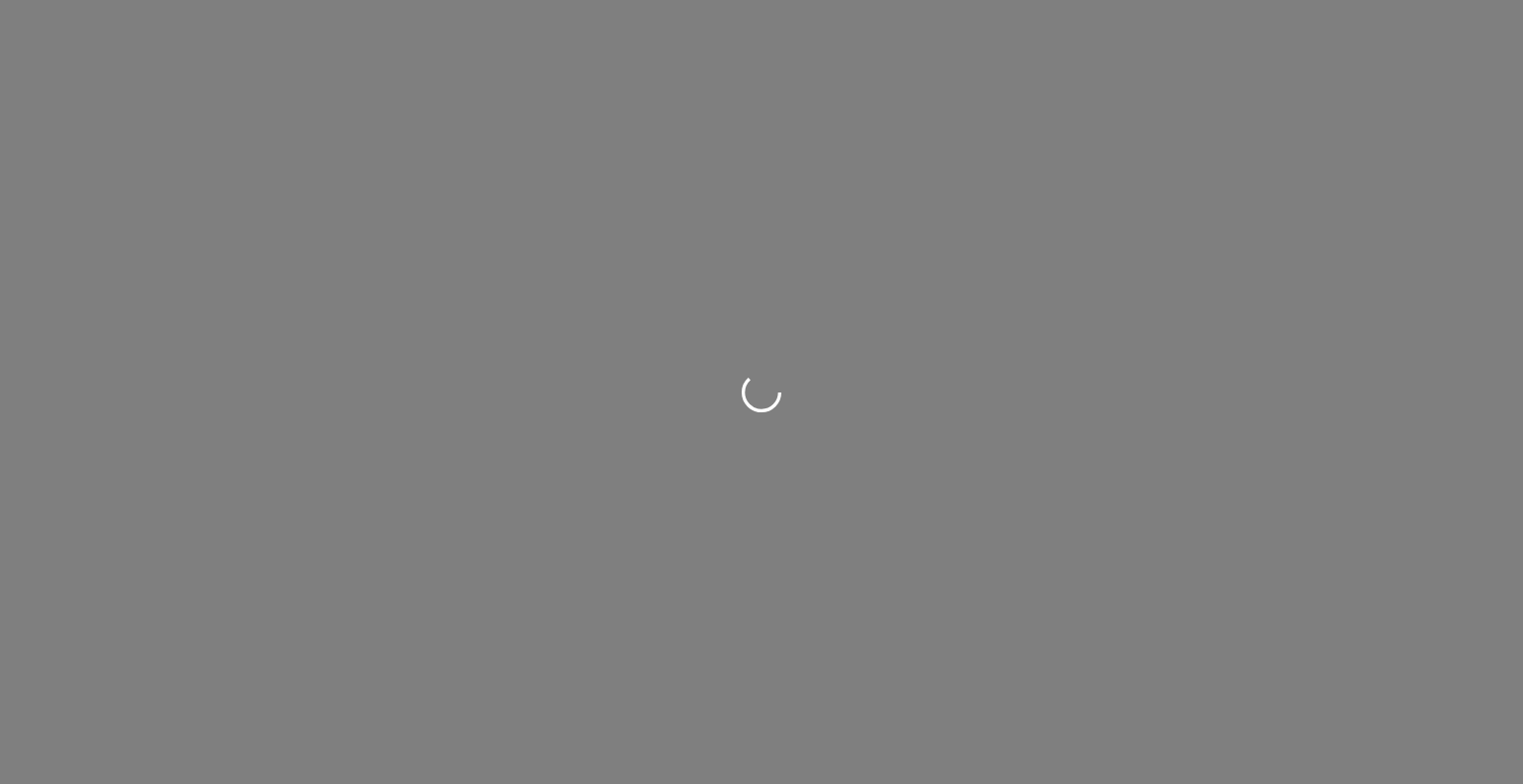 scroll, scrollTop: 0, scrollLeft: 0, axis: both 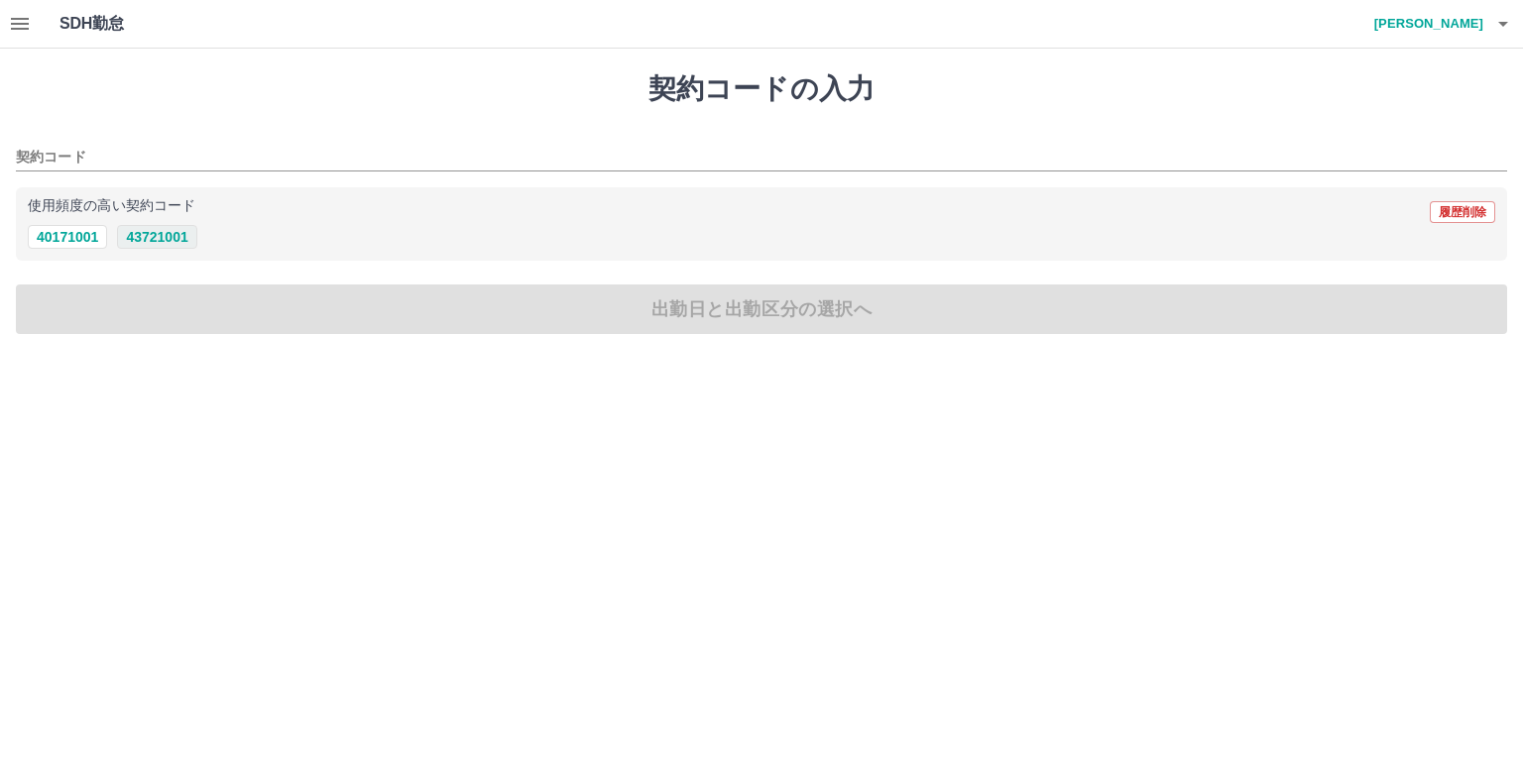 click on "43721001" at bounding box center (157, 237) 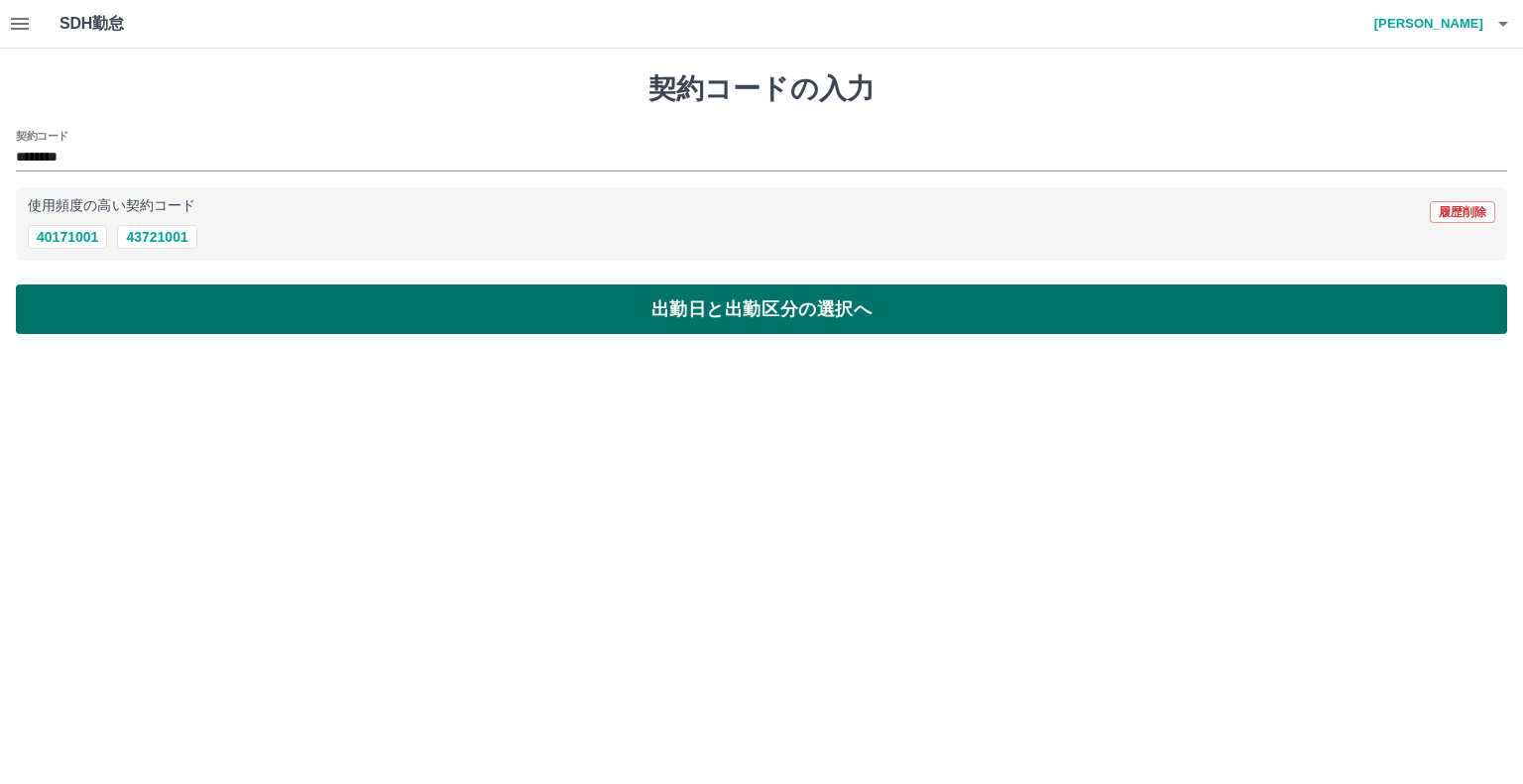 click on "出勤日と出勤区分の選択へ" at bounding box center (762, 309) 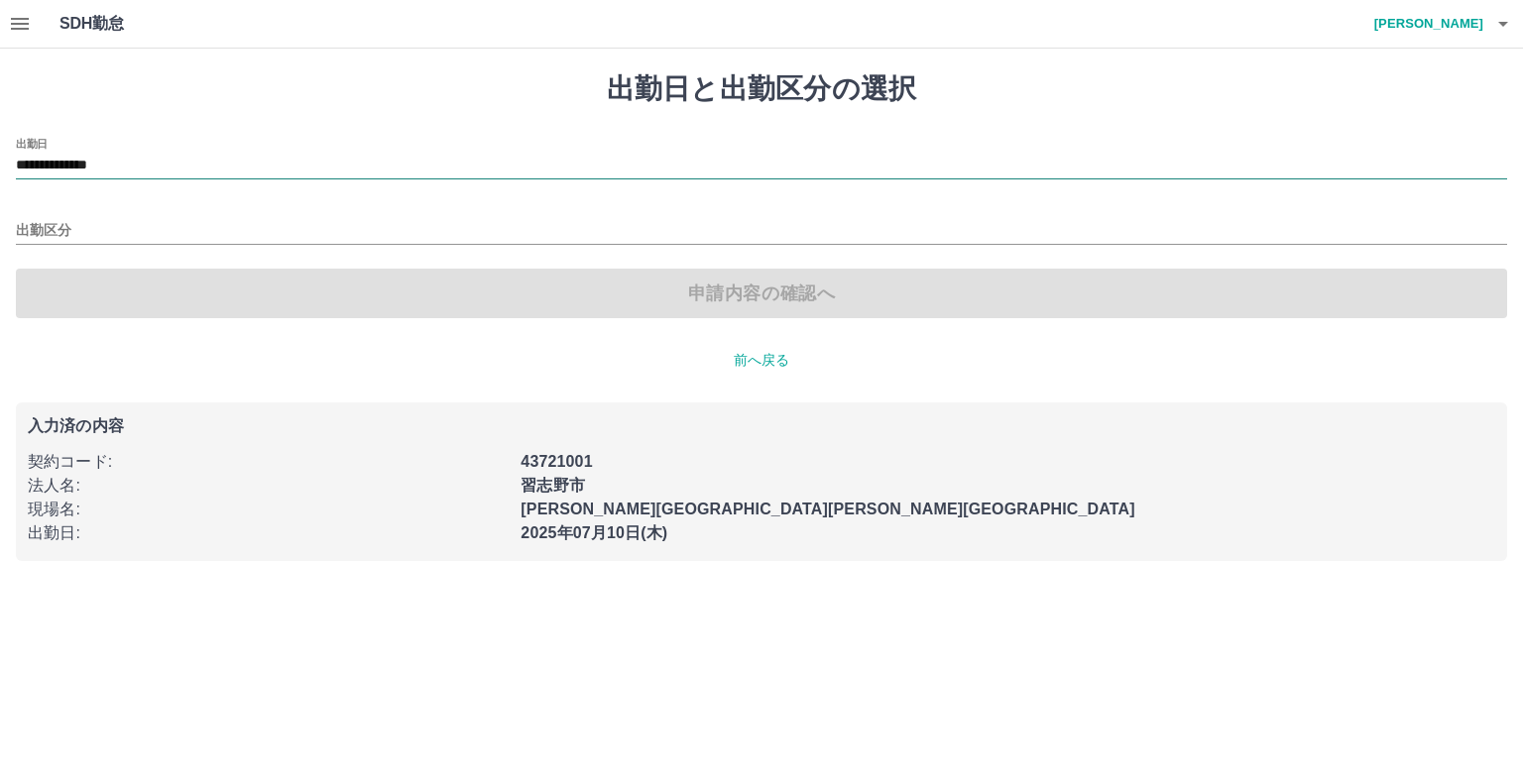 click on "**********" at bounding box center [762, 166] 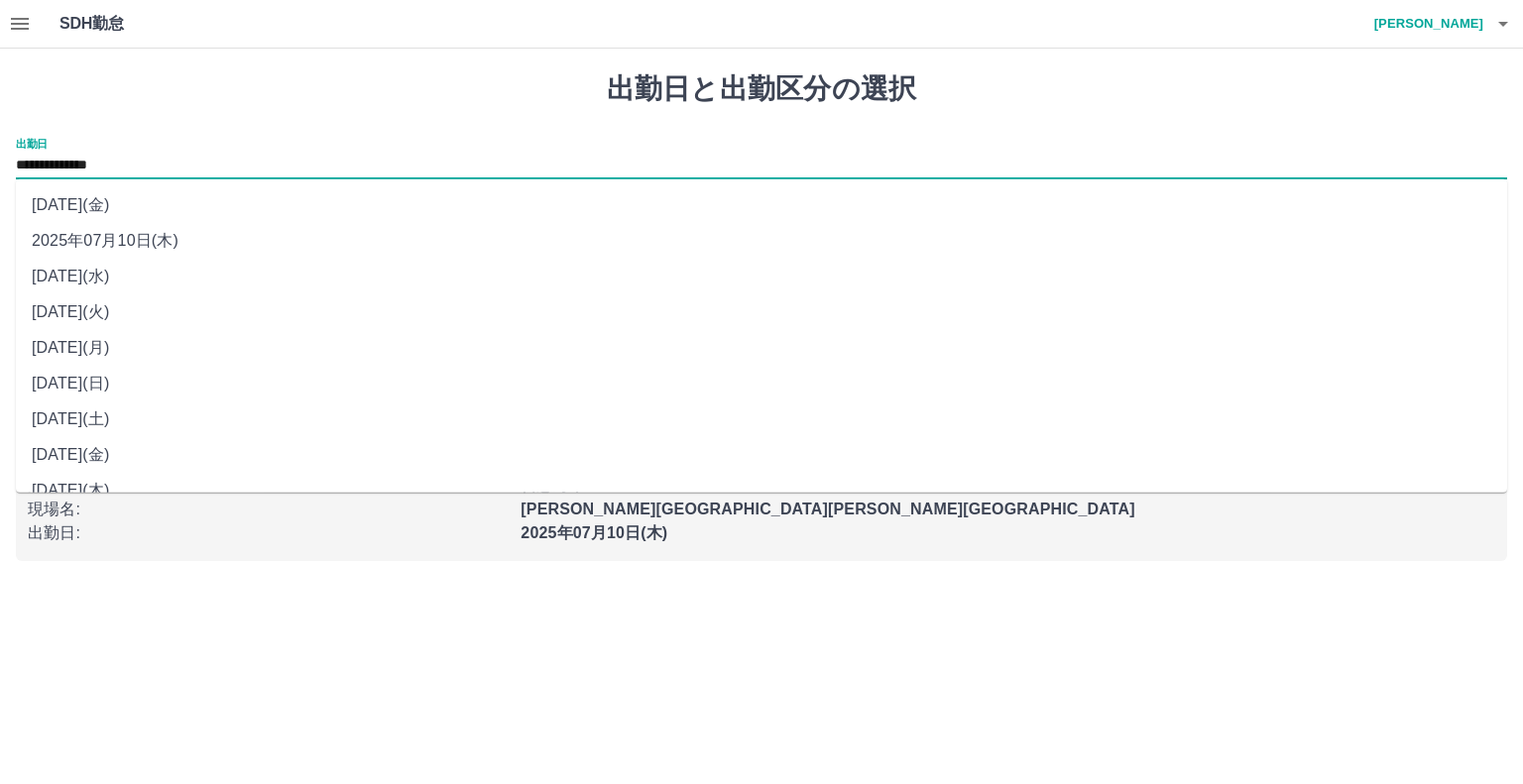 click on "2025年07月09日(水)" at bounding box center (762, 277) 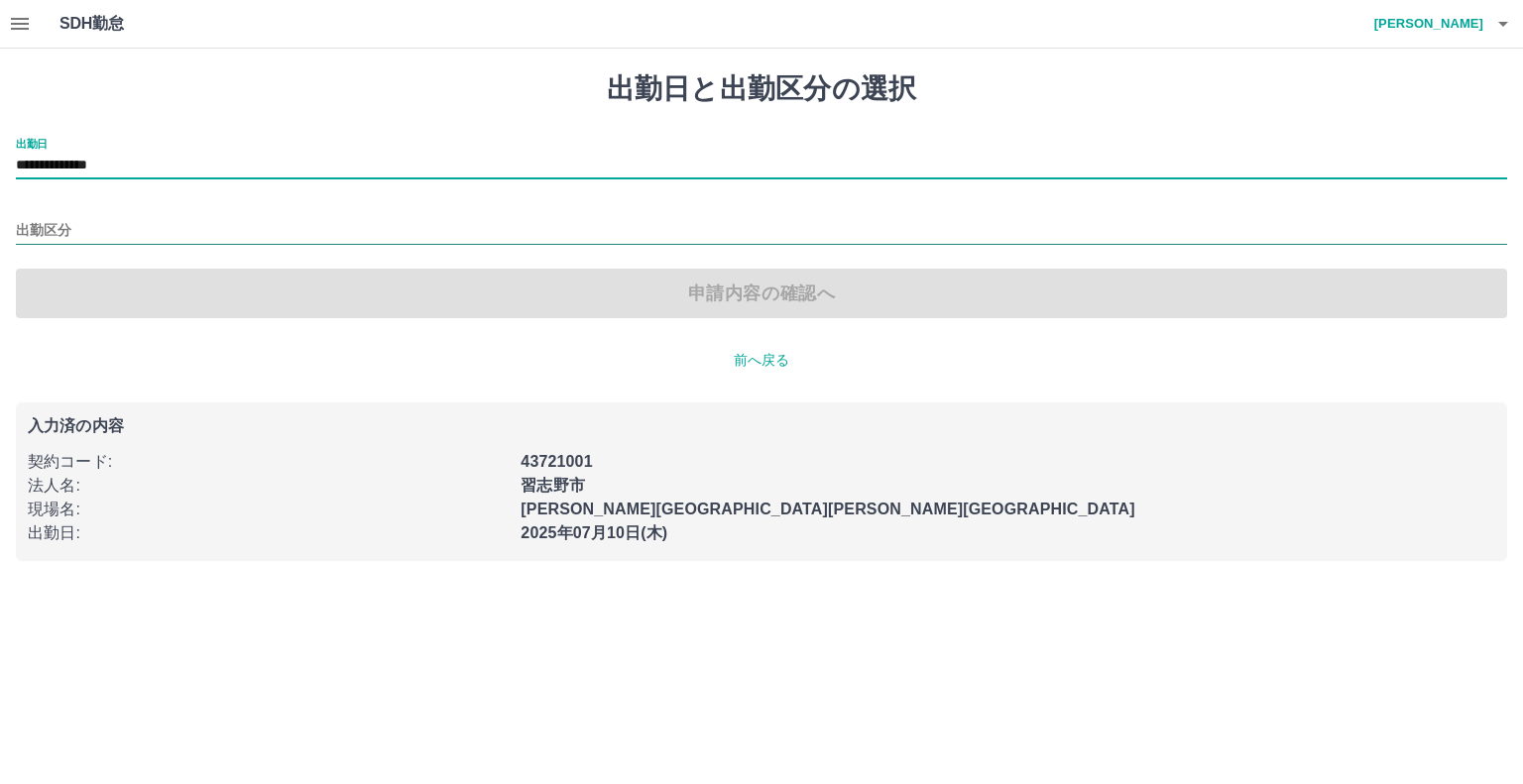 click on "出勤区分" at bounding box center [762, 231] 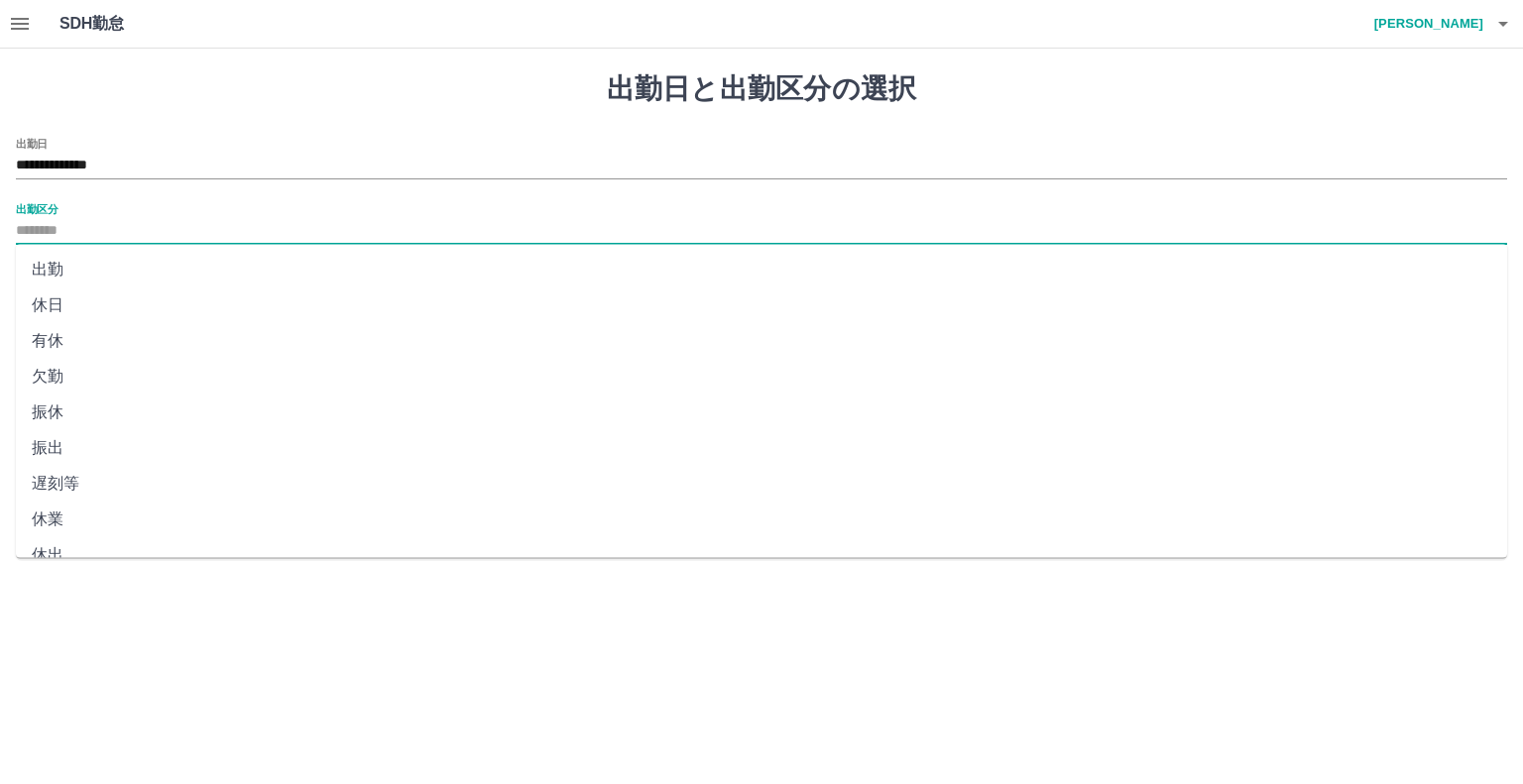 click on "休日" at bounding box center (762, 305) 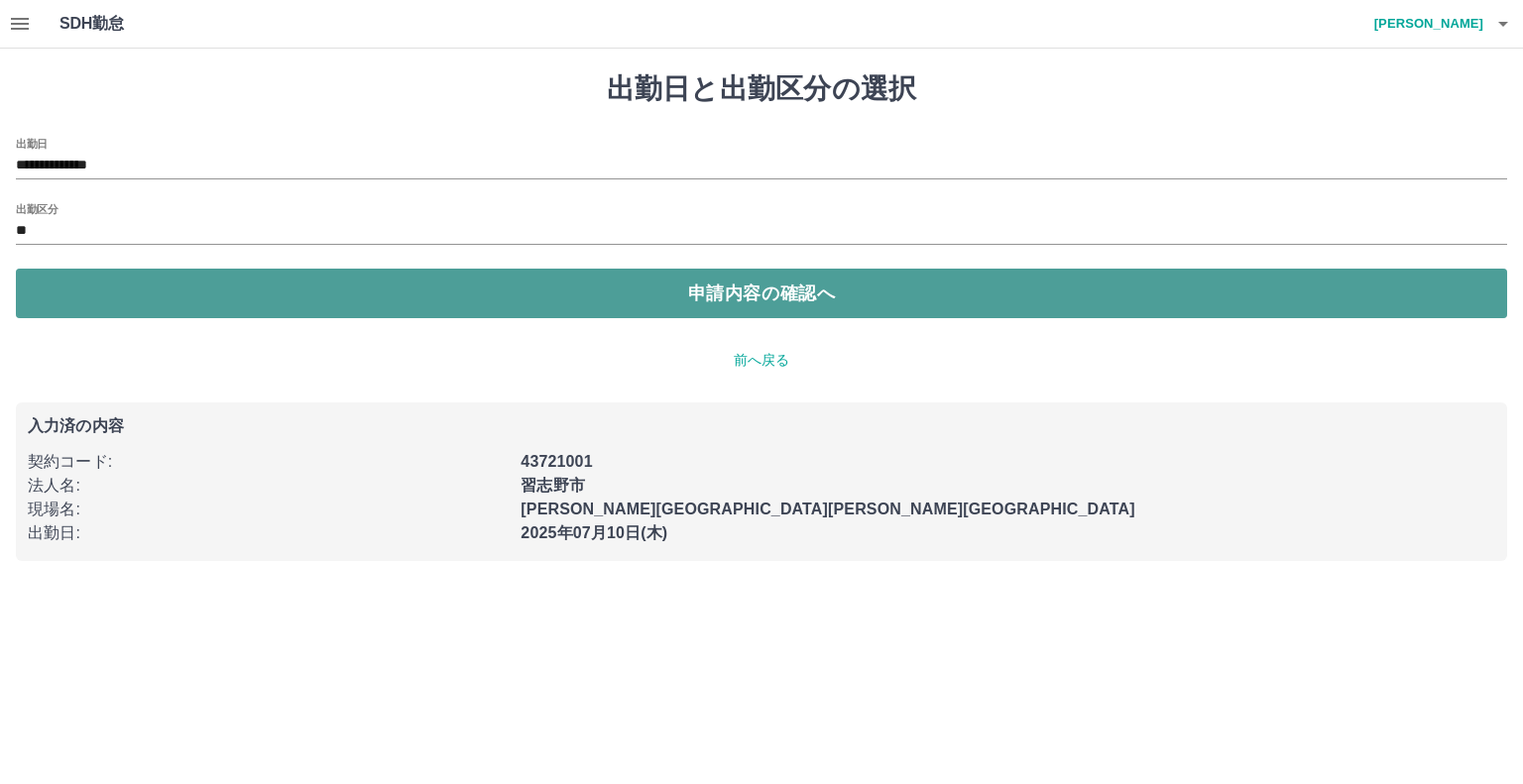 click on "申請内容の確認へ" at bounding box center (762, 293) 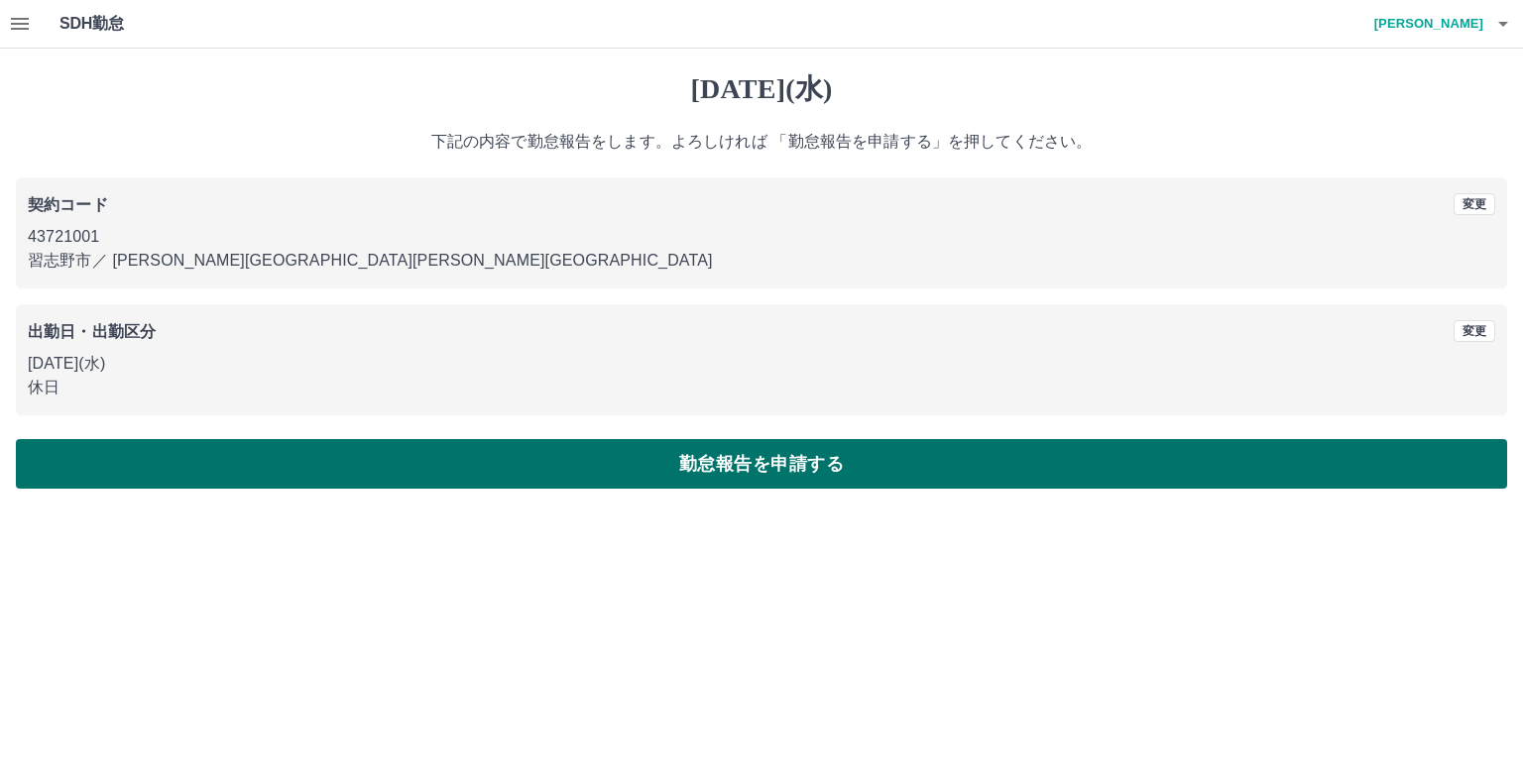 click on "勤怠報告を申請する" at bounding box center (762, 464) 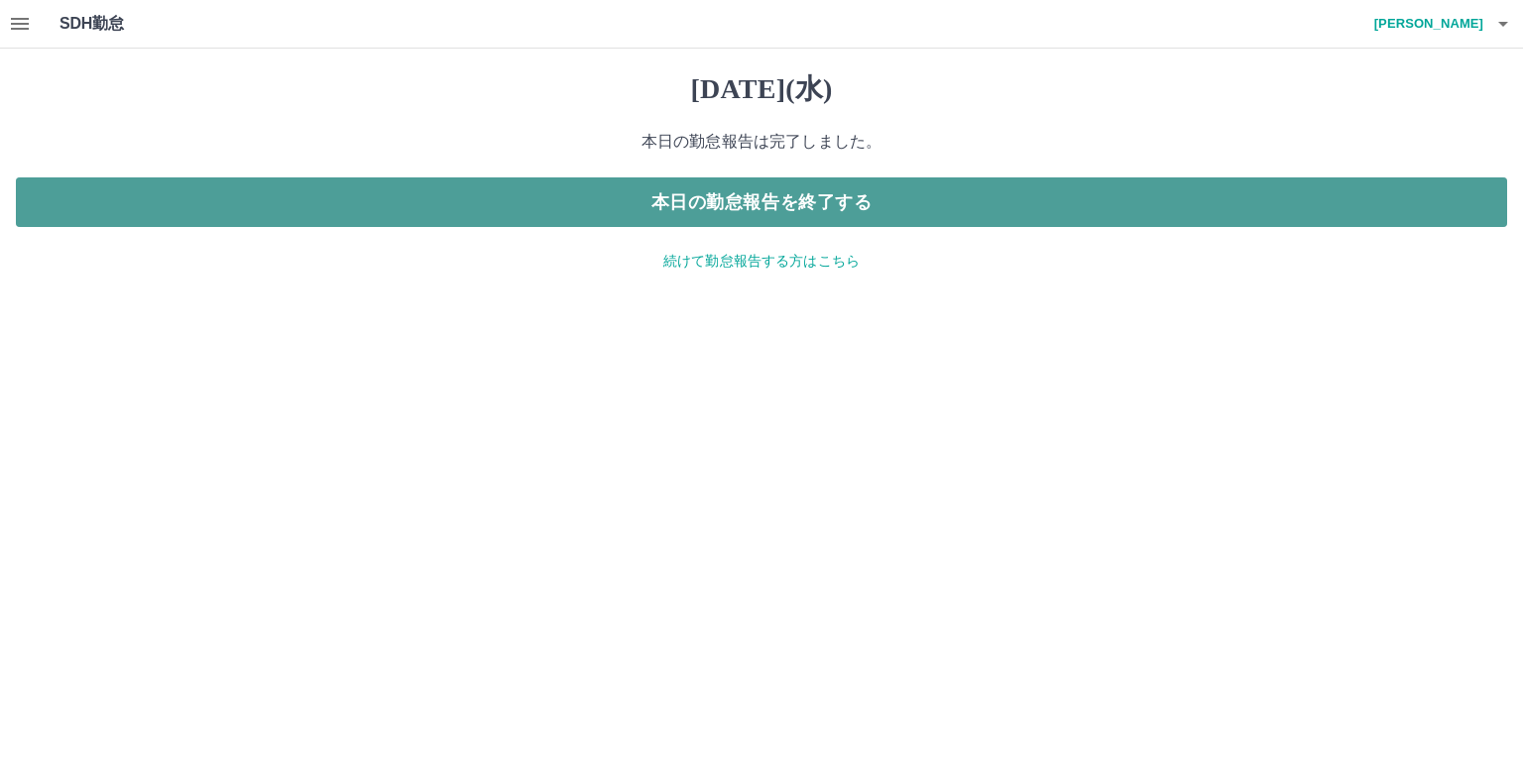 click on "本日の勤怠報告を終了する" at bounding box center [762, 202] 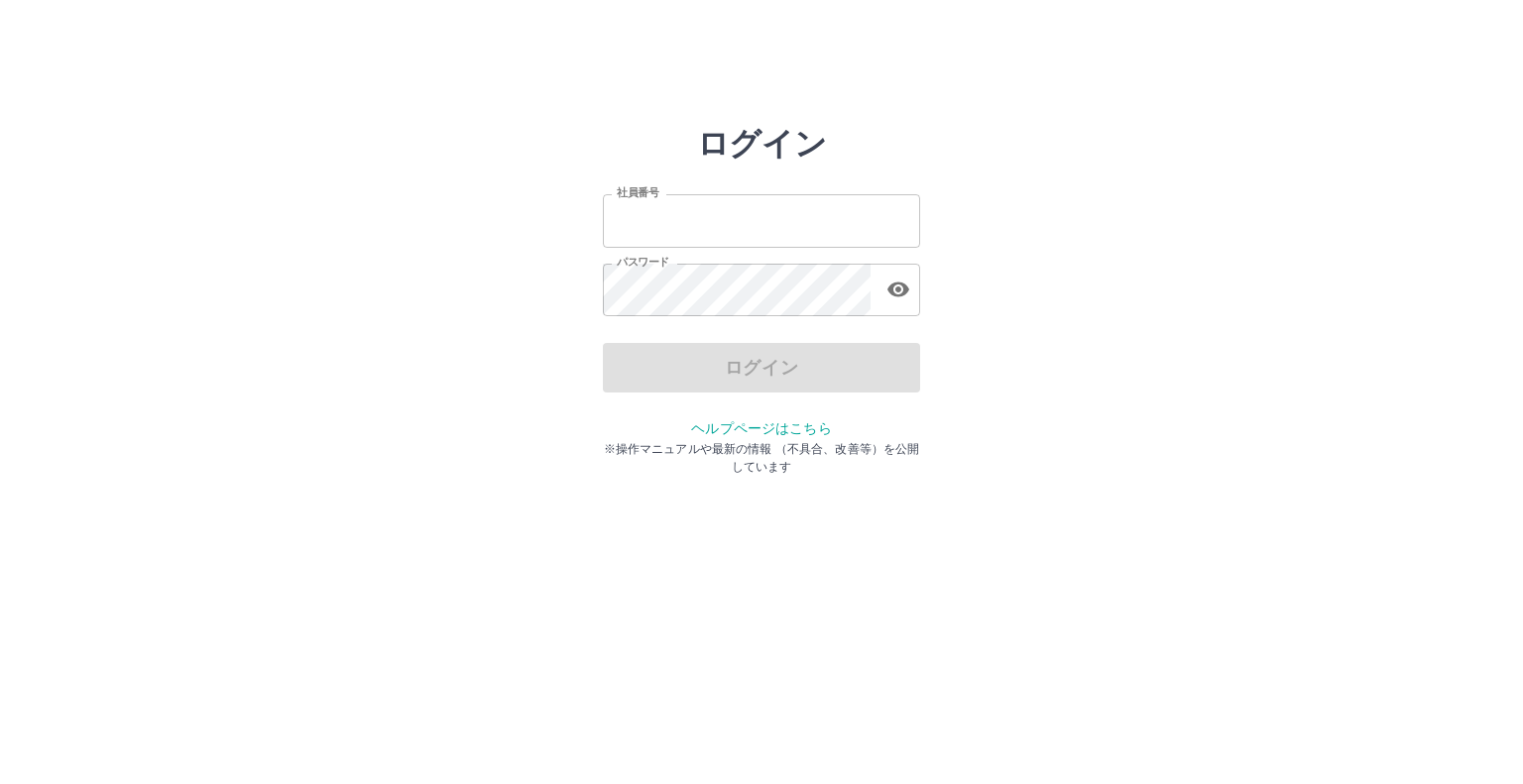 scroll, scrollTop: 0, scrollLeft: 0, axis: both 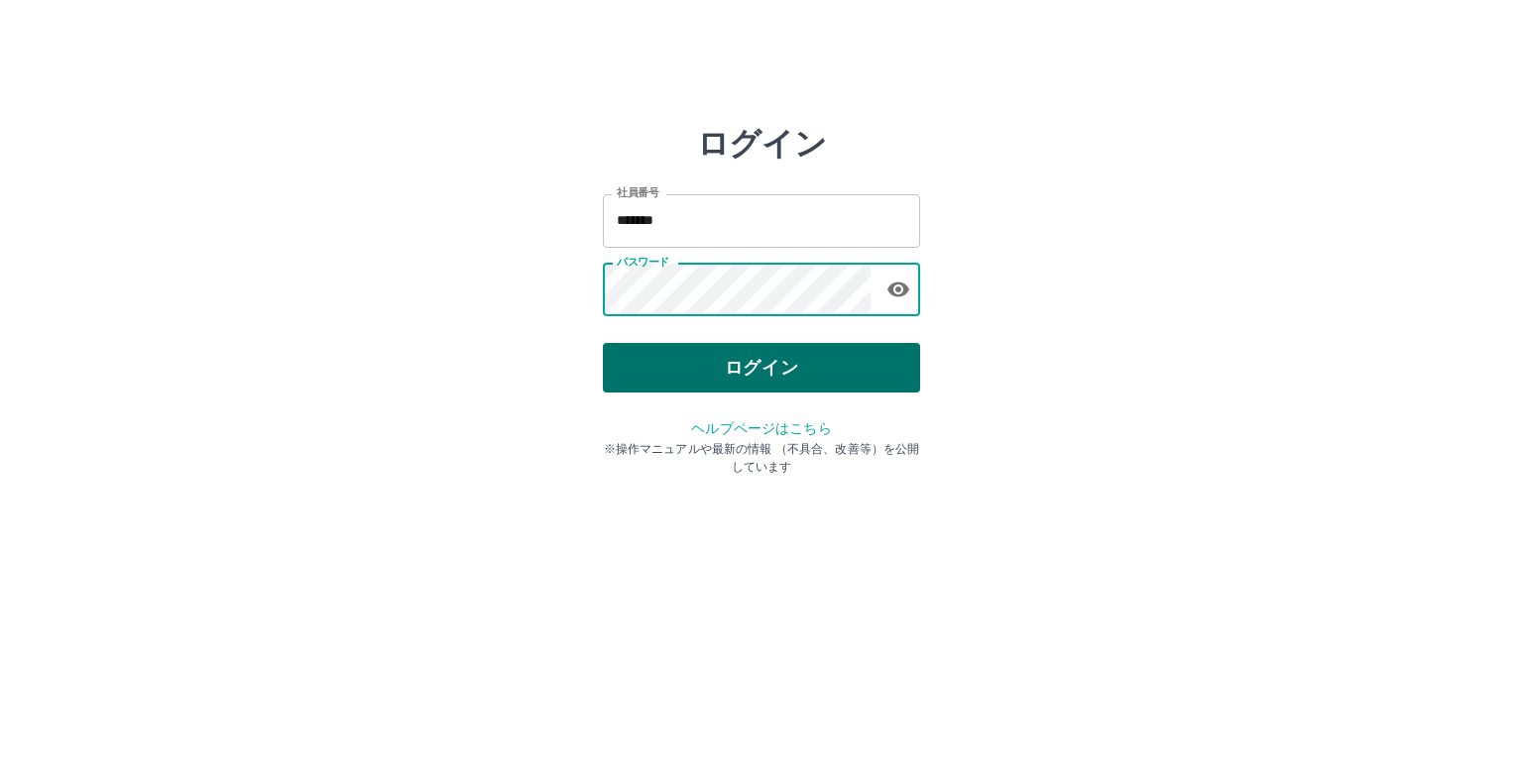 click on "ログイン" at bounding box center [762, 368] 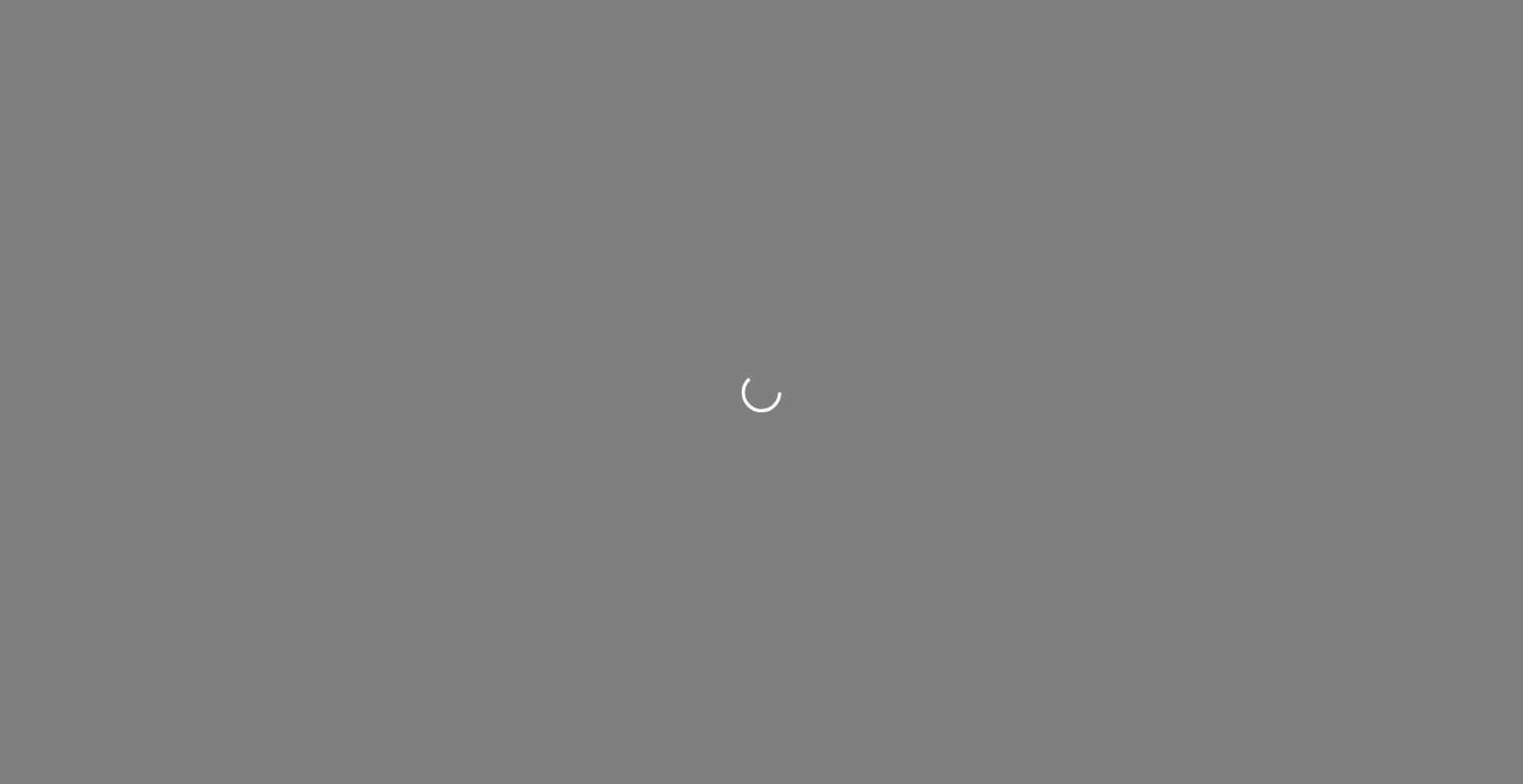 scroll, scrollTop: 0, scrollLeft: 0, axis: both 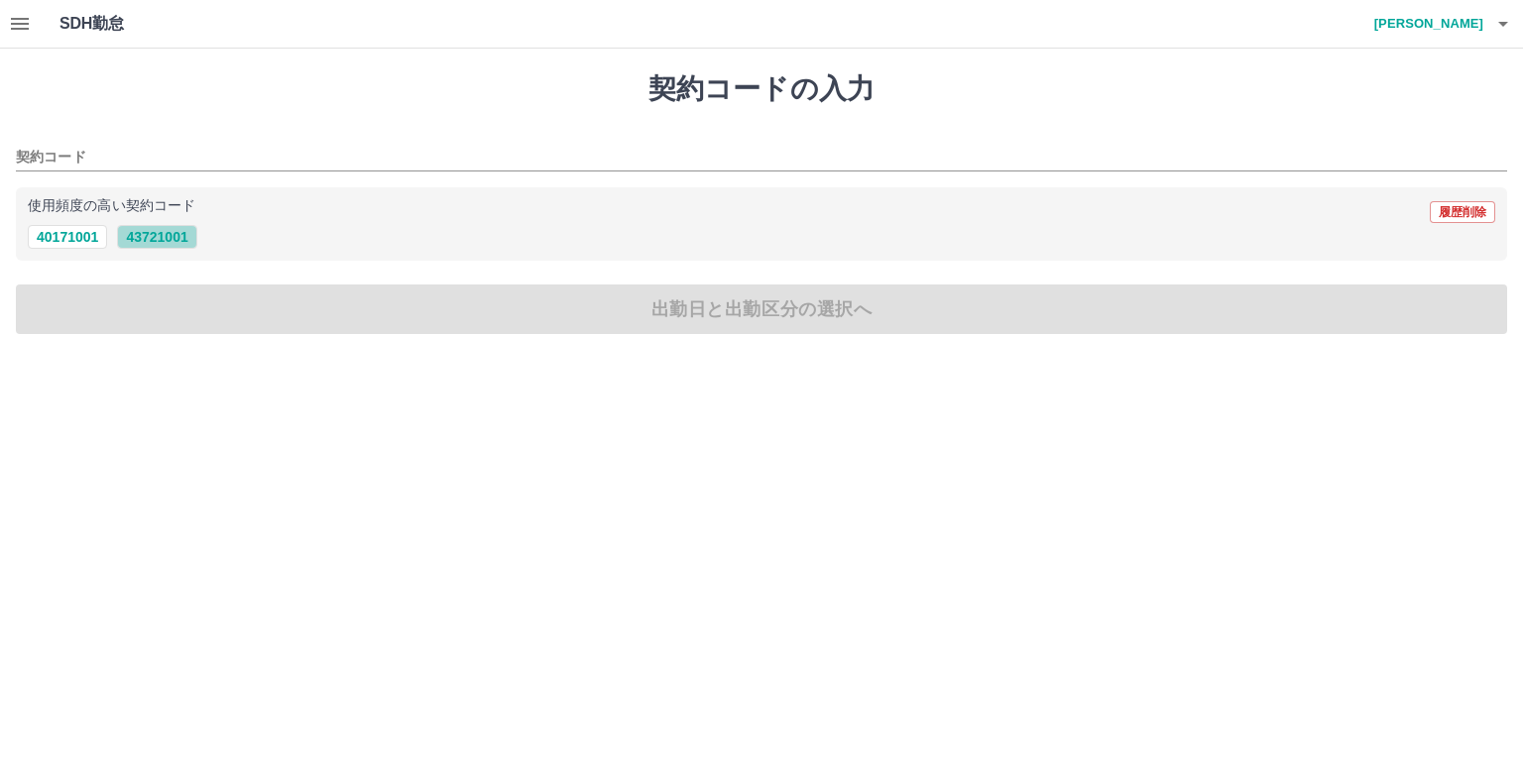 click on "43721001" at bounding box center [157, 237] 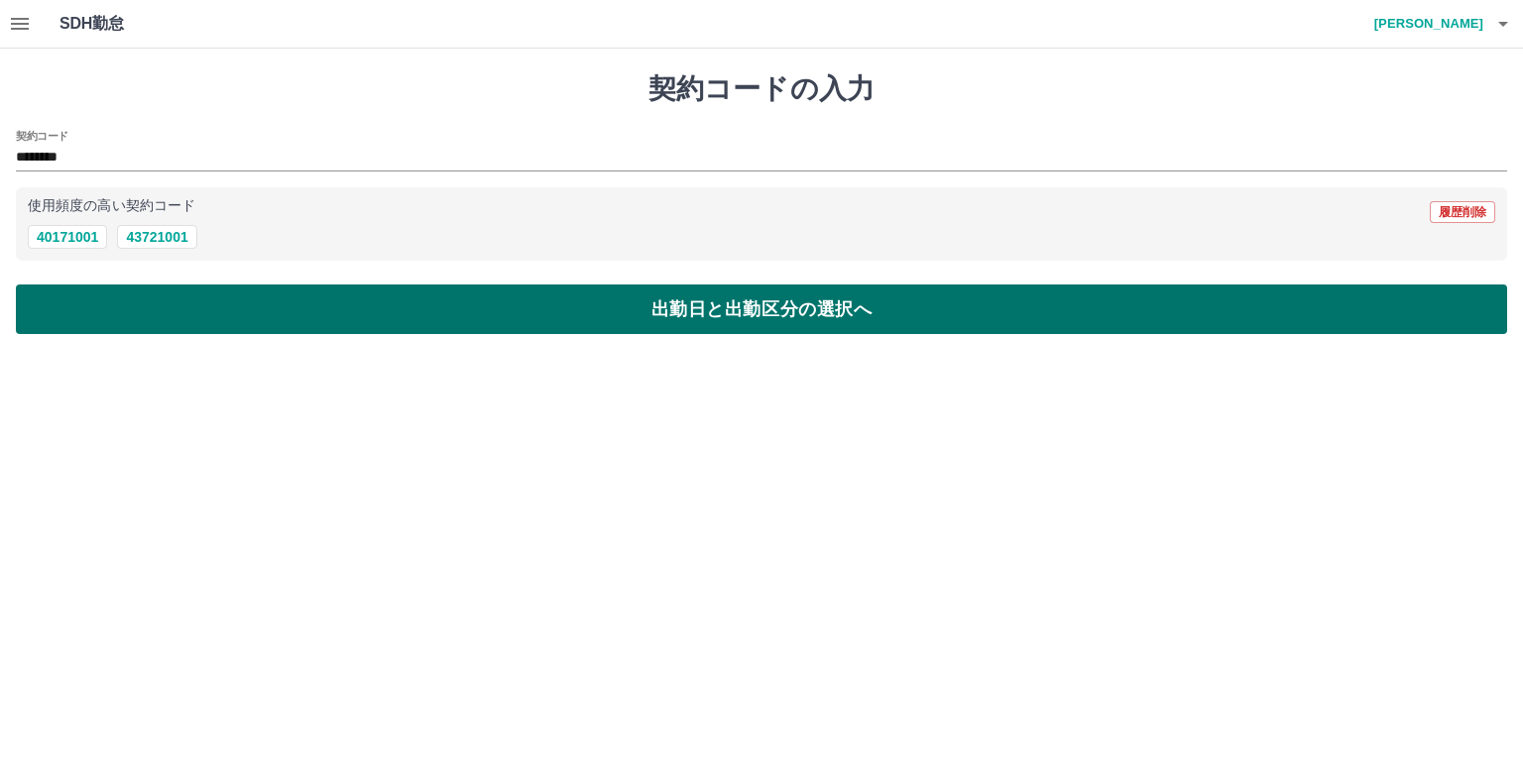 click on "出勤日と出勤区分の選択へ" at bounding box center [762, 309] 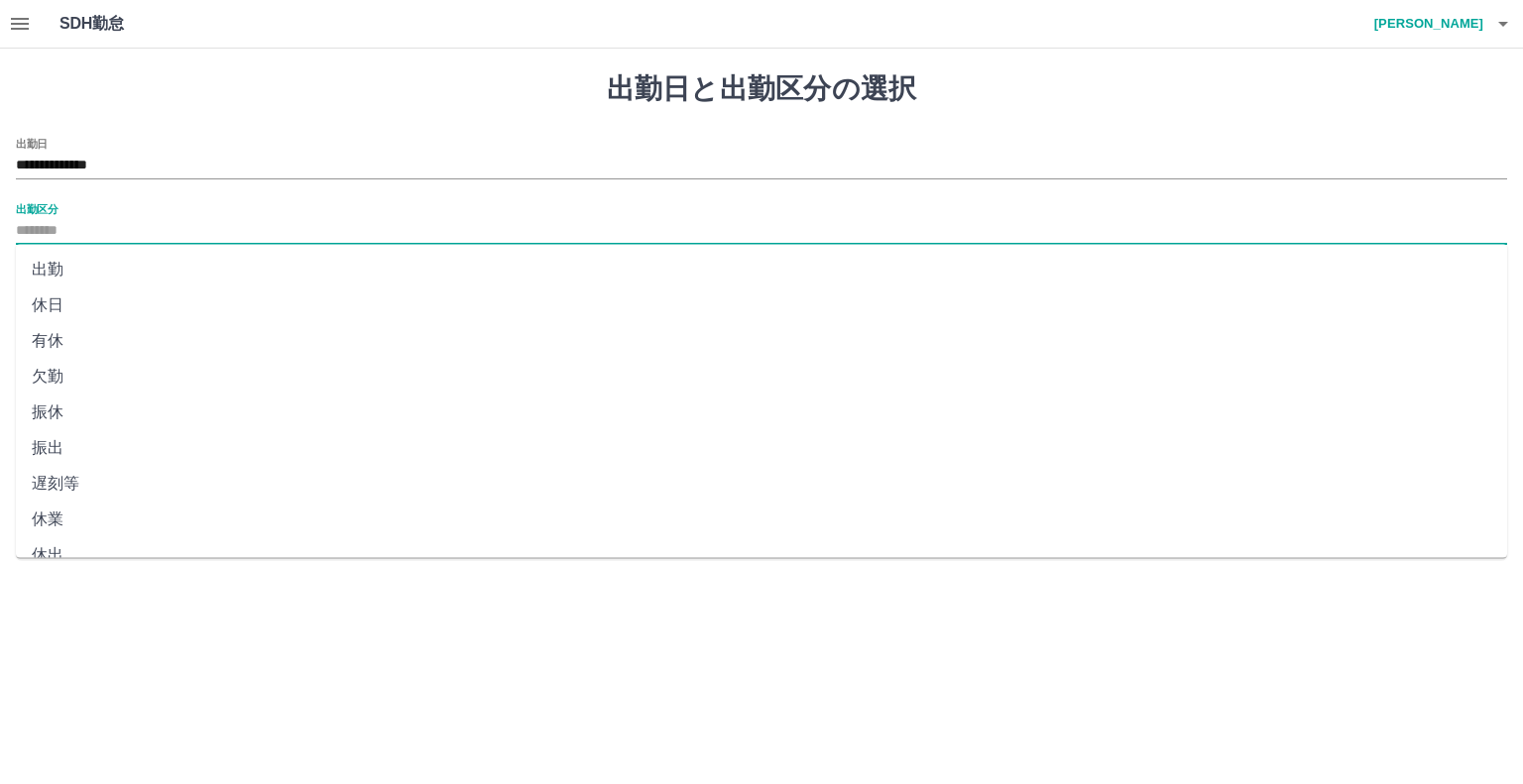 click on "出勤区分" at bounding box center (762, 231) 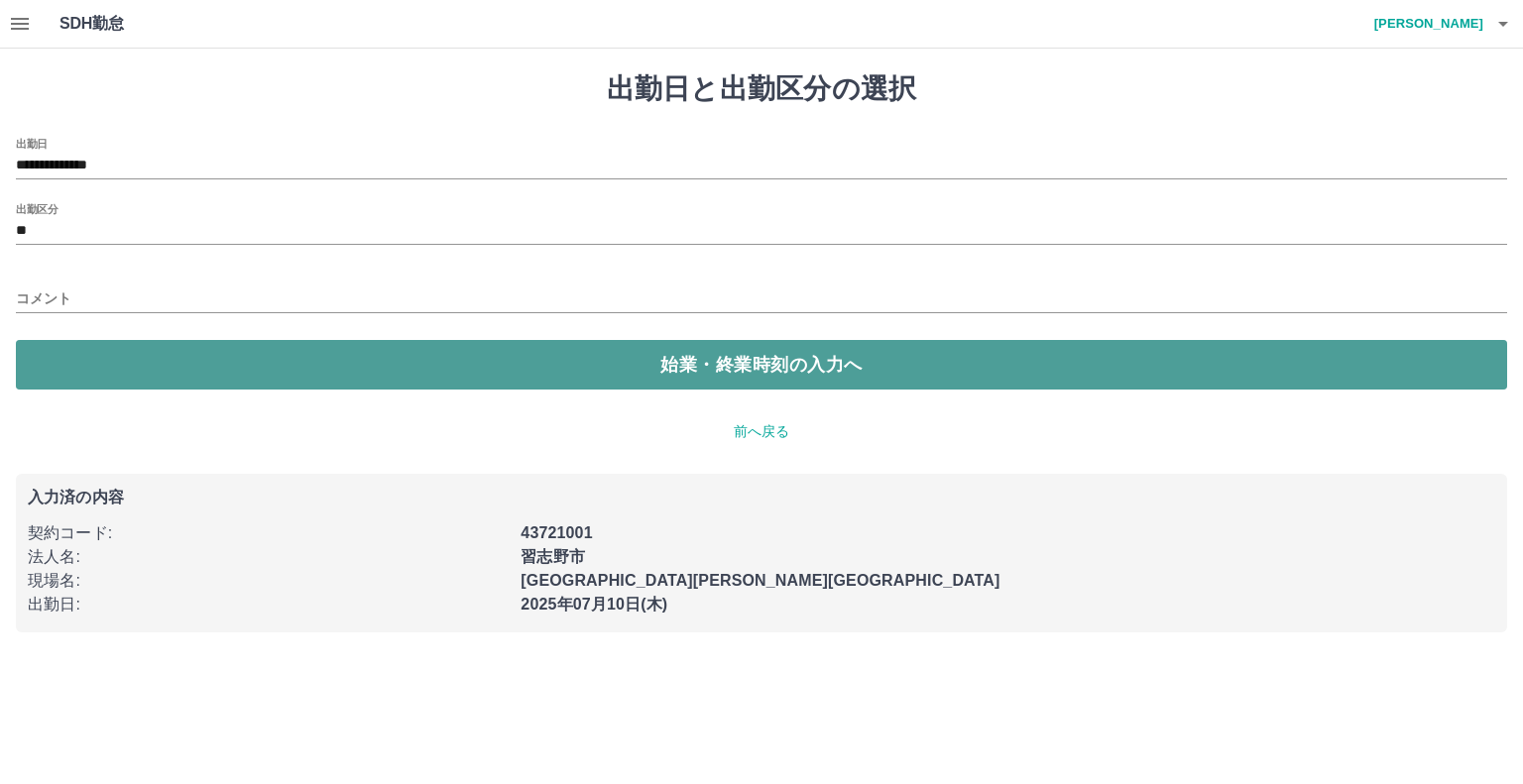 click on "始業・終業時刻の入力へ" at bounding box center (762, 365) 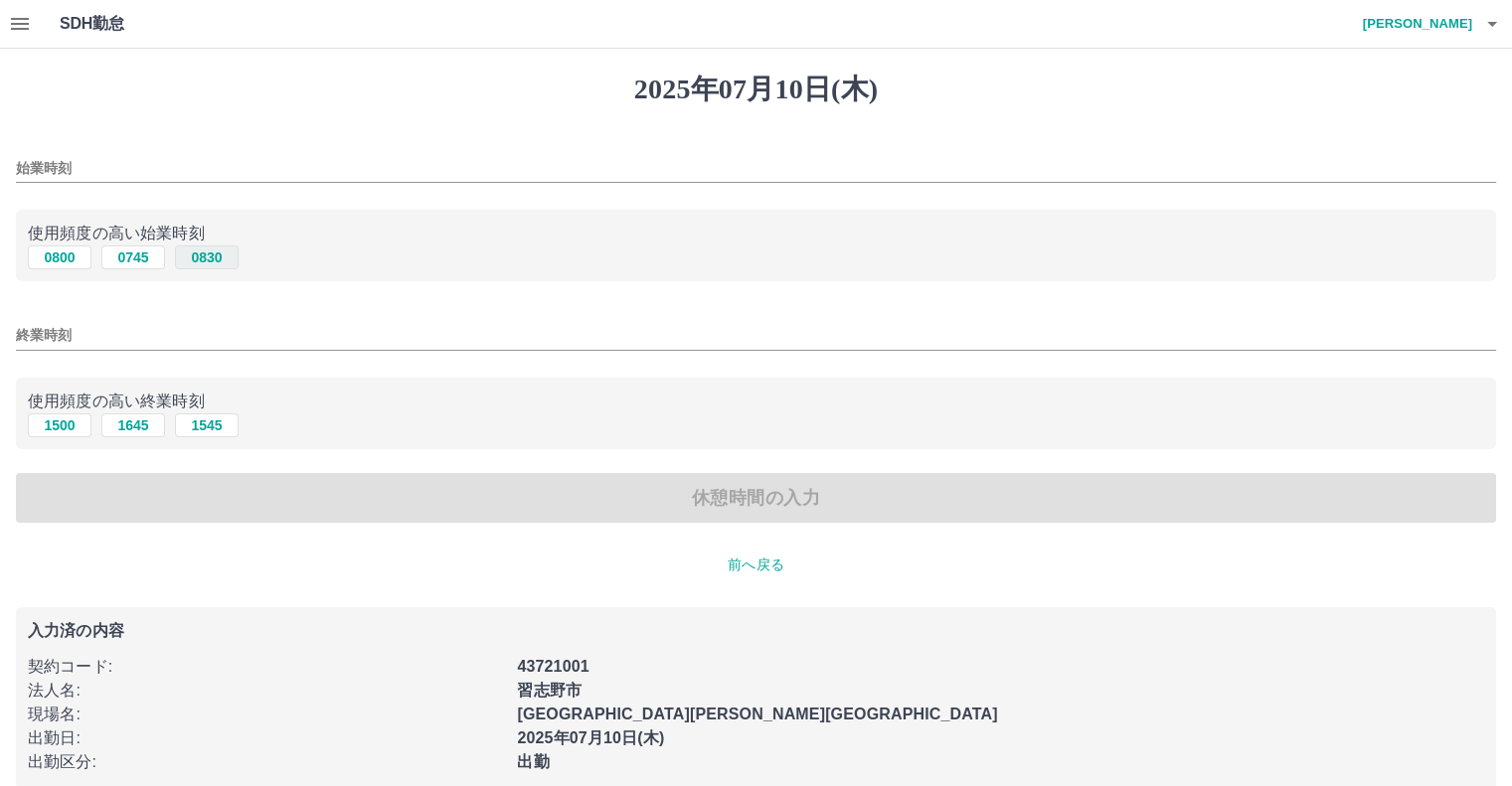 click on "0830" at bounding box center (207, 257) 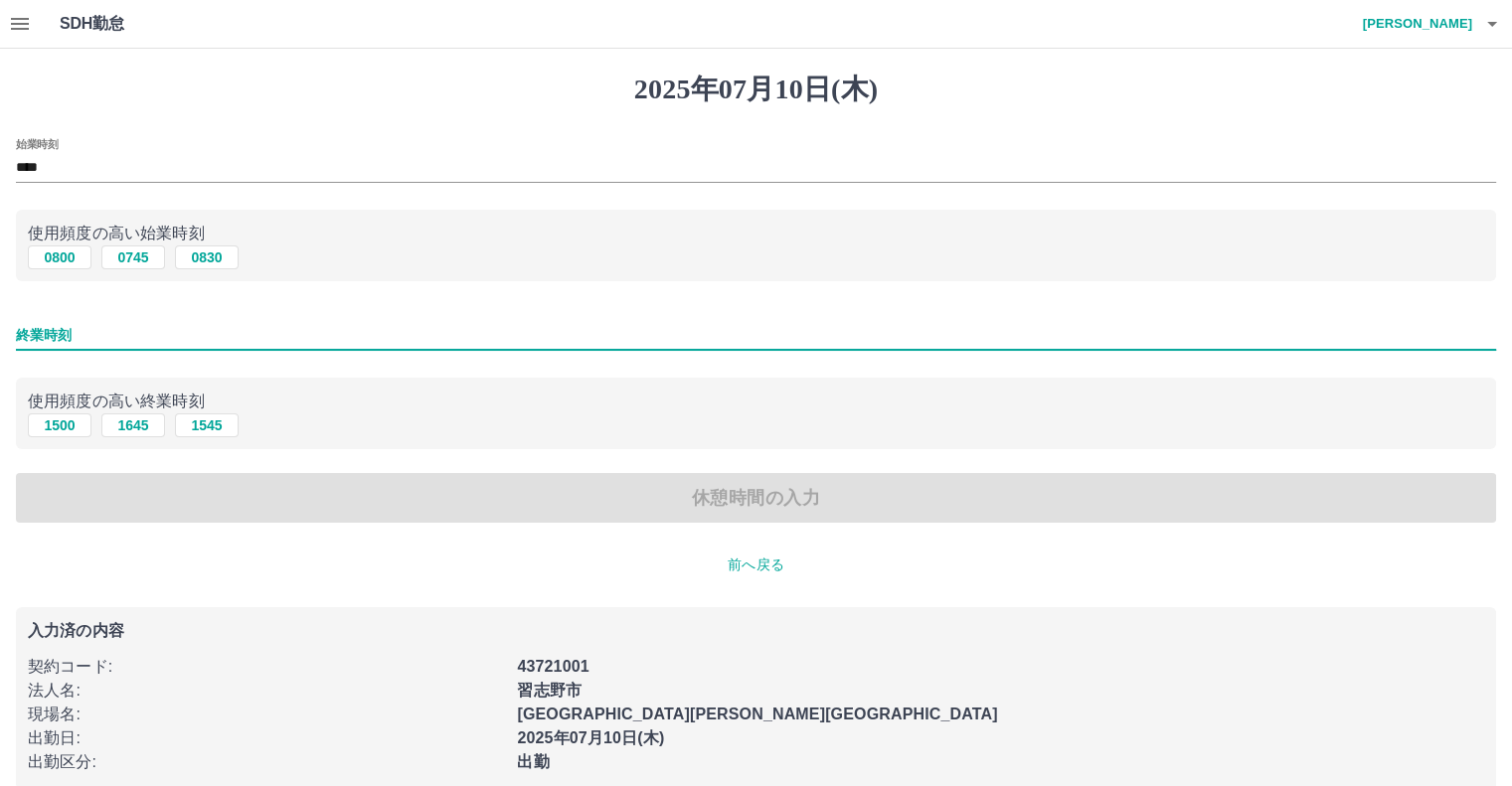 click on "終業時刻" at bounding box center [756, 335] 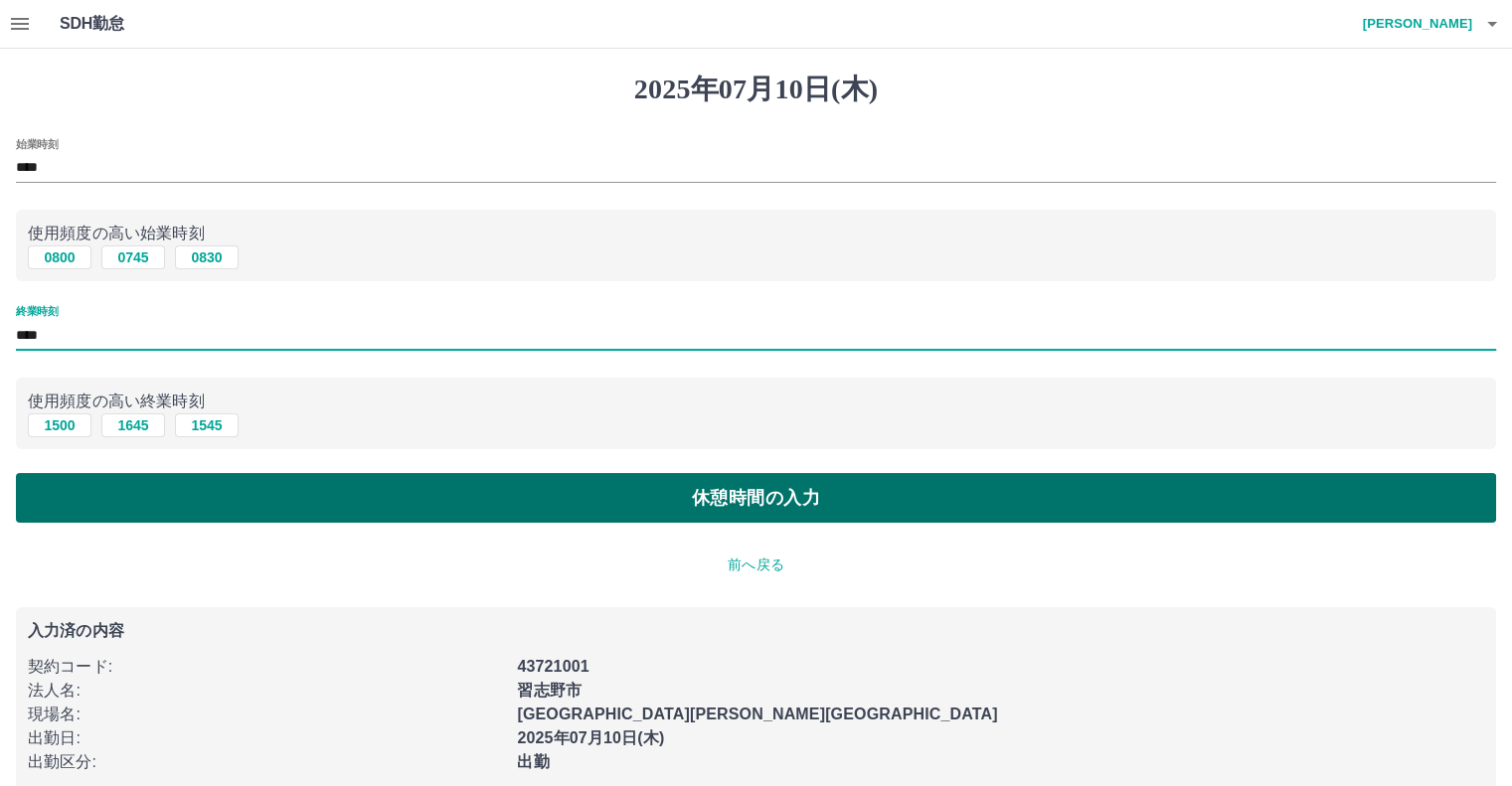 type on "****" 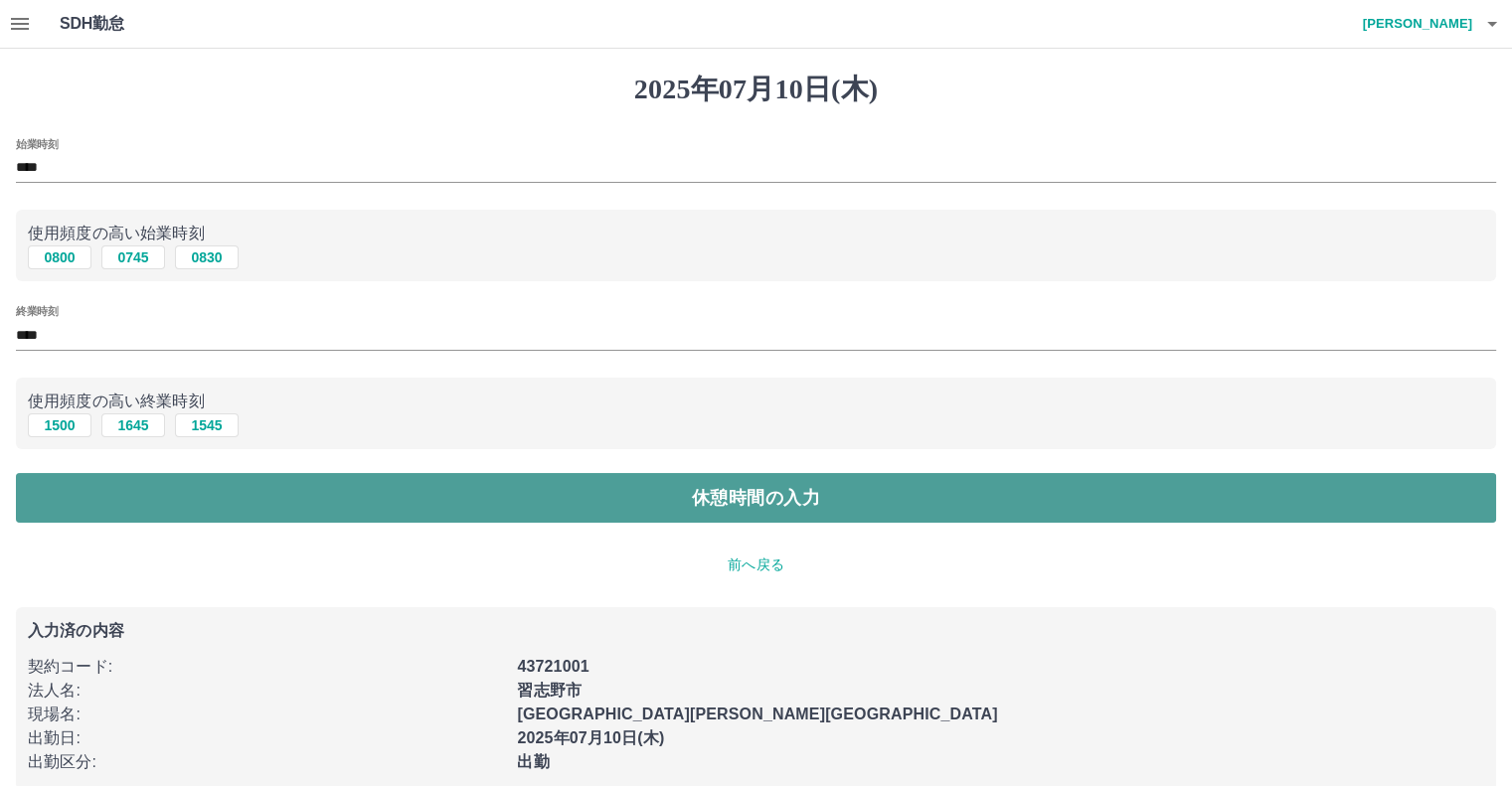 click on "休憩時間の入力" at bounding box center (756, 498) 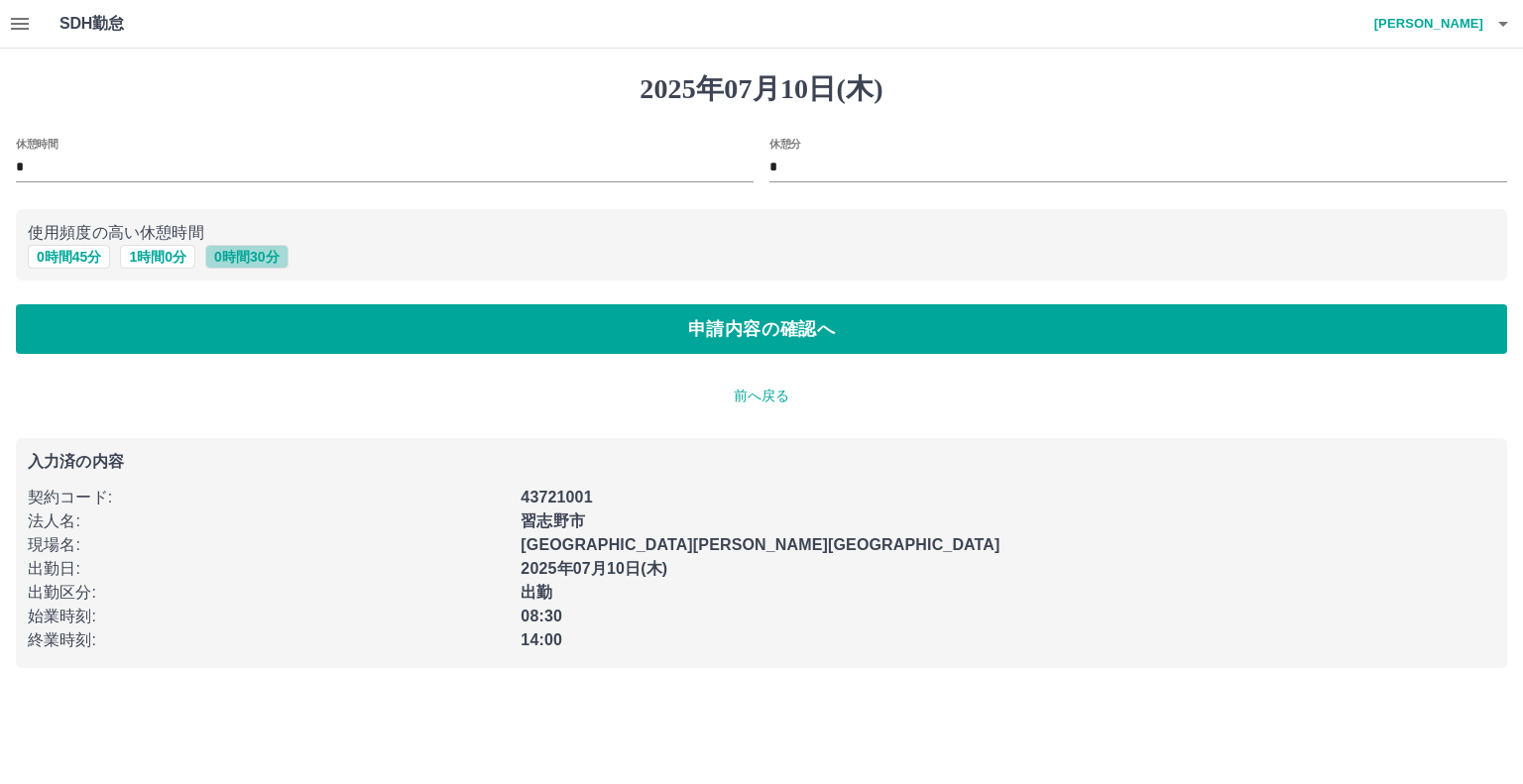 click on "0 時間 30 分" at bounding box center [246, 257] 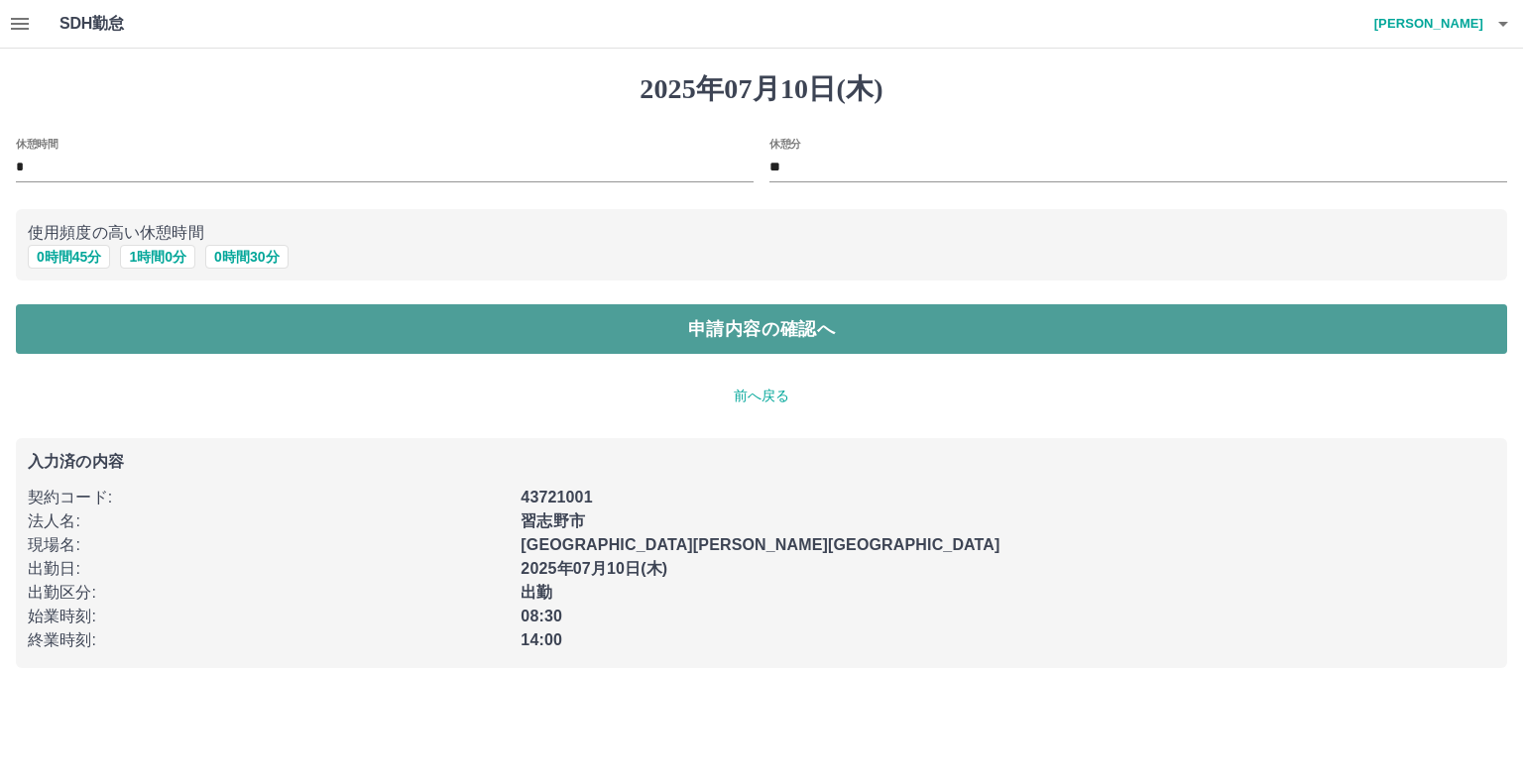 click on "申請内容の確認へ" at bounding box center [762, 329] 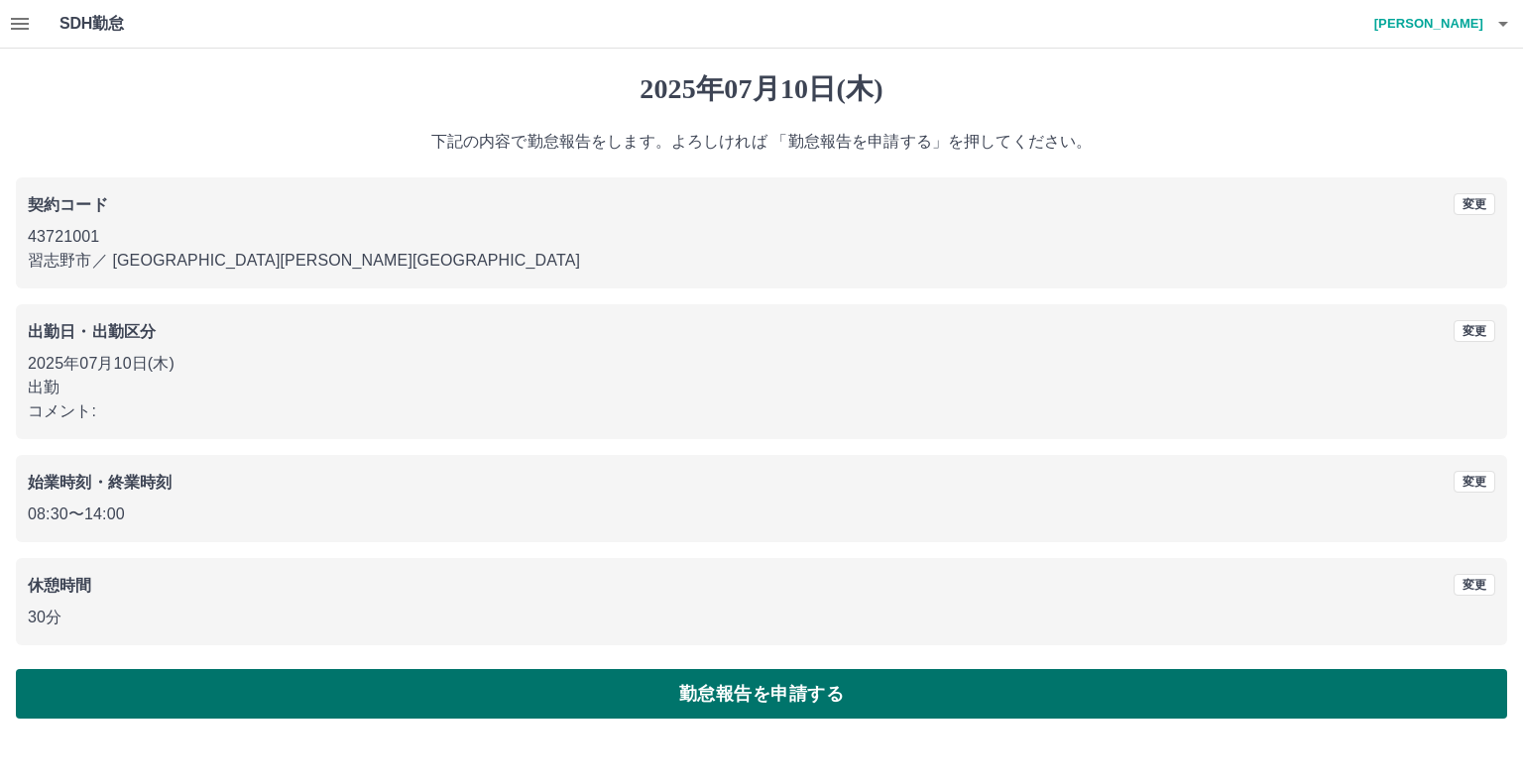 click on "勤怠報告を申請する" at bounding box center [762, 694] 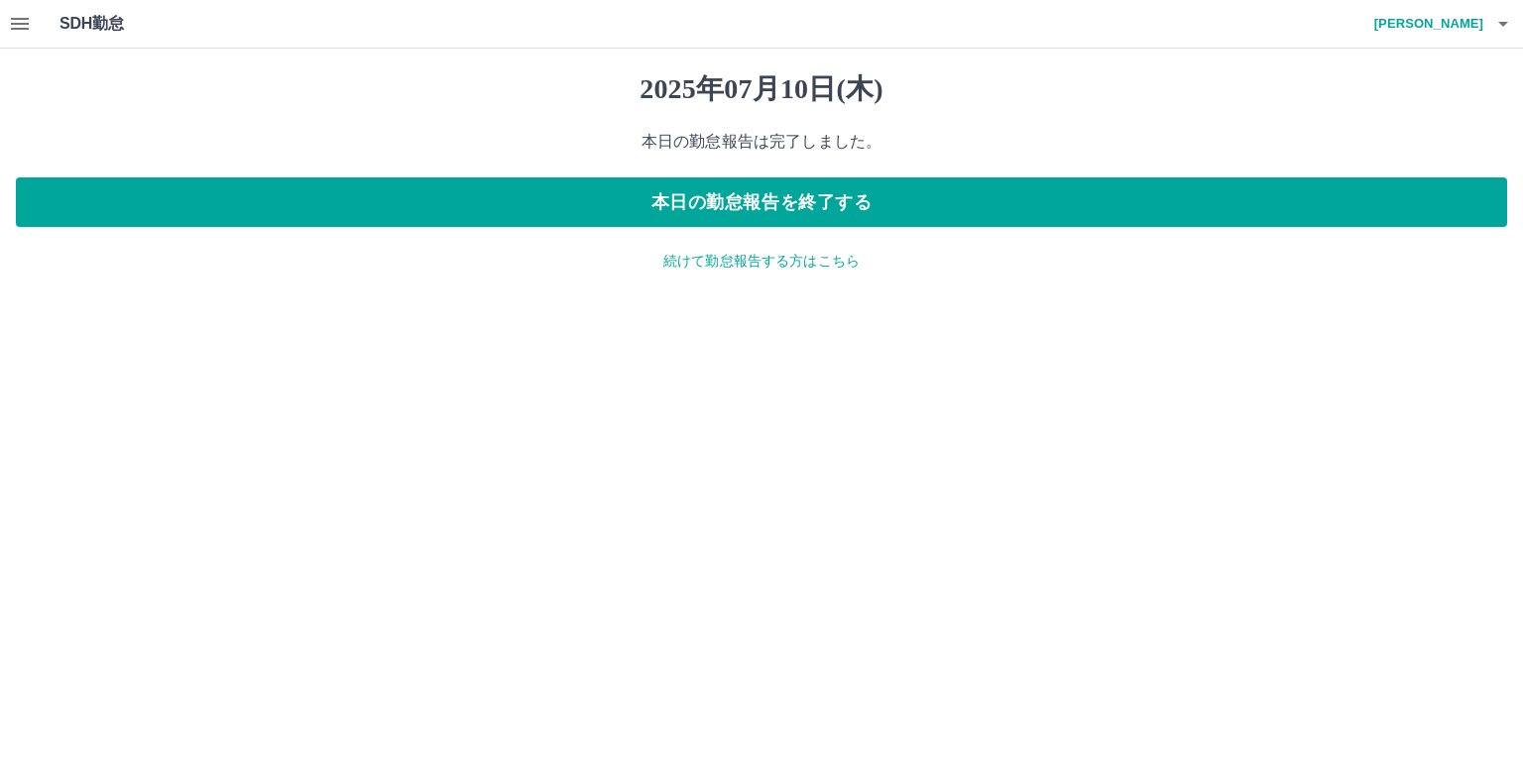 click on "続けて勤怠報告する方はこちら" at bounding box center [762, 261] 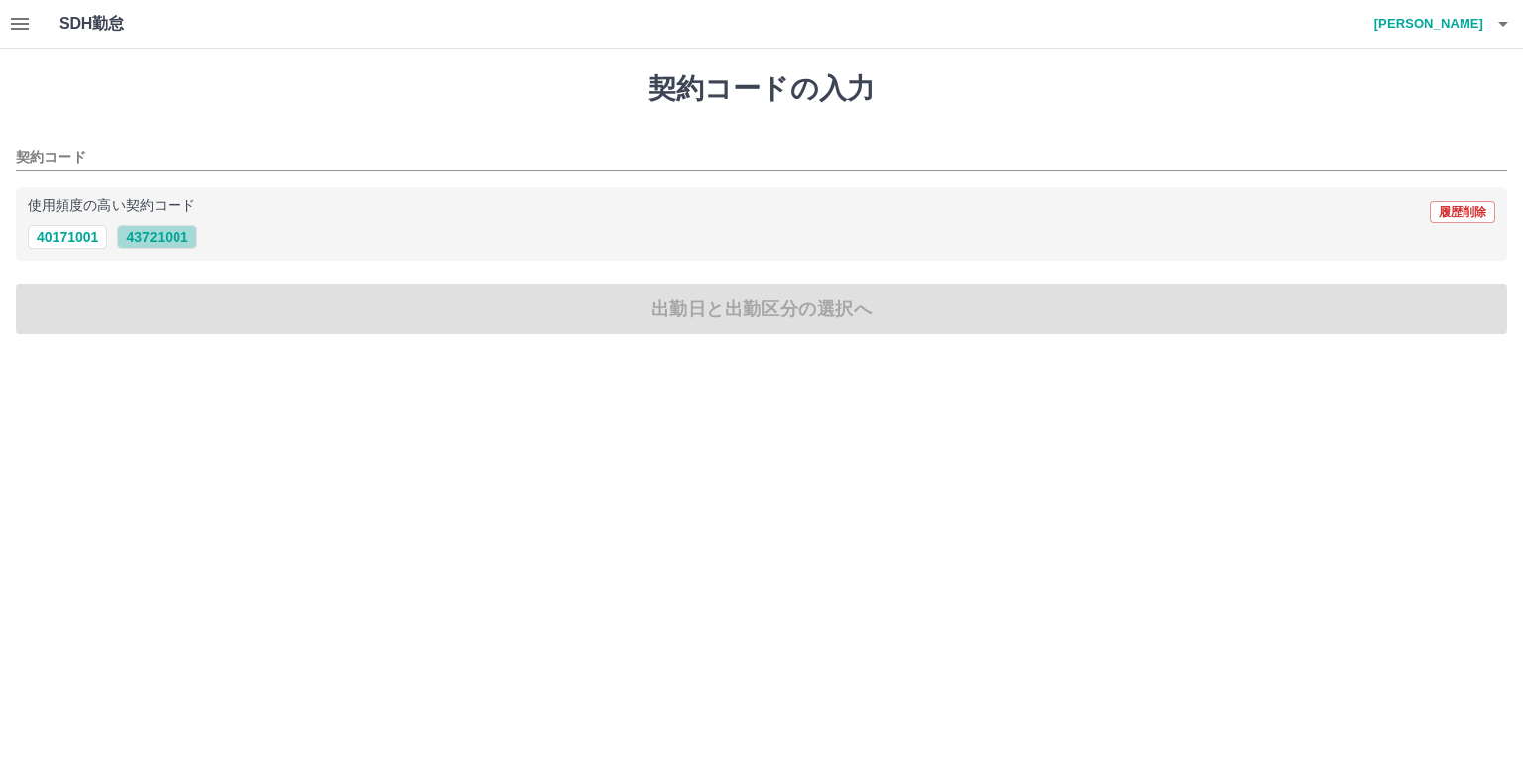click on "43721001" at bounding box center [157, 237] 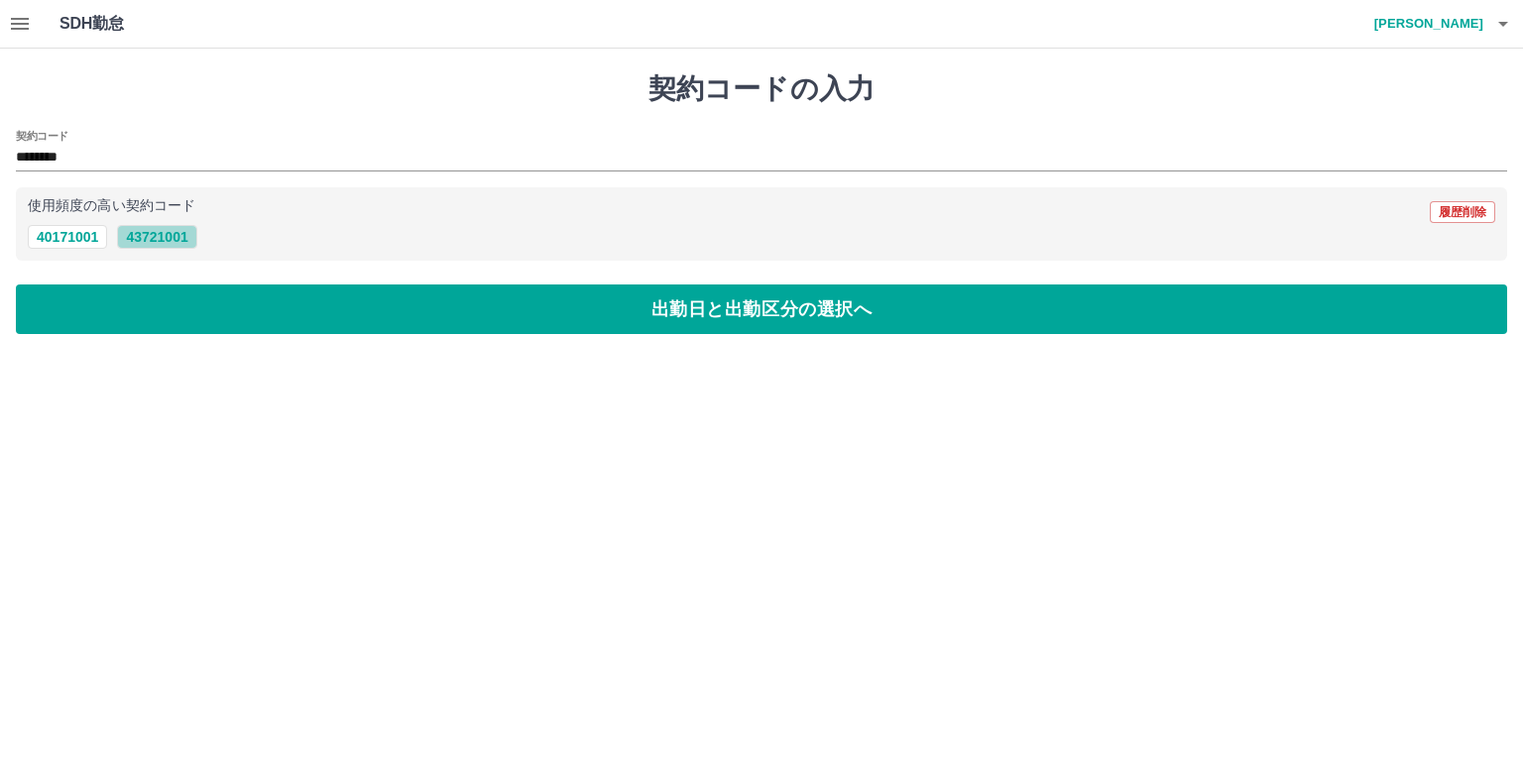 click on "43721001" at bounding box center [157, 237] 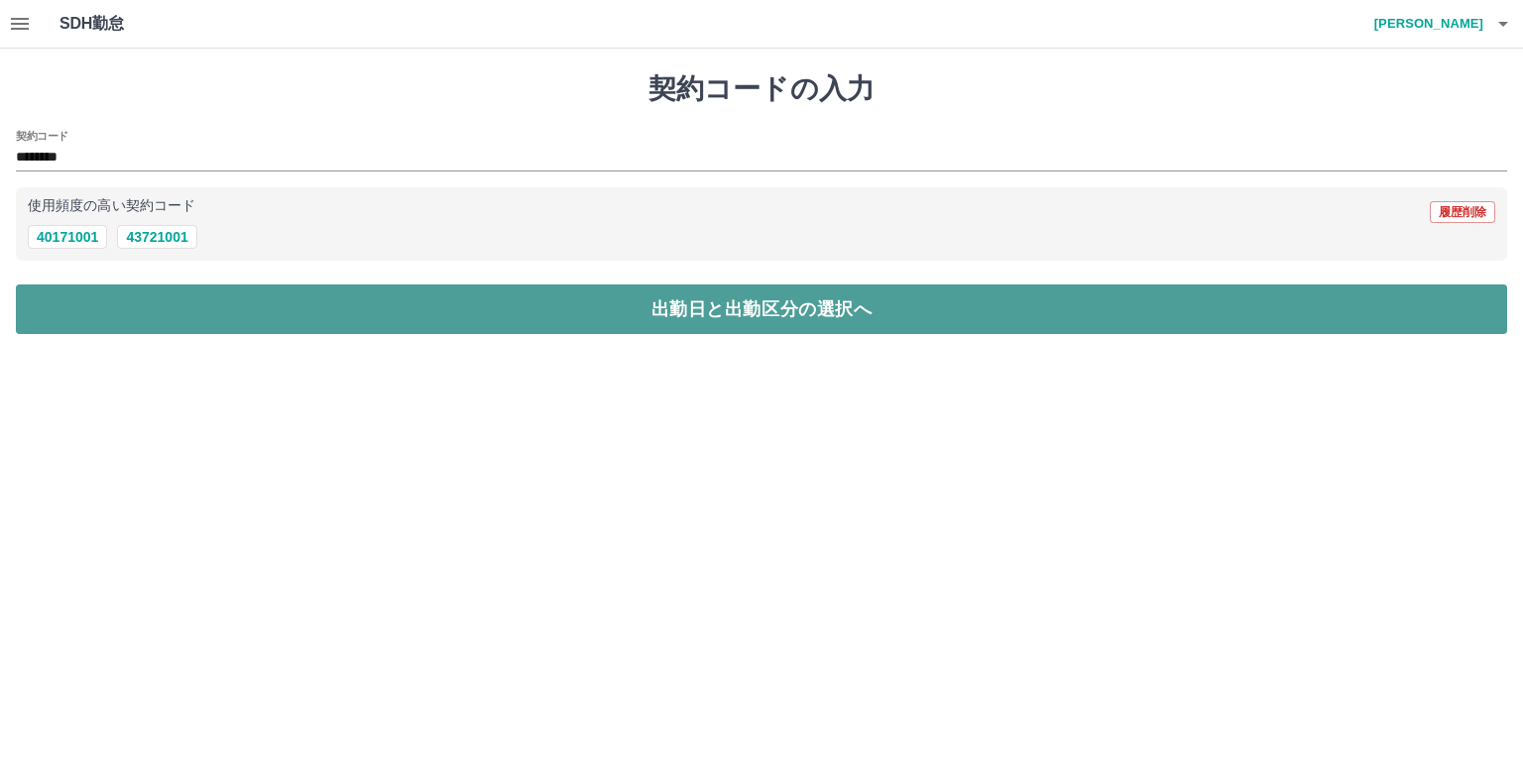 click on "出勤日と出勤区分の選択へ" at bounding box center (762, 309) 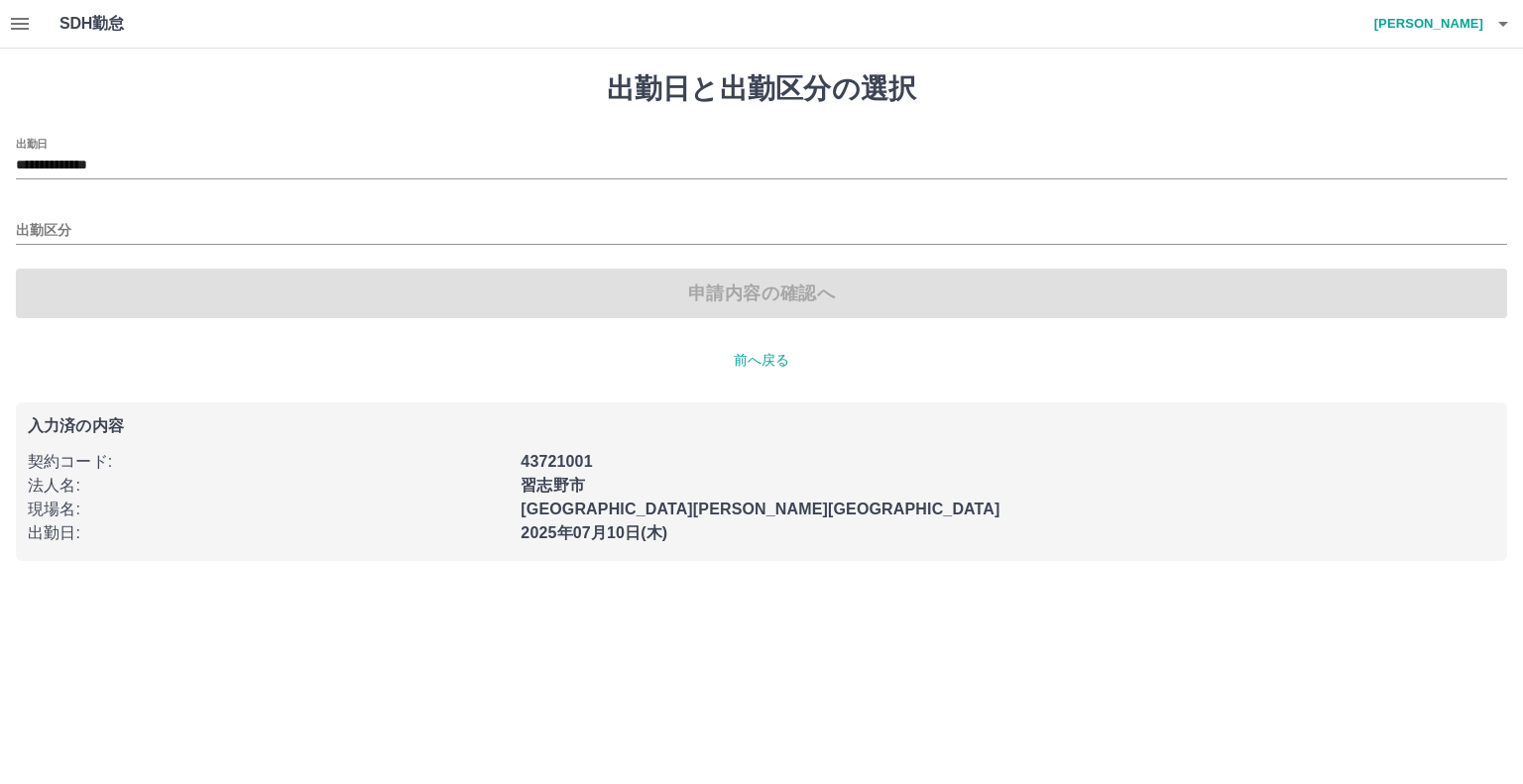 click on "前へ戻る" at bounding box center (762, 360) 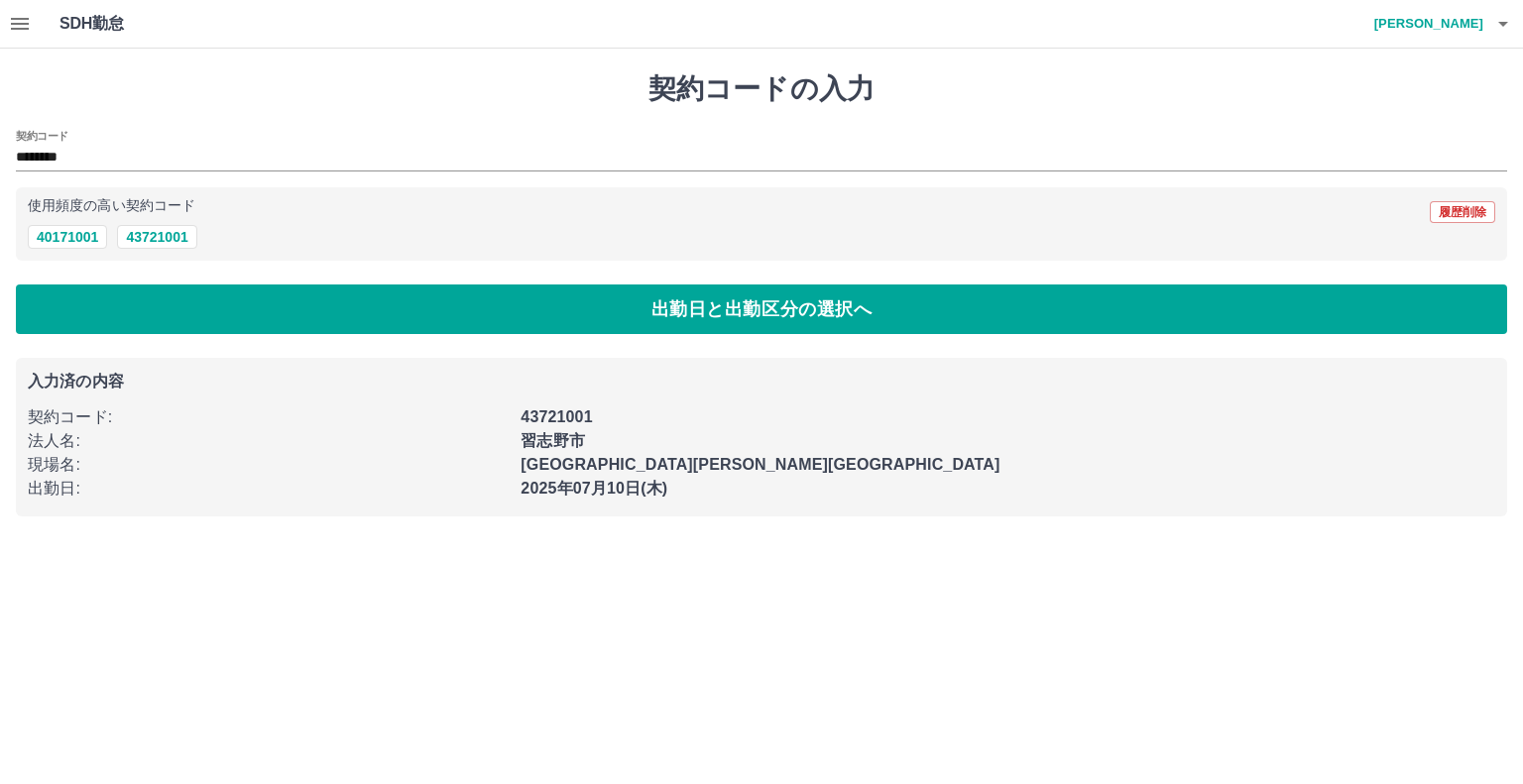 click on "松澤　綾子" at bounding box center (1424, 24) 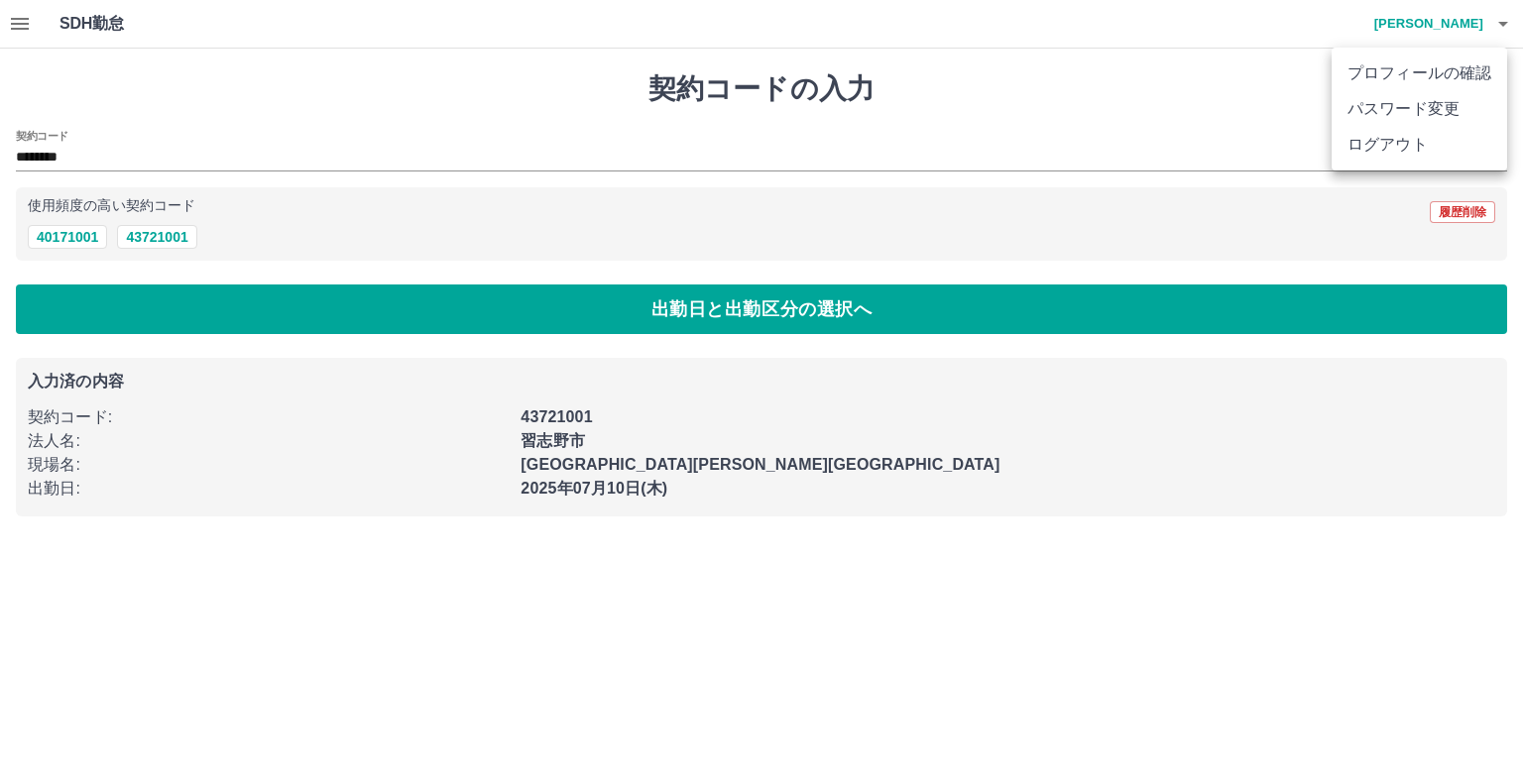 click at bounding box center (762, 392) 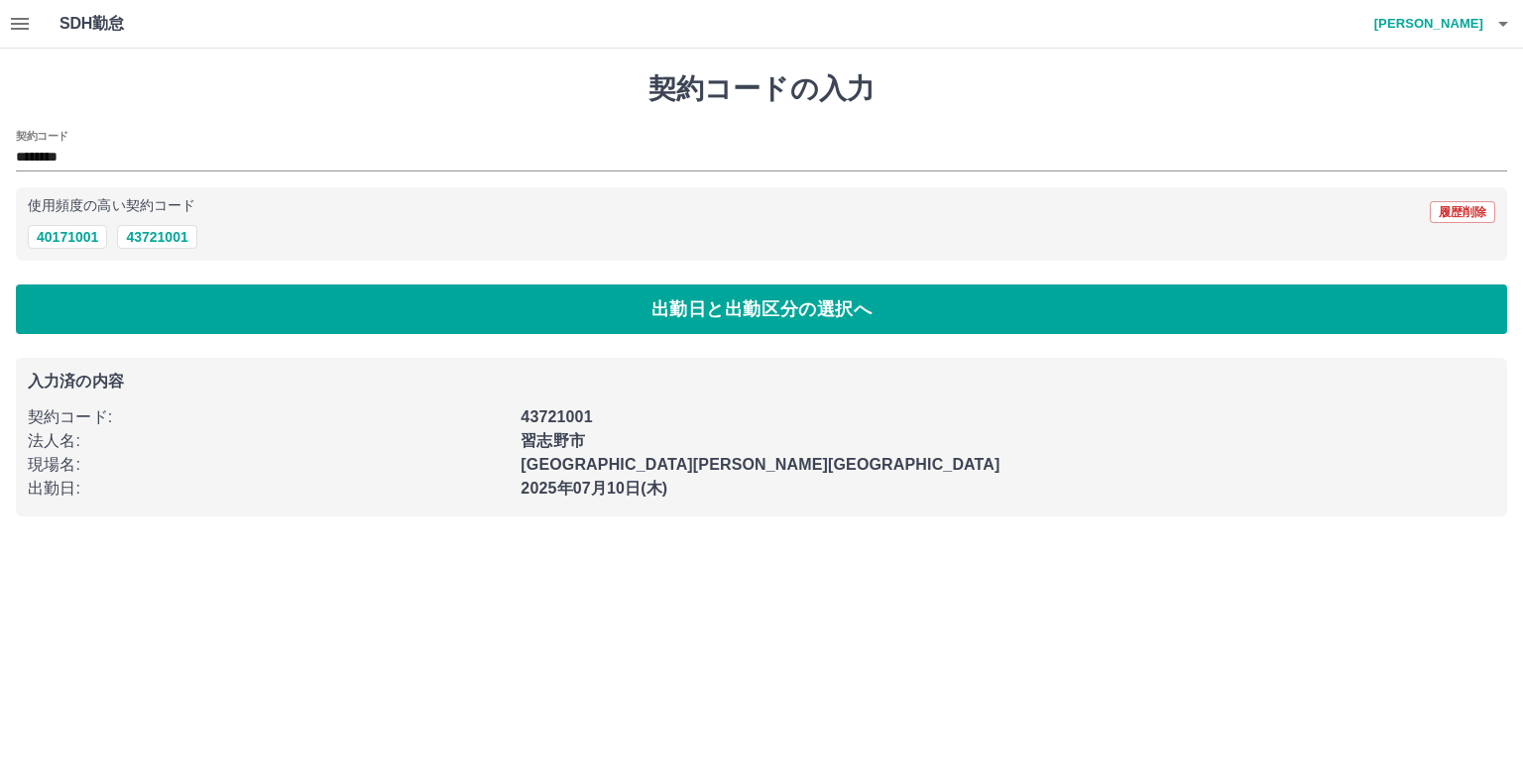 click on "SDH勤怠 松澤　綾子" at bounding box center (762, 24) 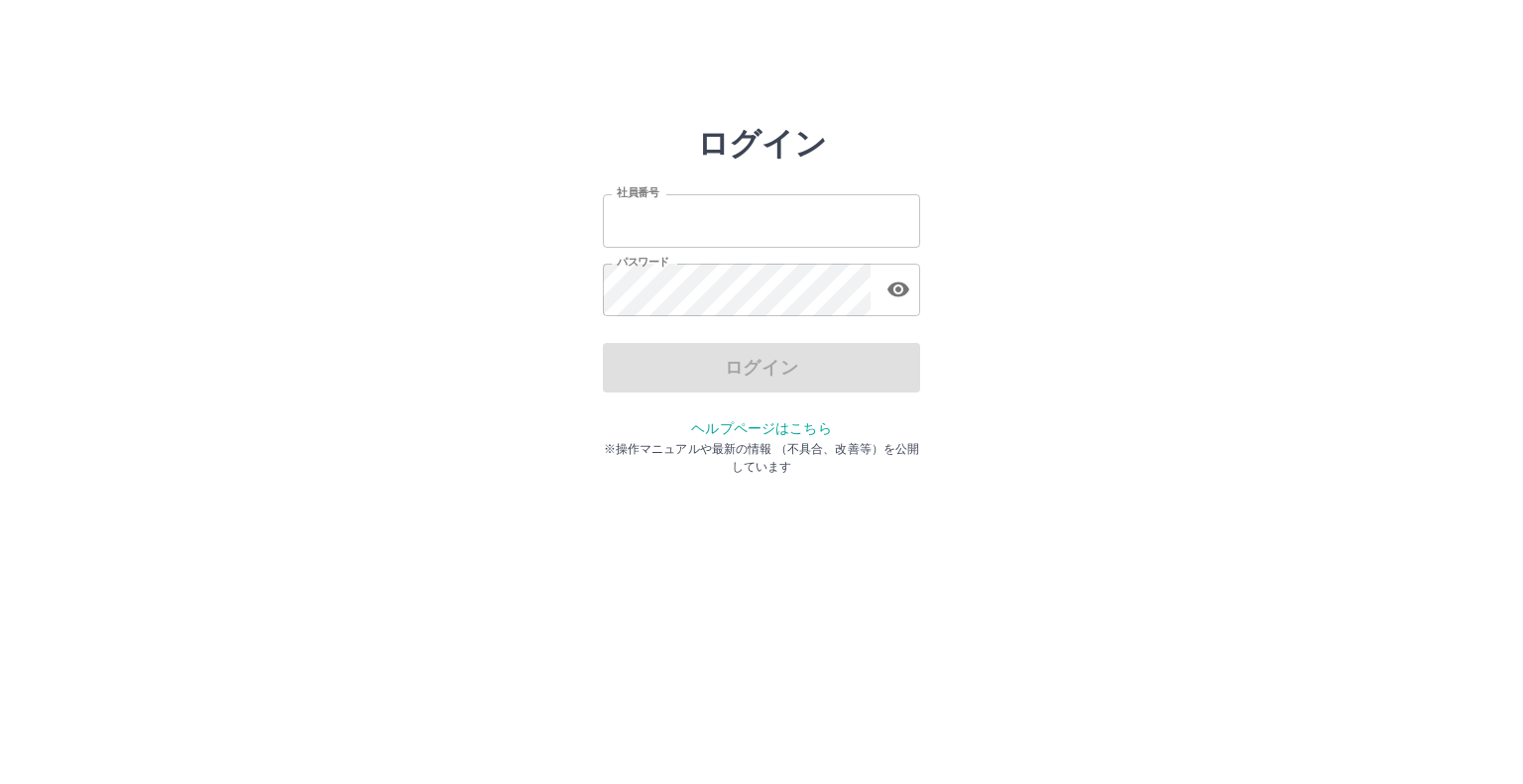 scroll, scrollTop: 0, scrollLeft: 0, axis: both 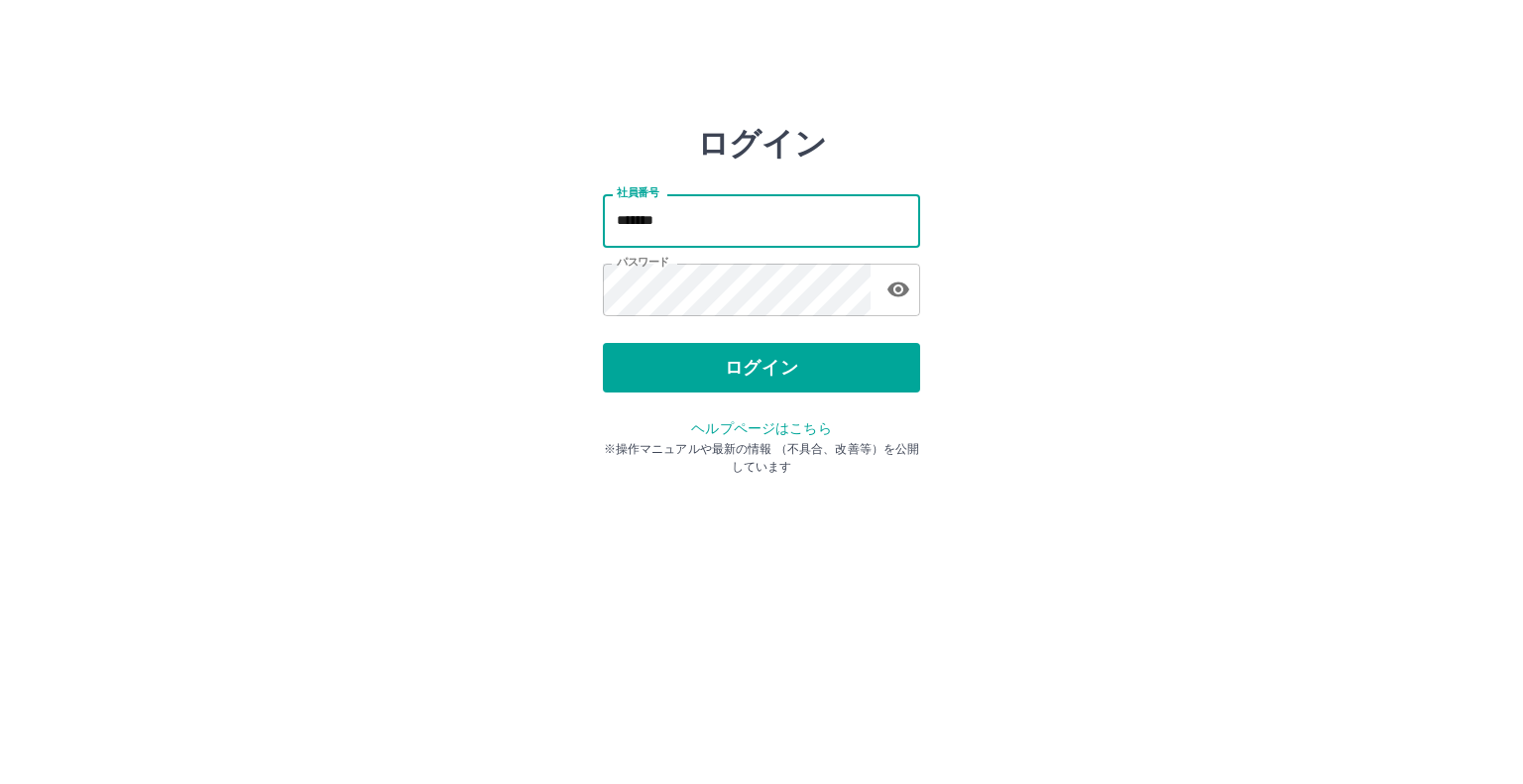 click on "*******" at bounding box center (762, 220) 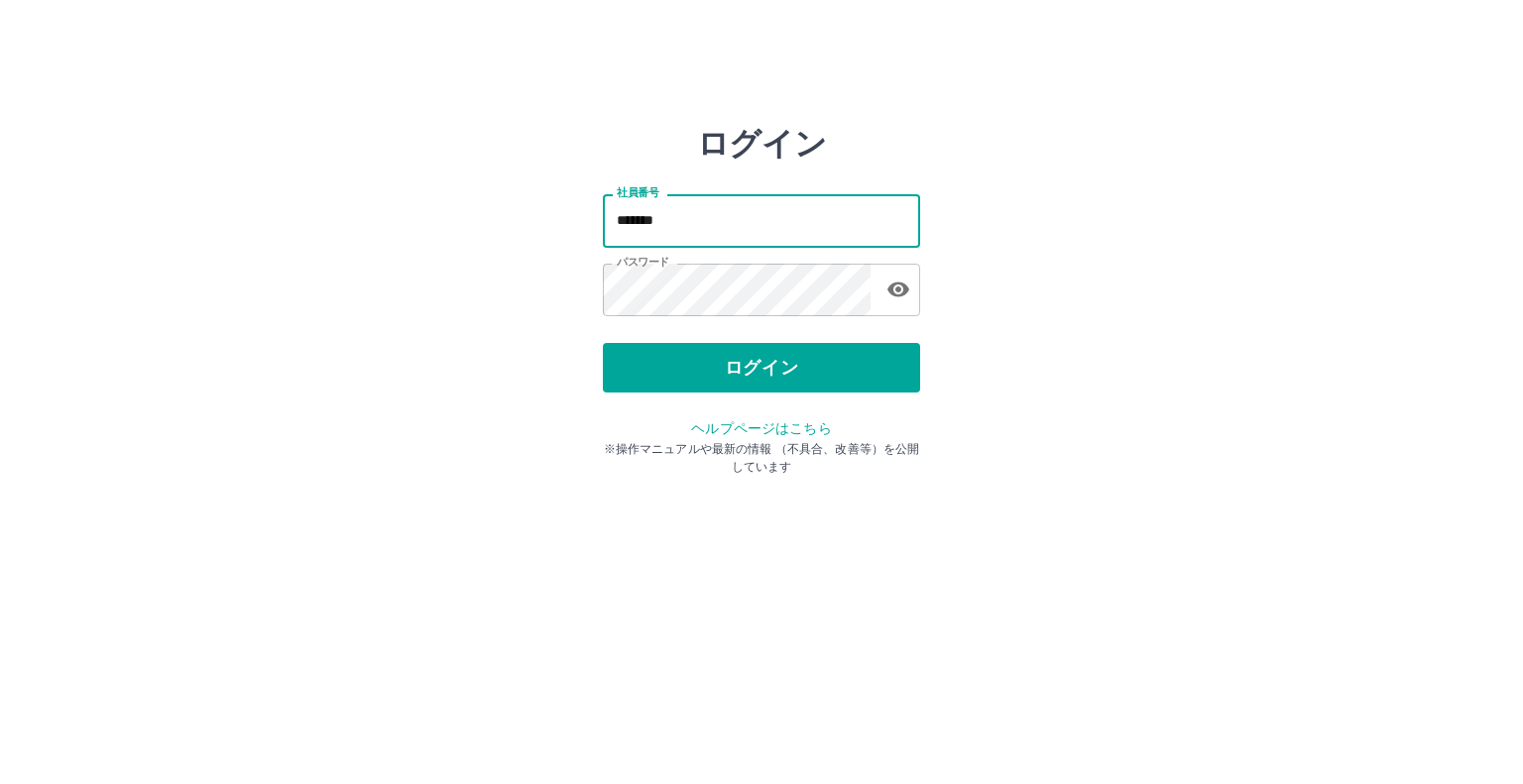 type on "*******" 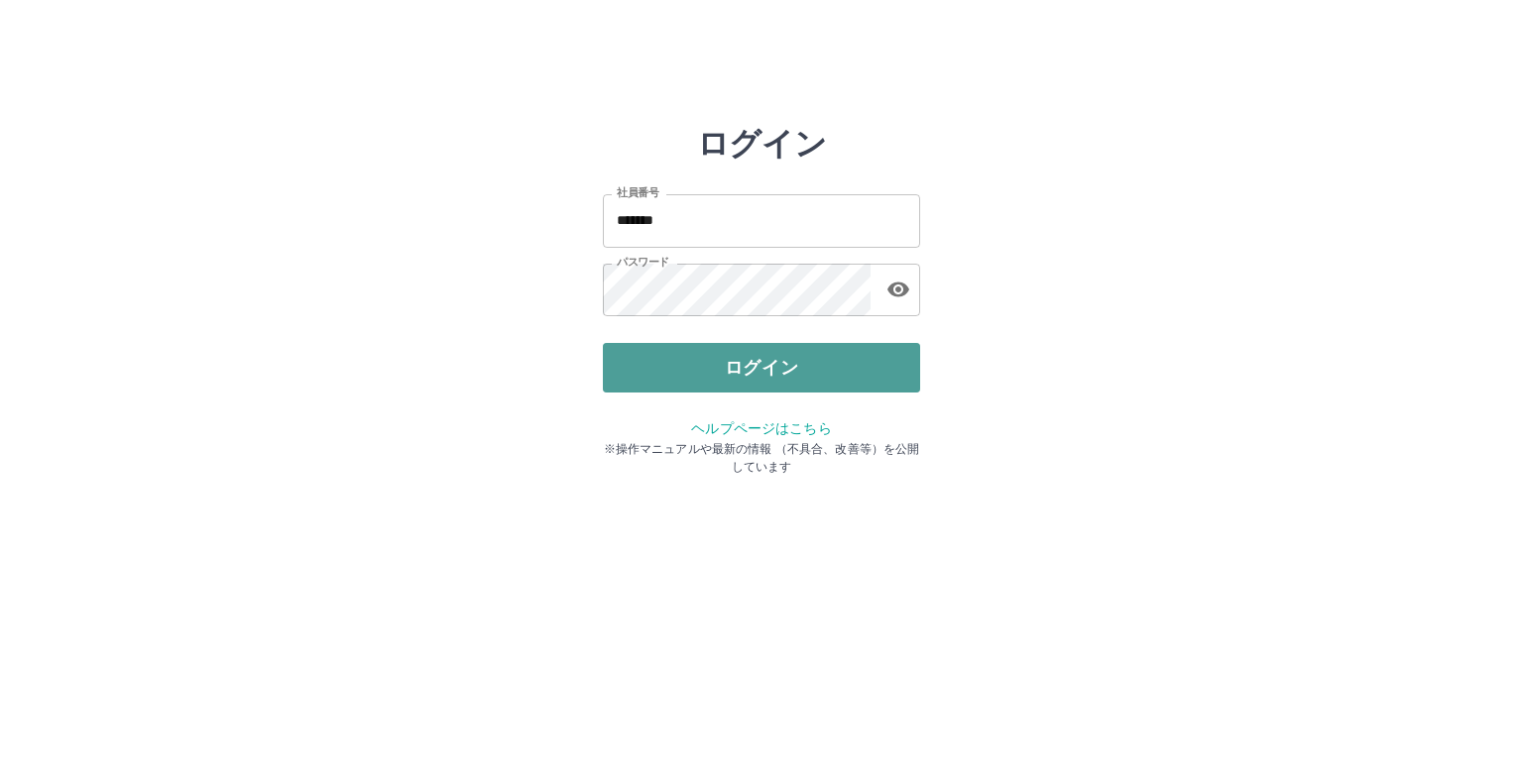 click on "ログイン" at bounding box center (762, 368) 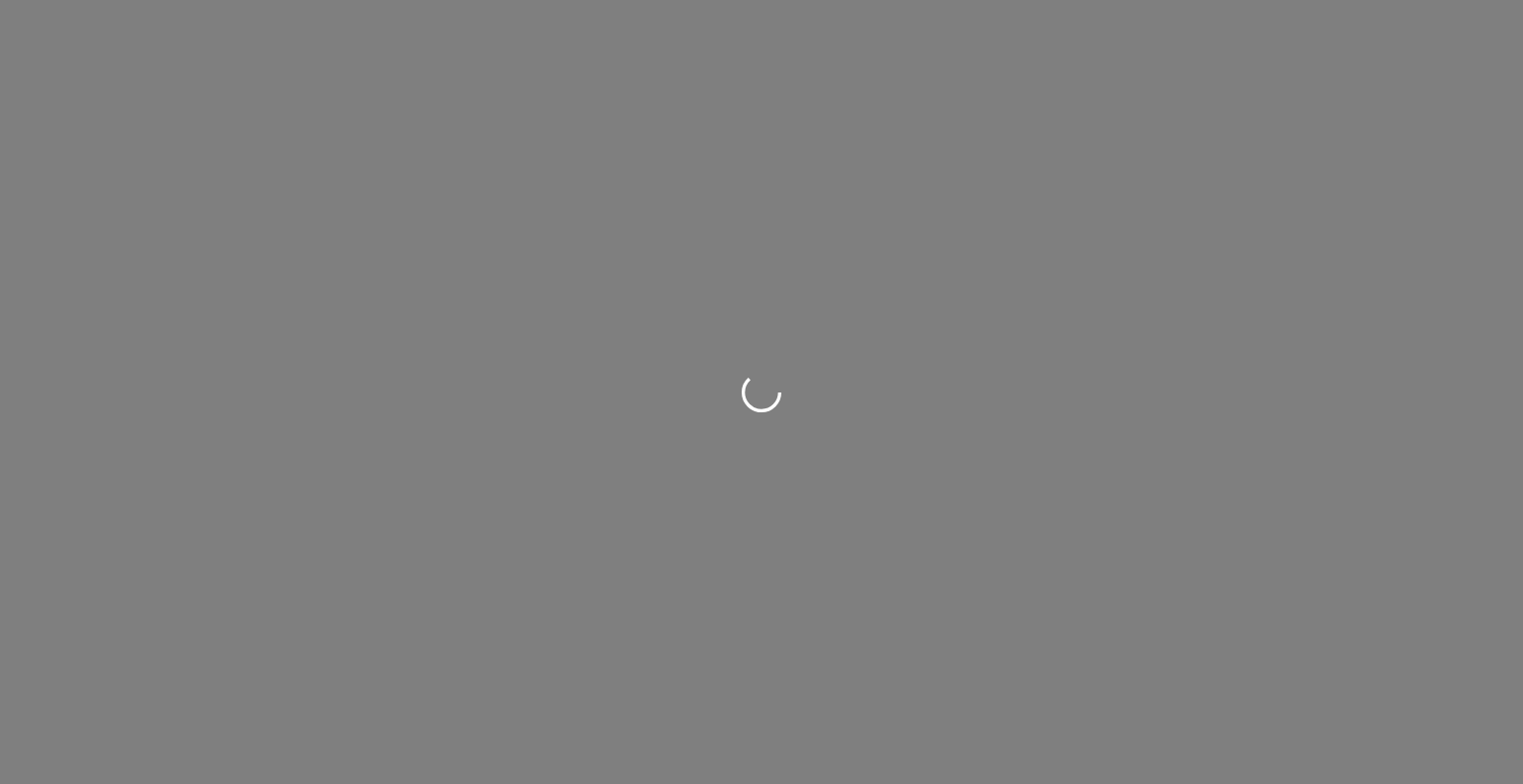 scroll, scrollTop: 0, scrollLeft: 0, axis: both 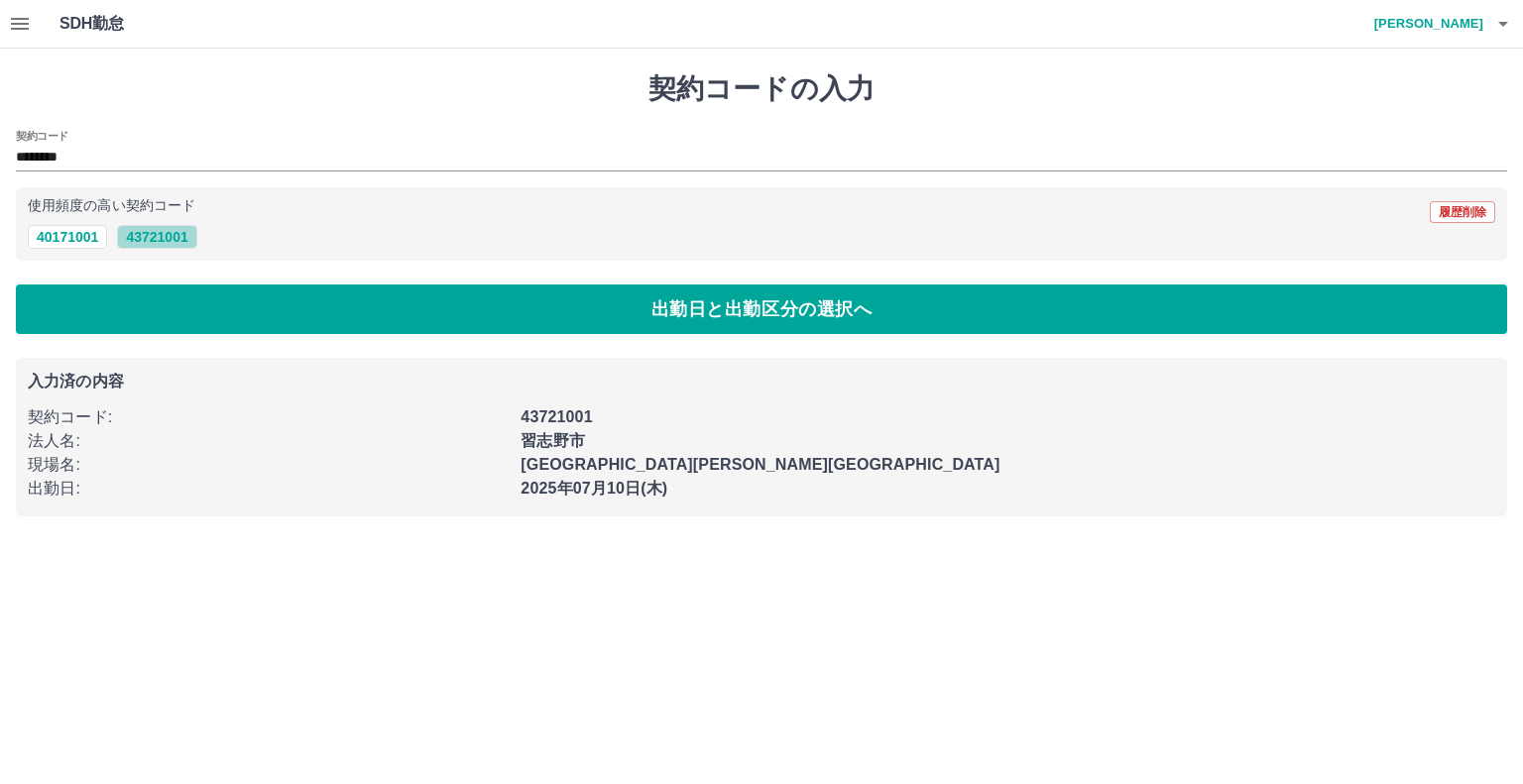 click on "43721001" at bounding box center [157, 237] 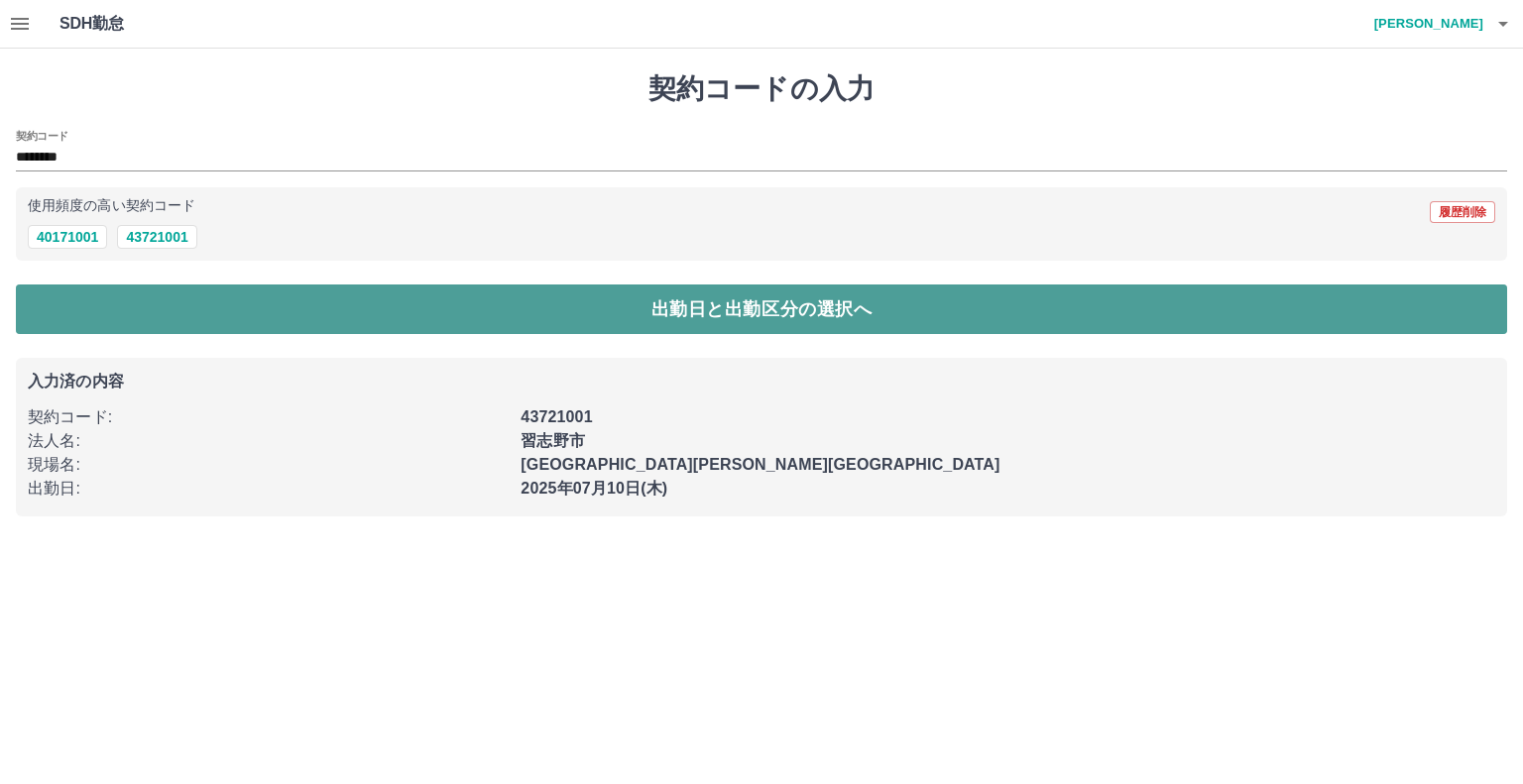 click on "出勤日と出勤区分の選択へ" at bounding box center (762, 309) 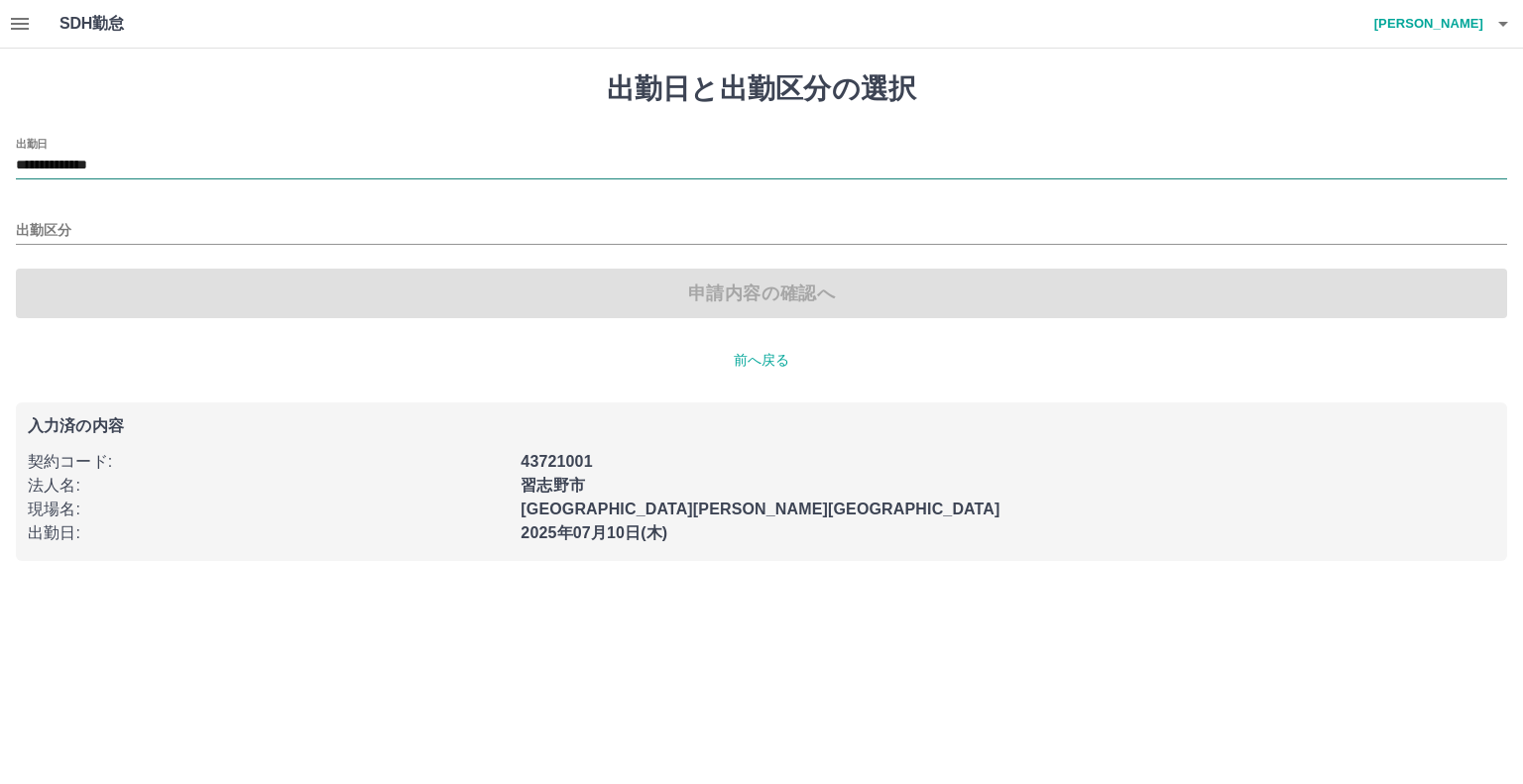 click on "**********" at bounding box center [762, 166] 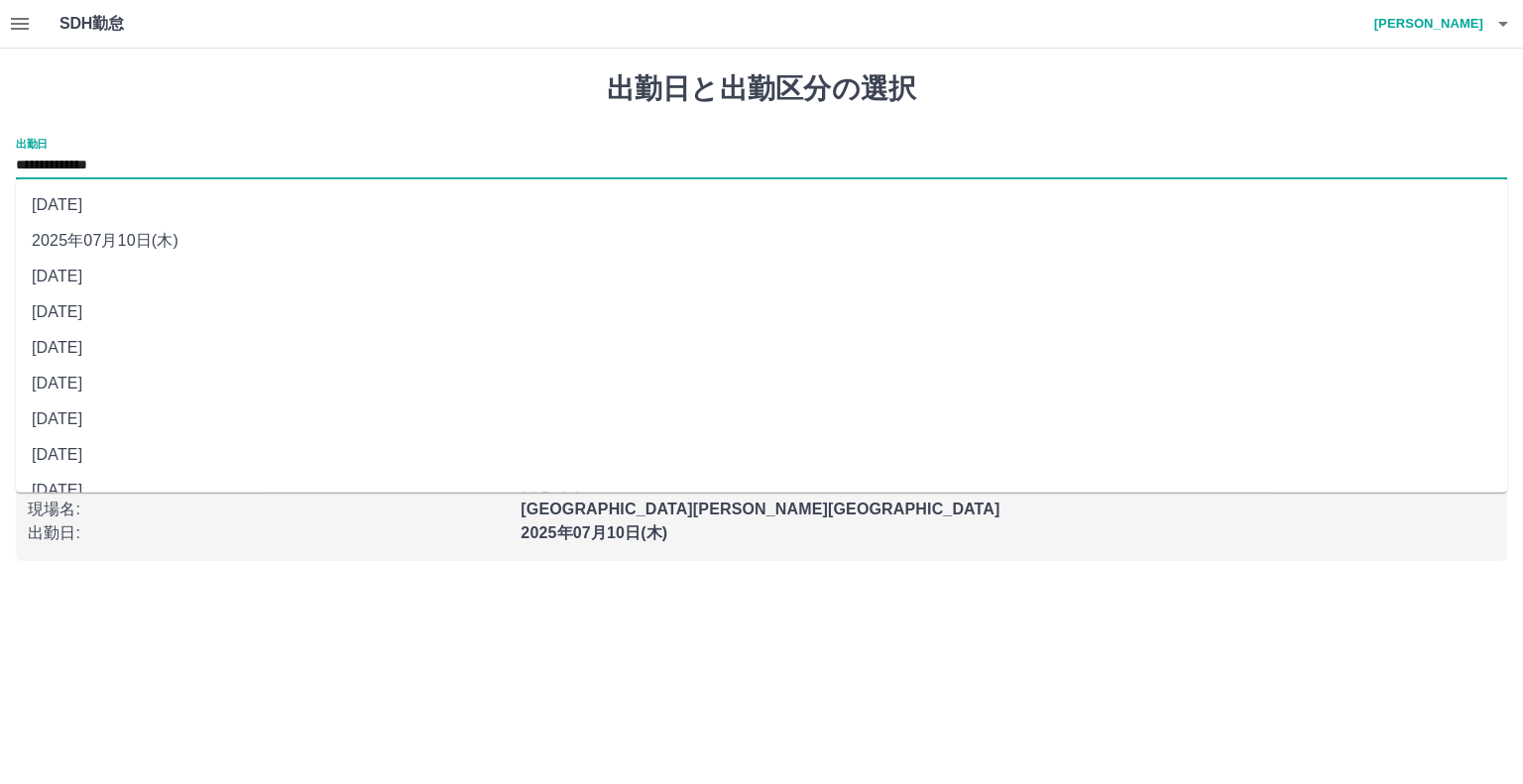 click on "[DATE]" at bounding box center (762, 419) 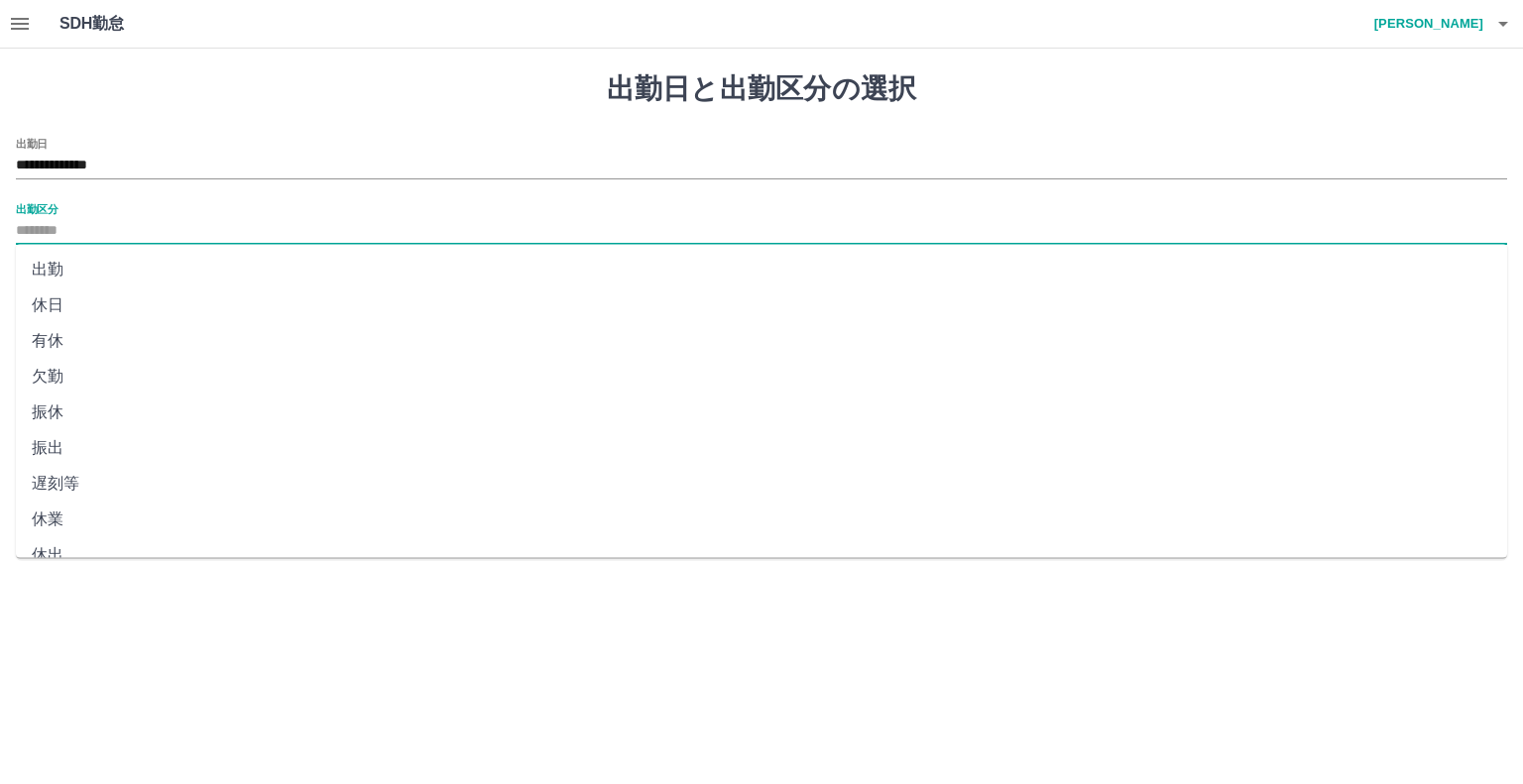 click on "出勤区分" at bounding box center (762, 231) 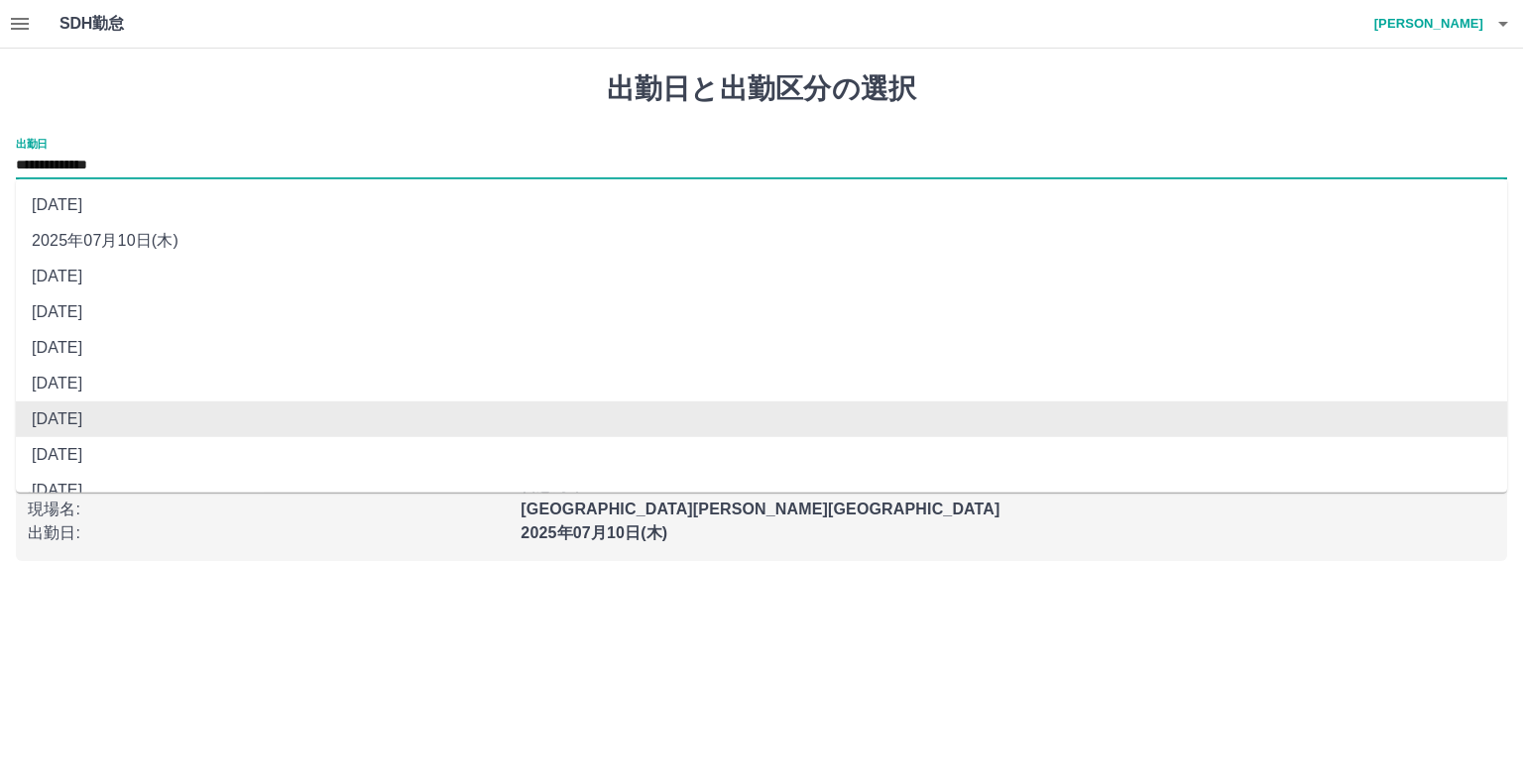 click on "**********" at bounding box center (762, 166) 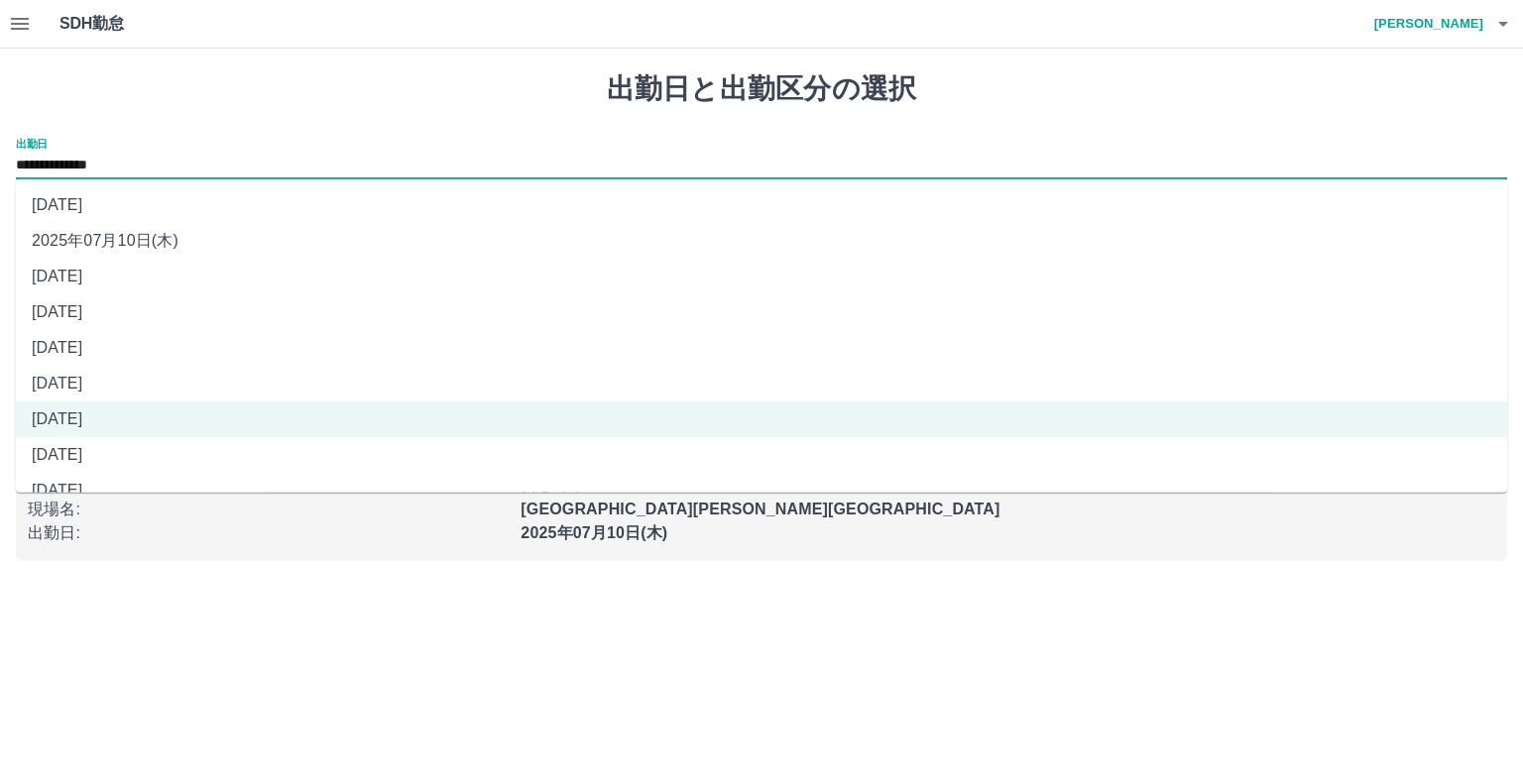 click on "[DATE]" at bounding box center [762, 384] 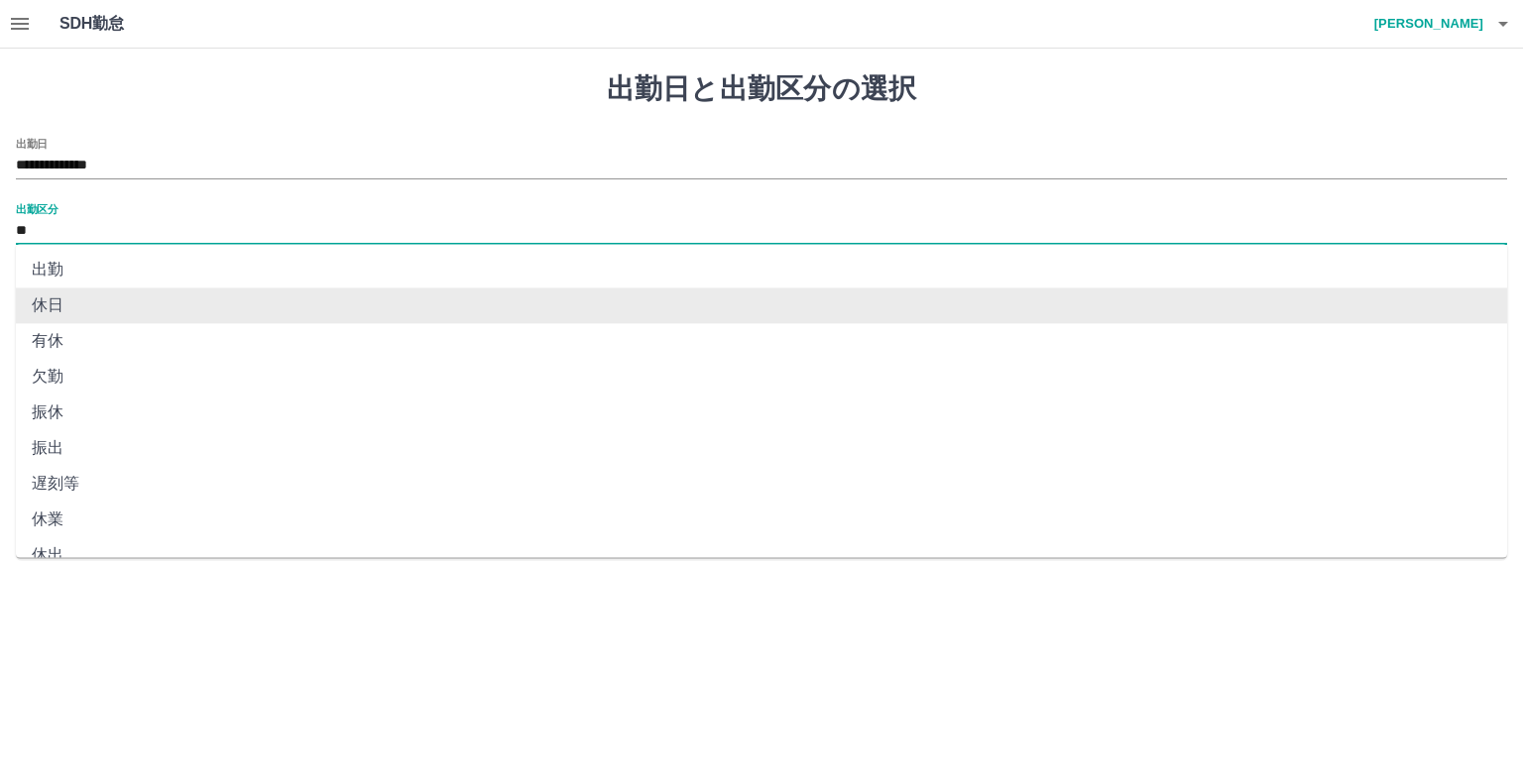 click on "**" at bounding box center (762, 231) 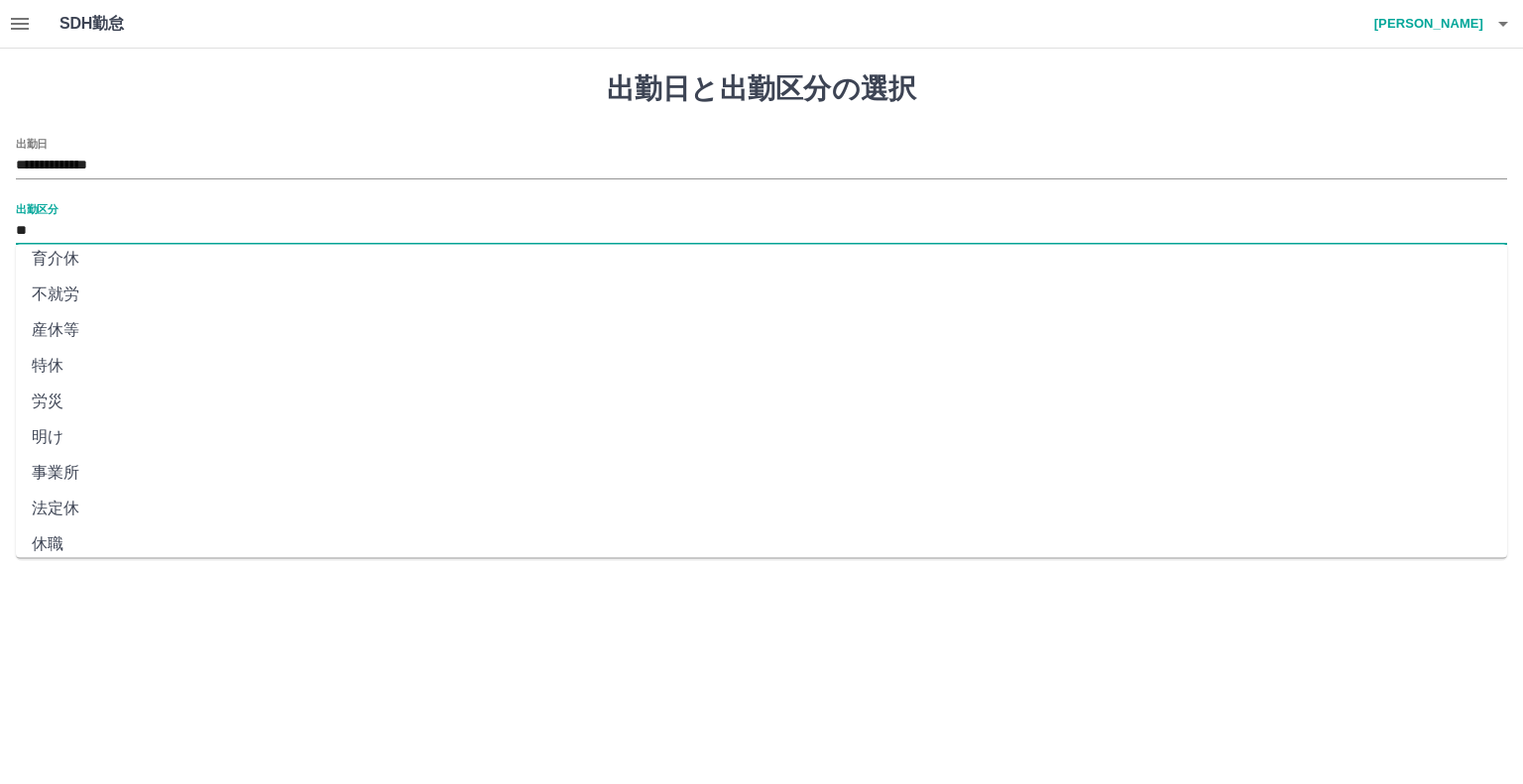 scroll, scrollTop: 344, scrollLeft: 0, axis: vertical 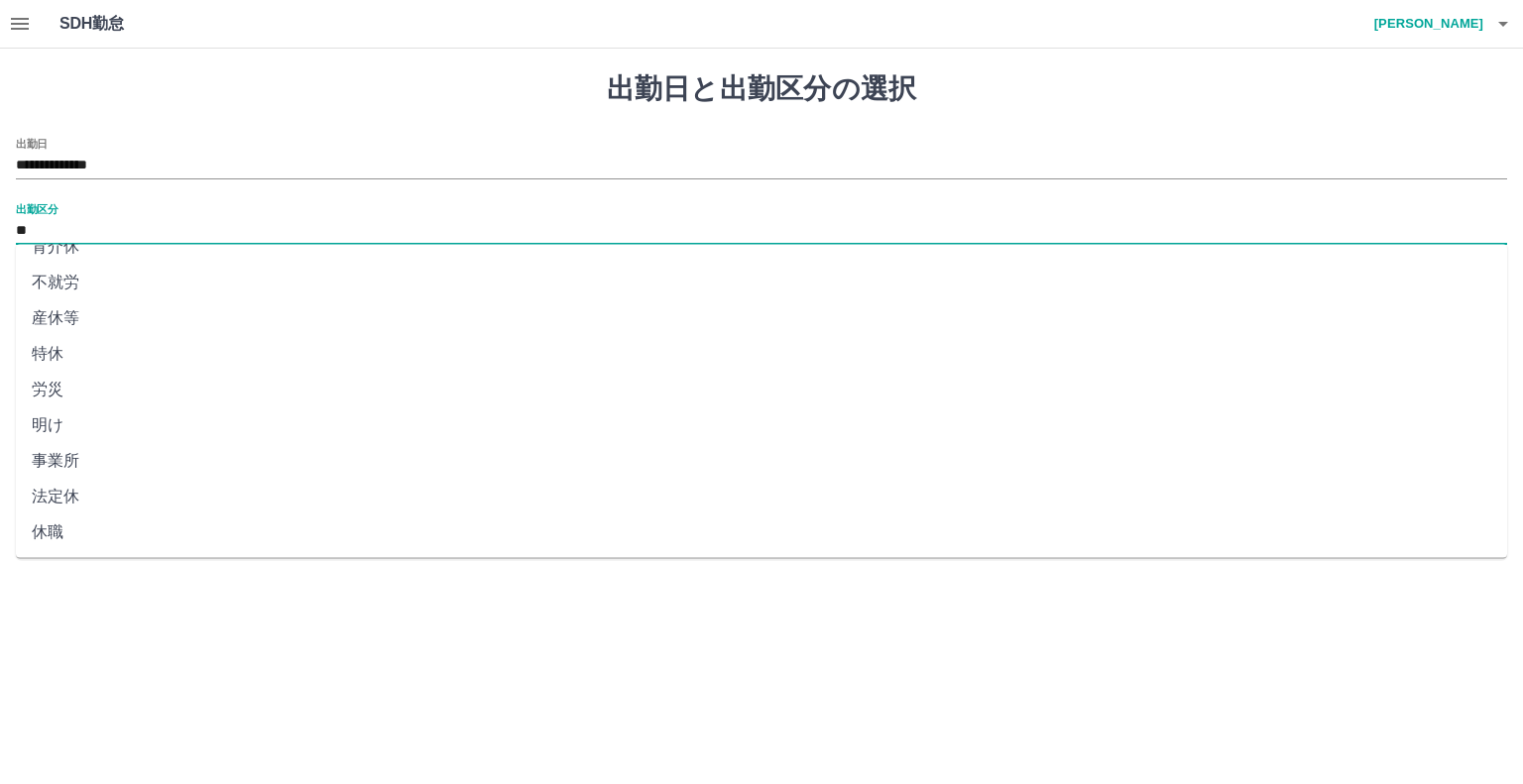 click on "法定休" at bounding box center (762, 497) 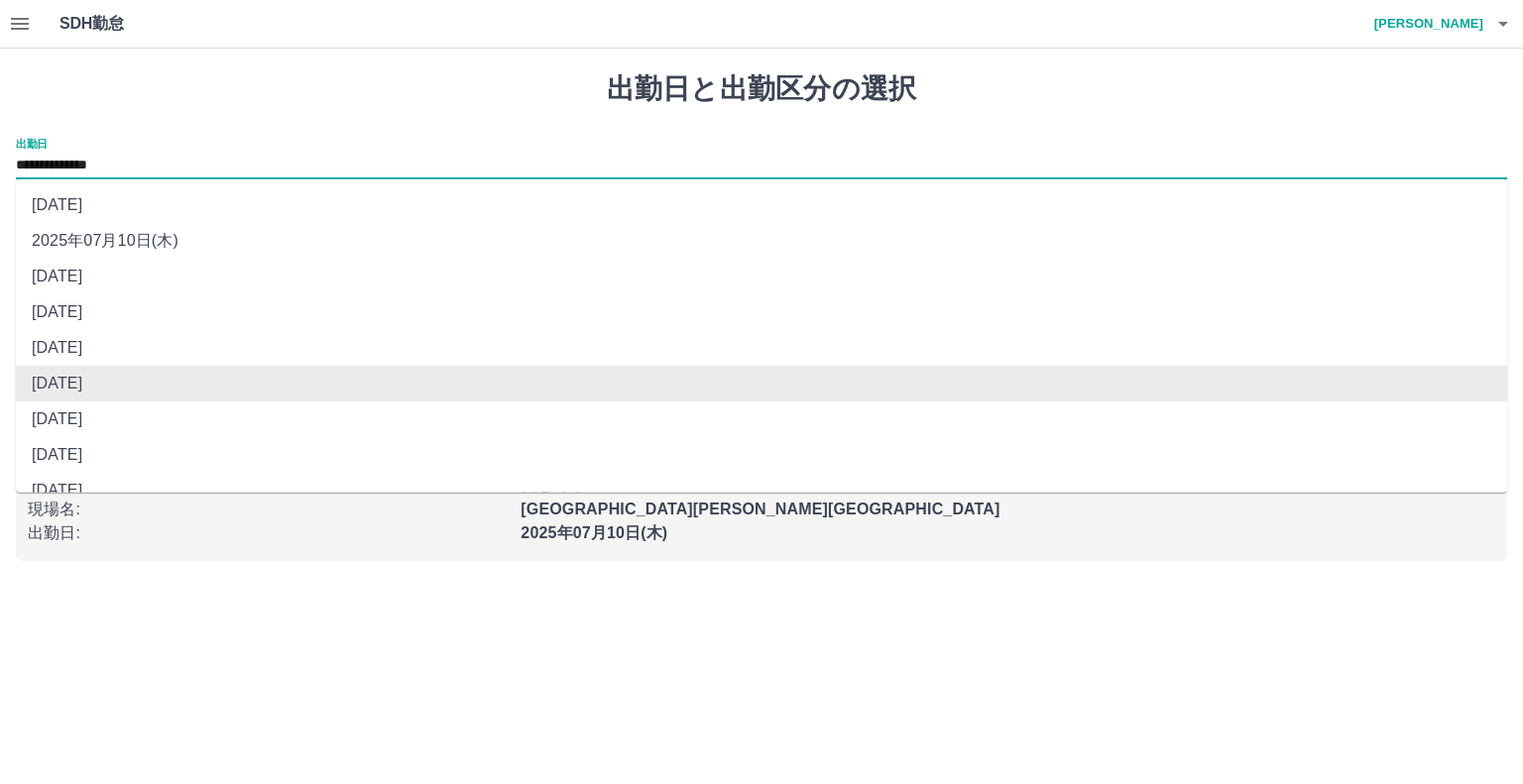 click on "**********" at bounding box center [762, 166] 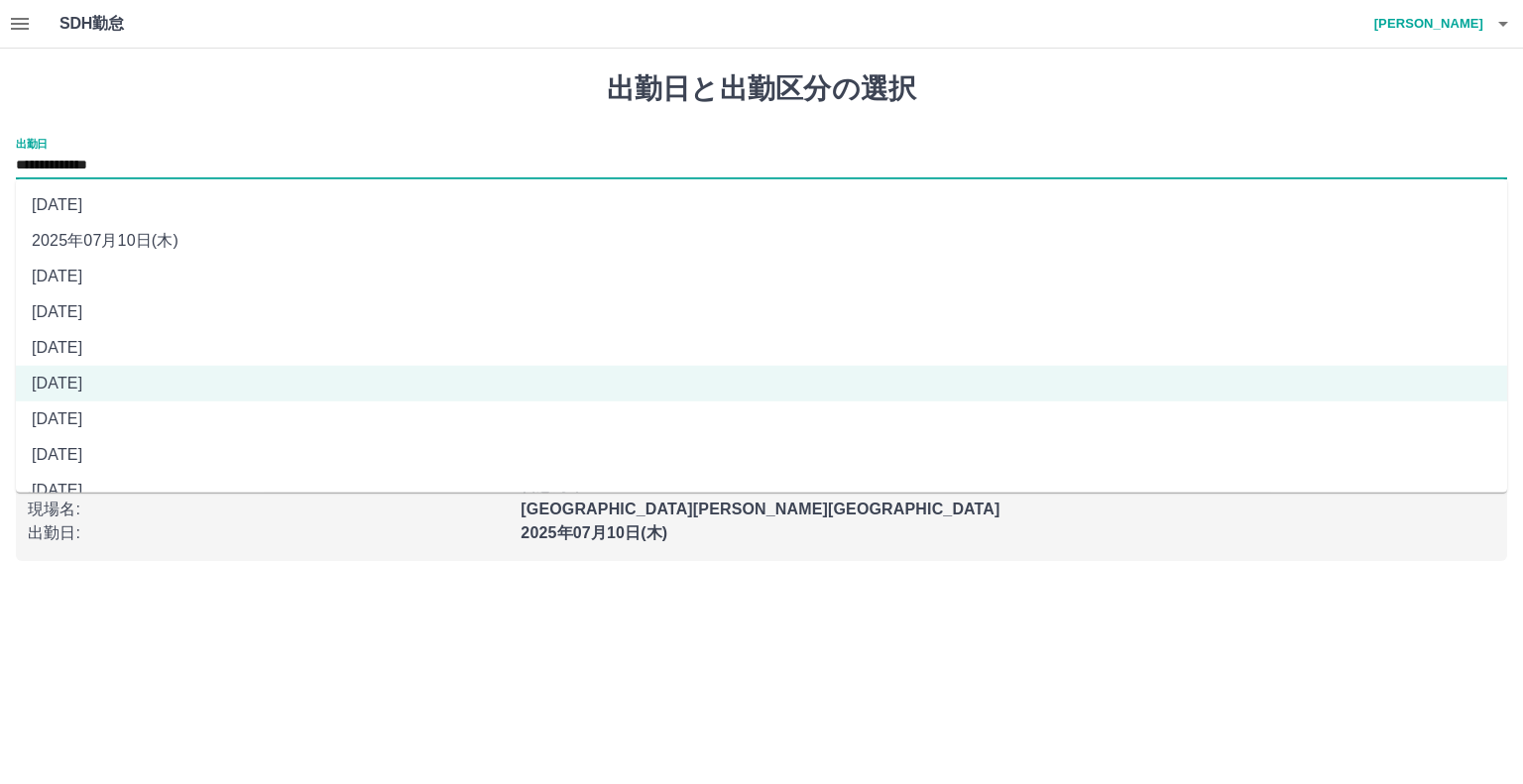 click on "[DATE]" at bounding box center [762, 348] 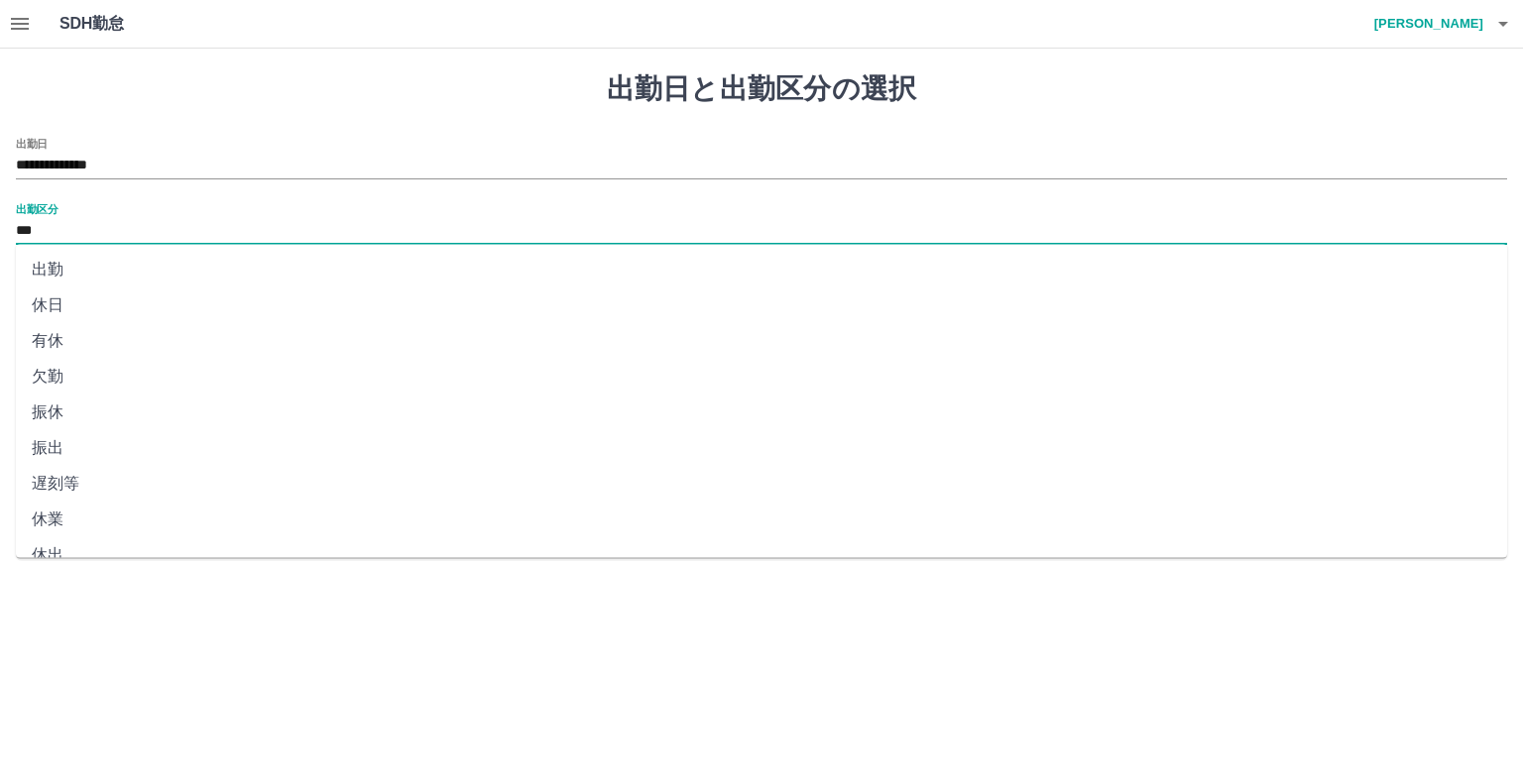 click on "***" at bounding box center [762, 231] 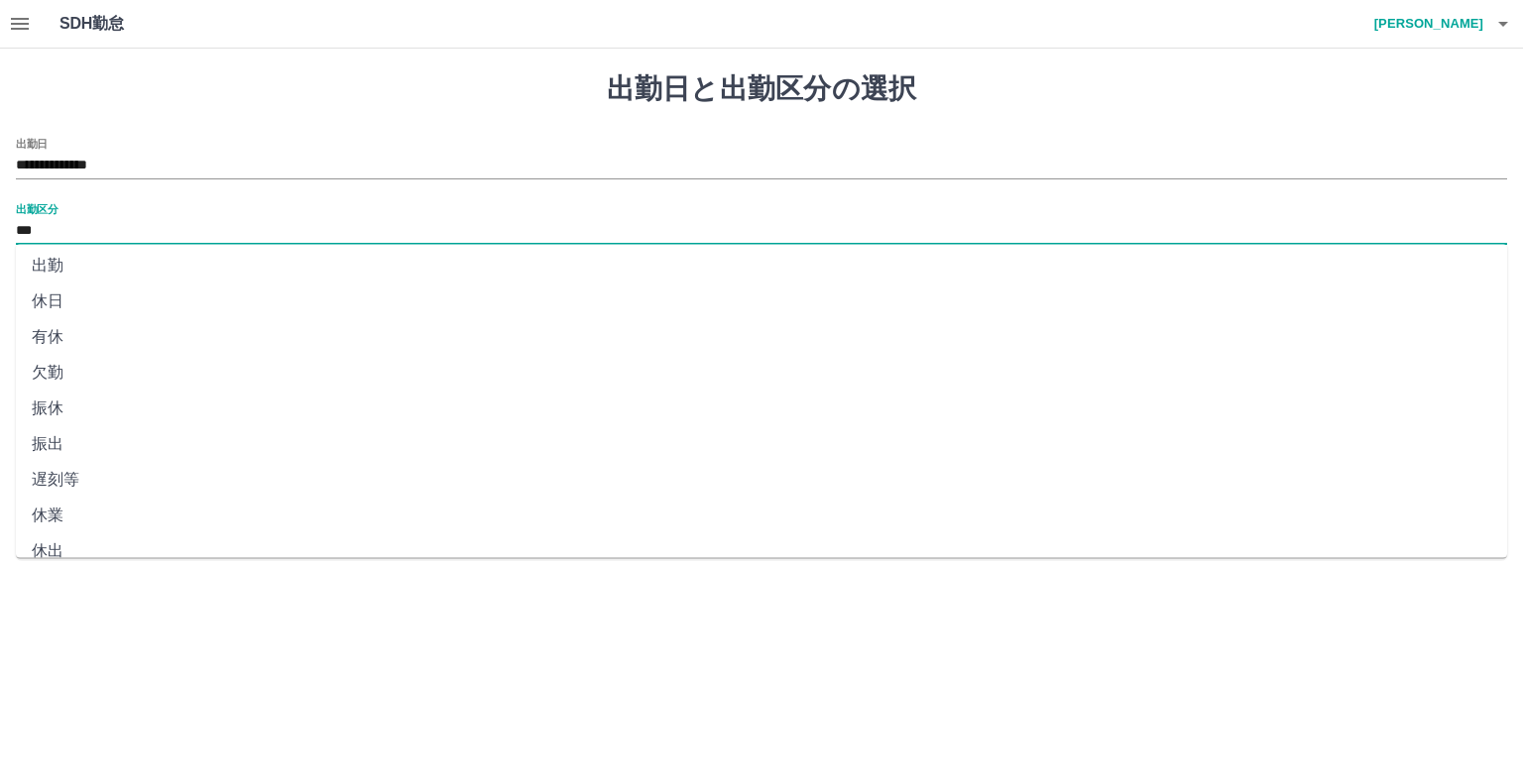 scroll, scrollTop: 0, scrollLeft: 0, axis: both 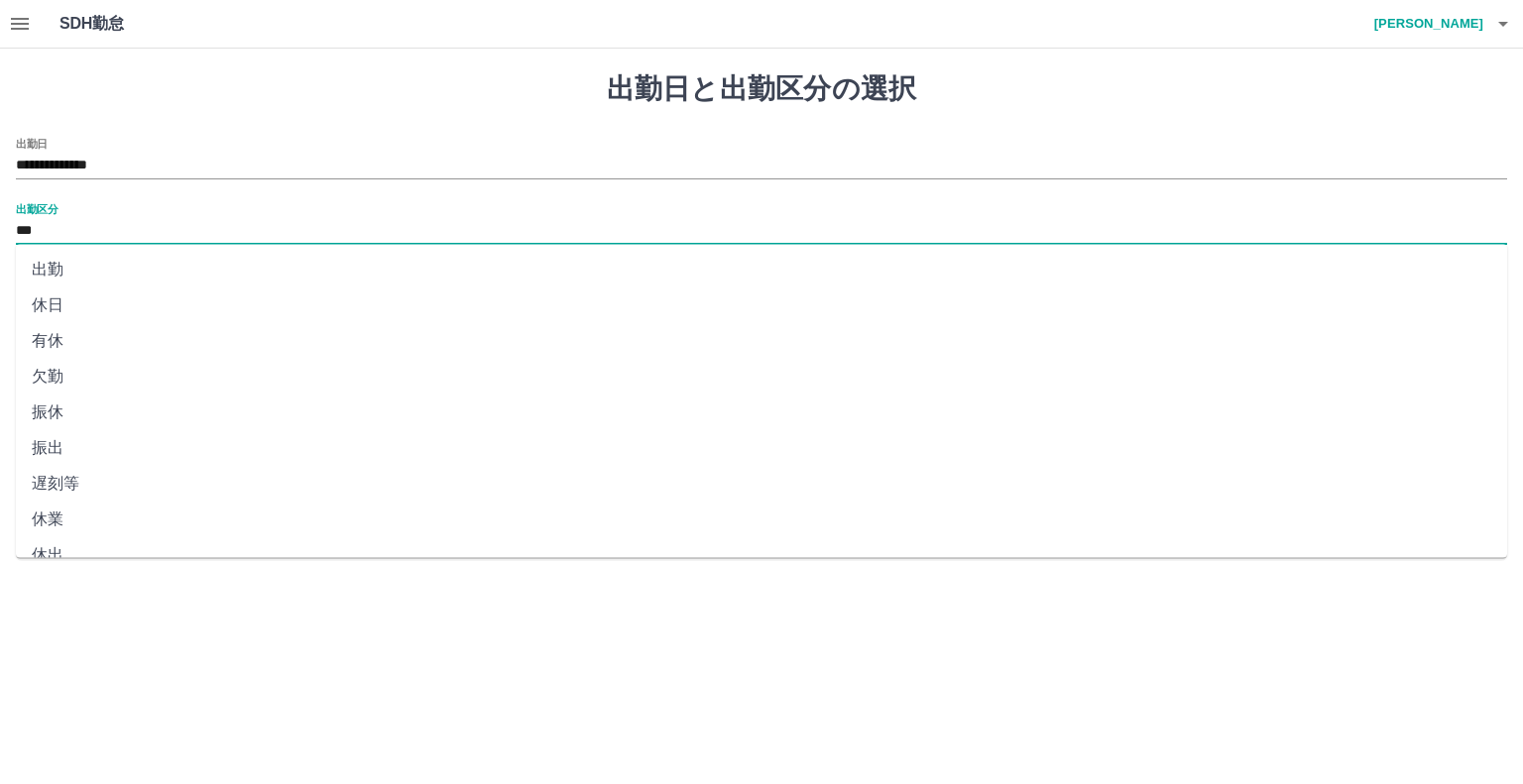 click on "休日" at bounding box center [762, 305] 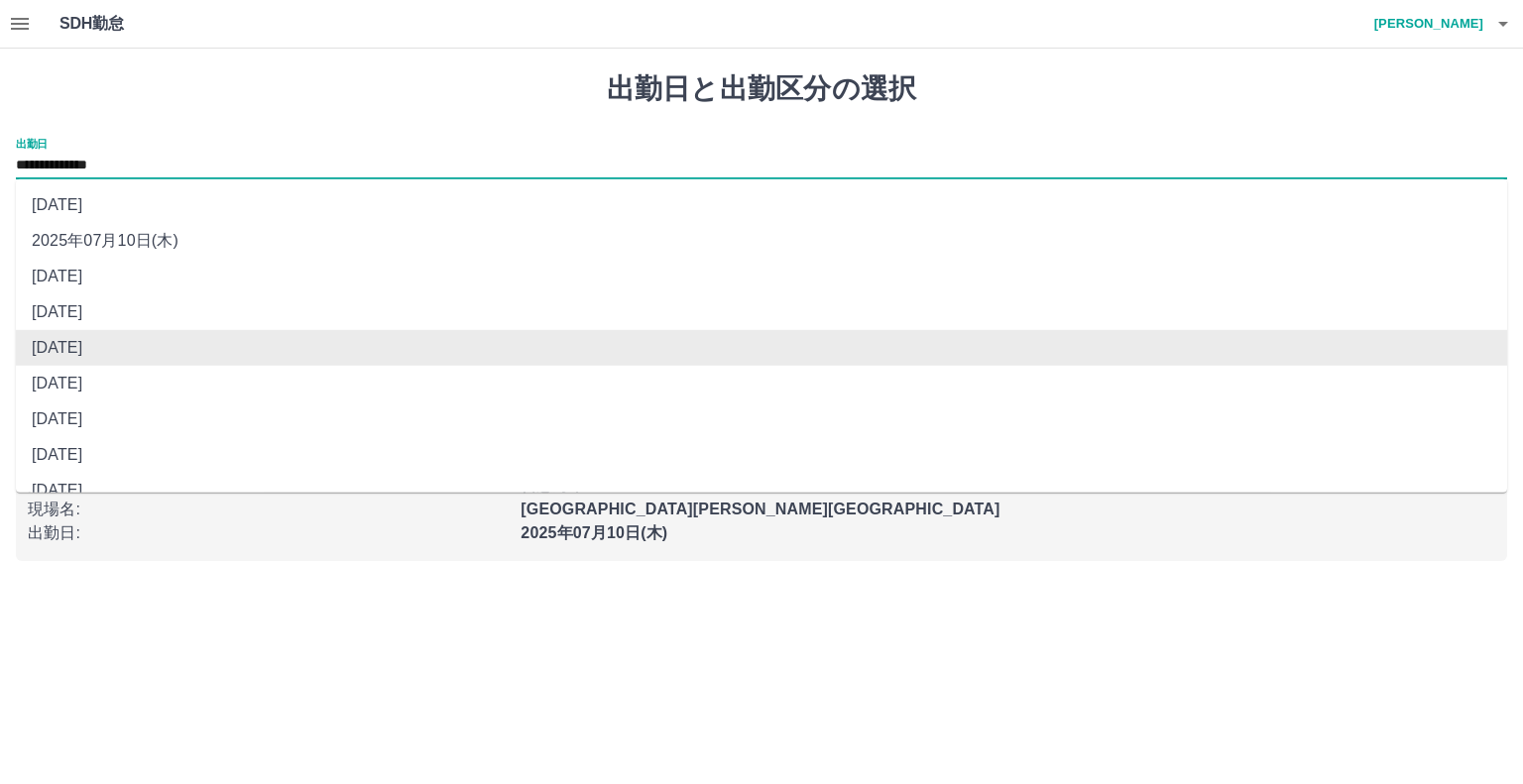 click on "**********" at bounding box center [762, 166] 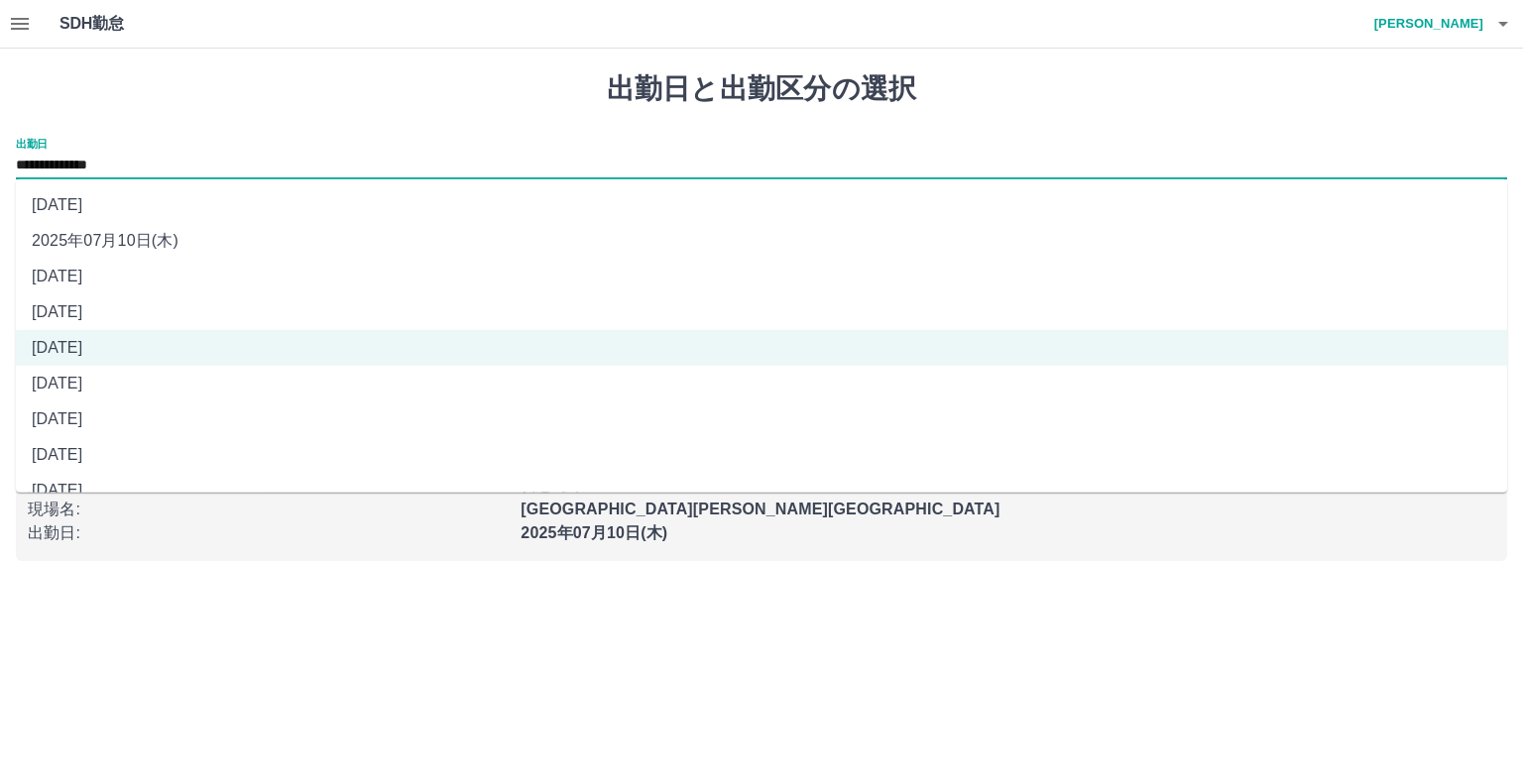 click on "[DATE]" at bounding box center [762, 312] 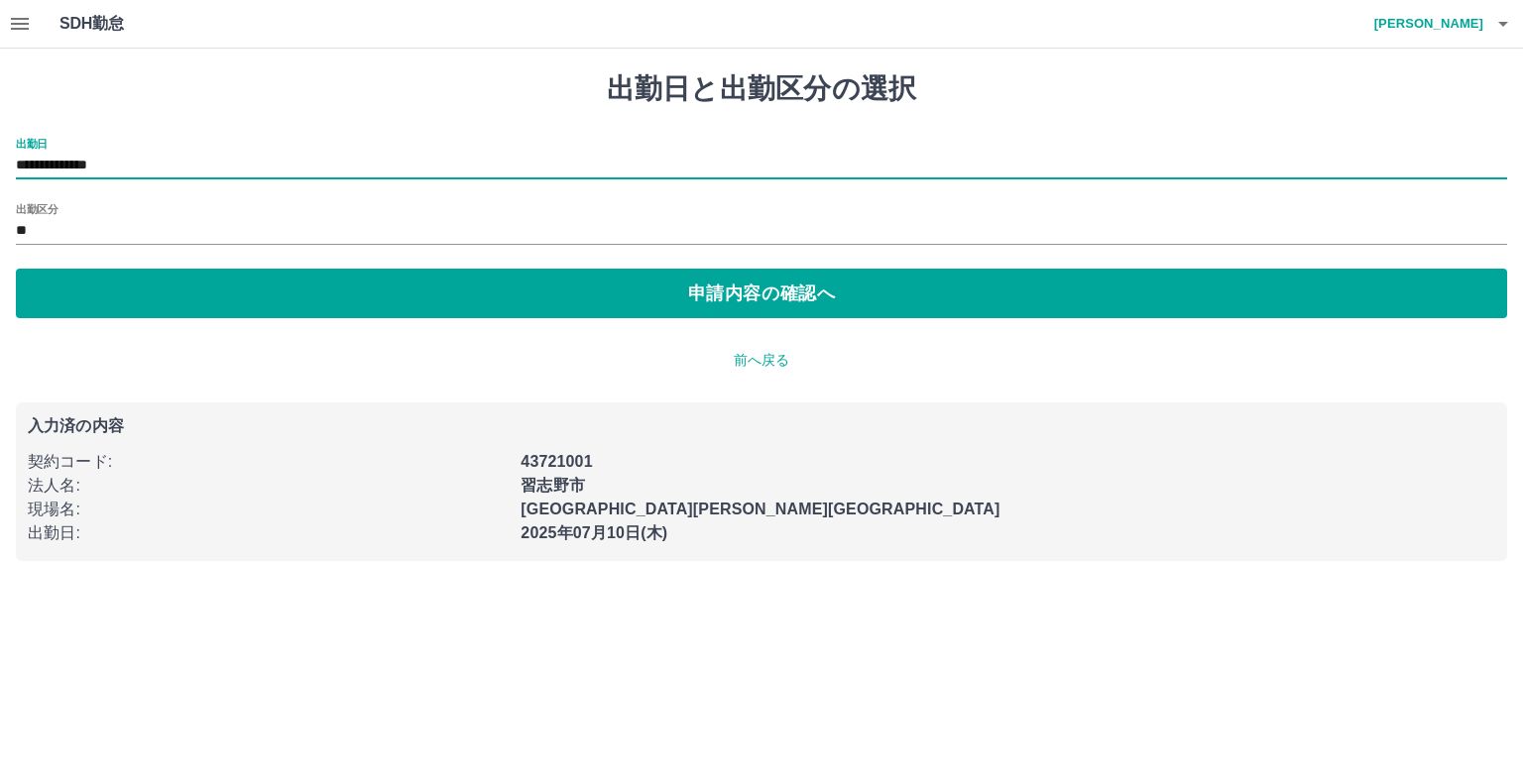 click on "出勤区分 **" at bounding box center [762, 224] 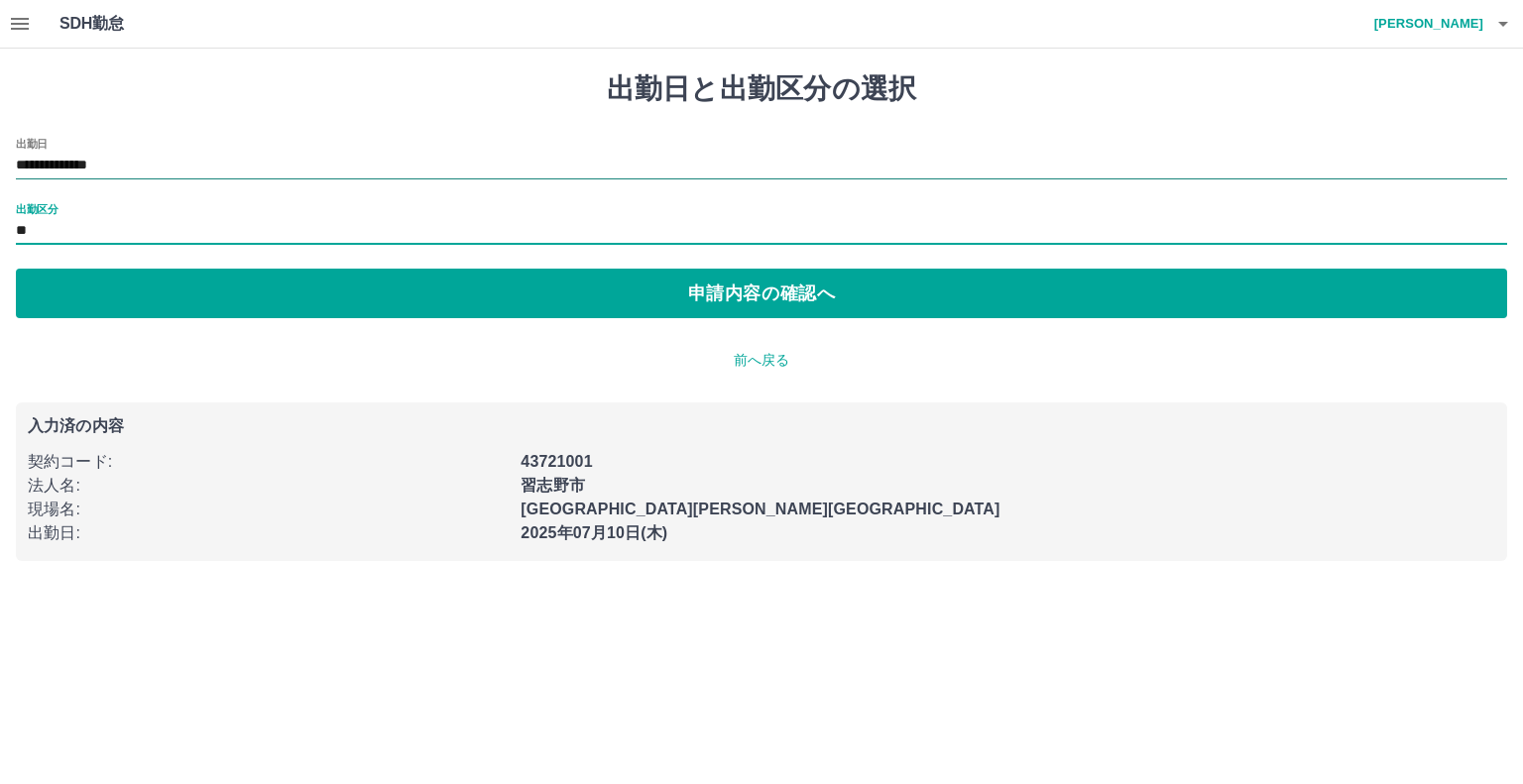 click on "**********" at bounding box center [762, 166] 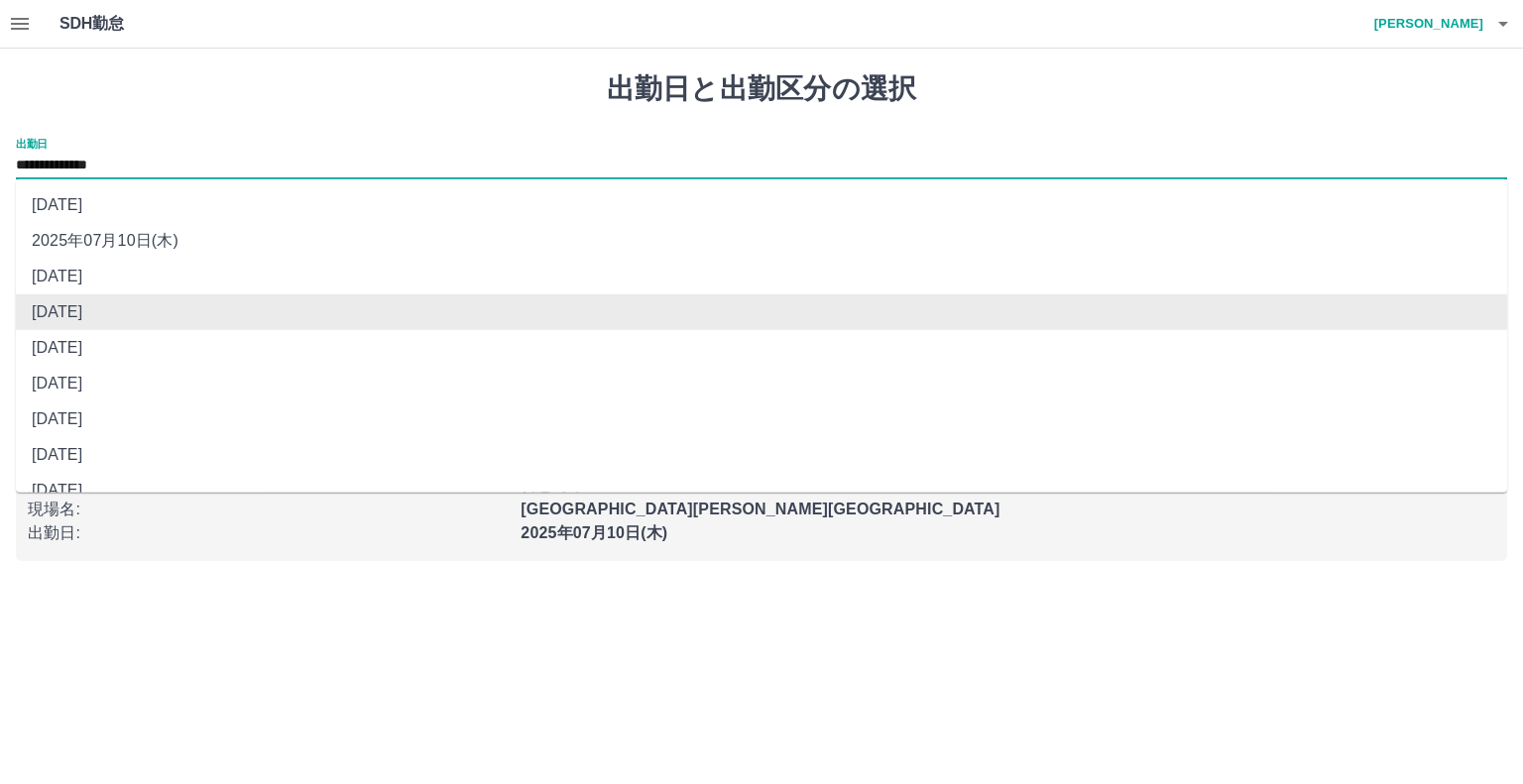 click on "[DATE]" at bounding box center (762, 312) 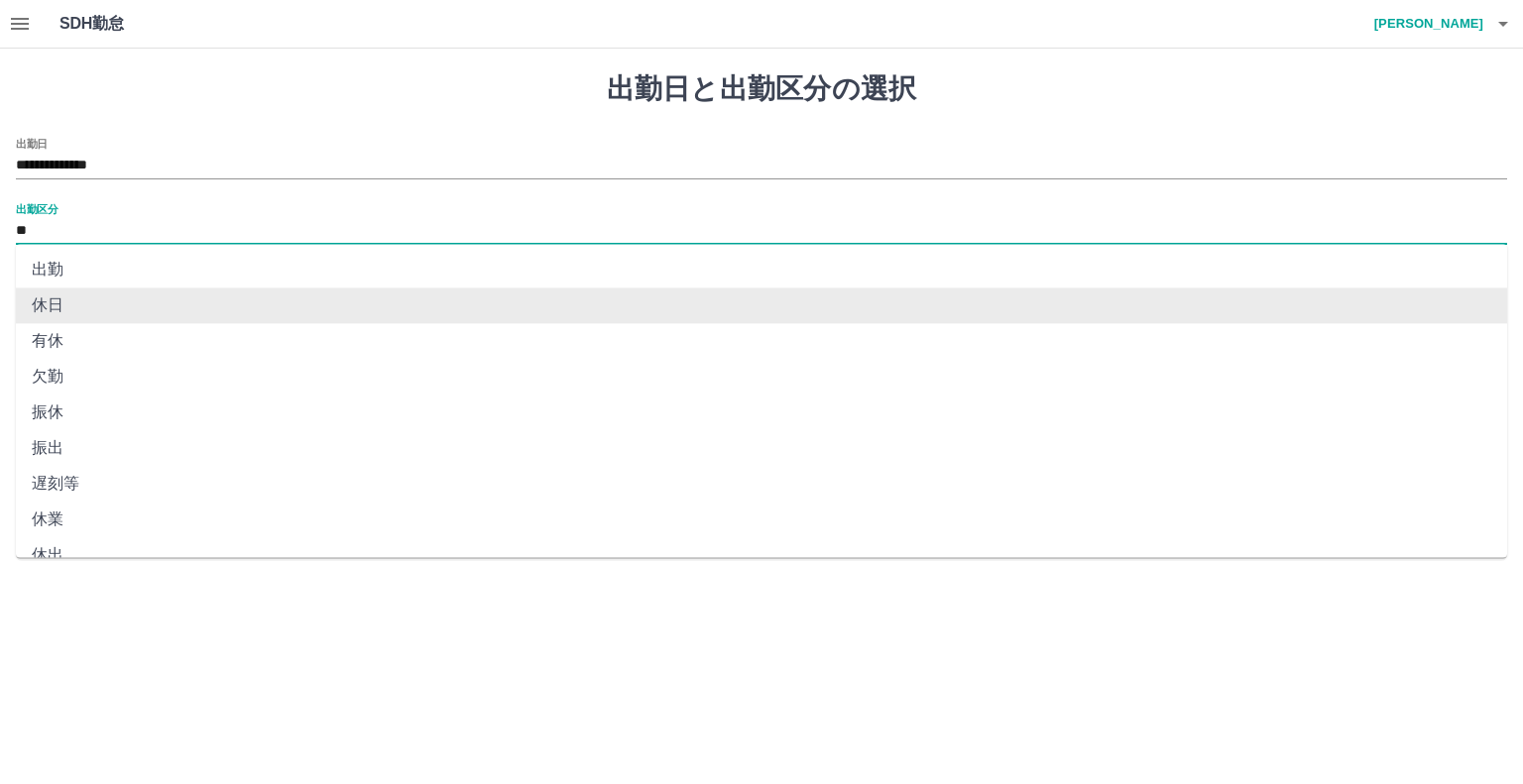 click on "**" at bounding box center (762, 231) 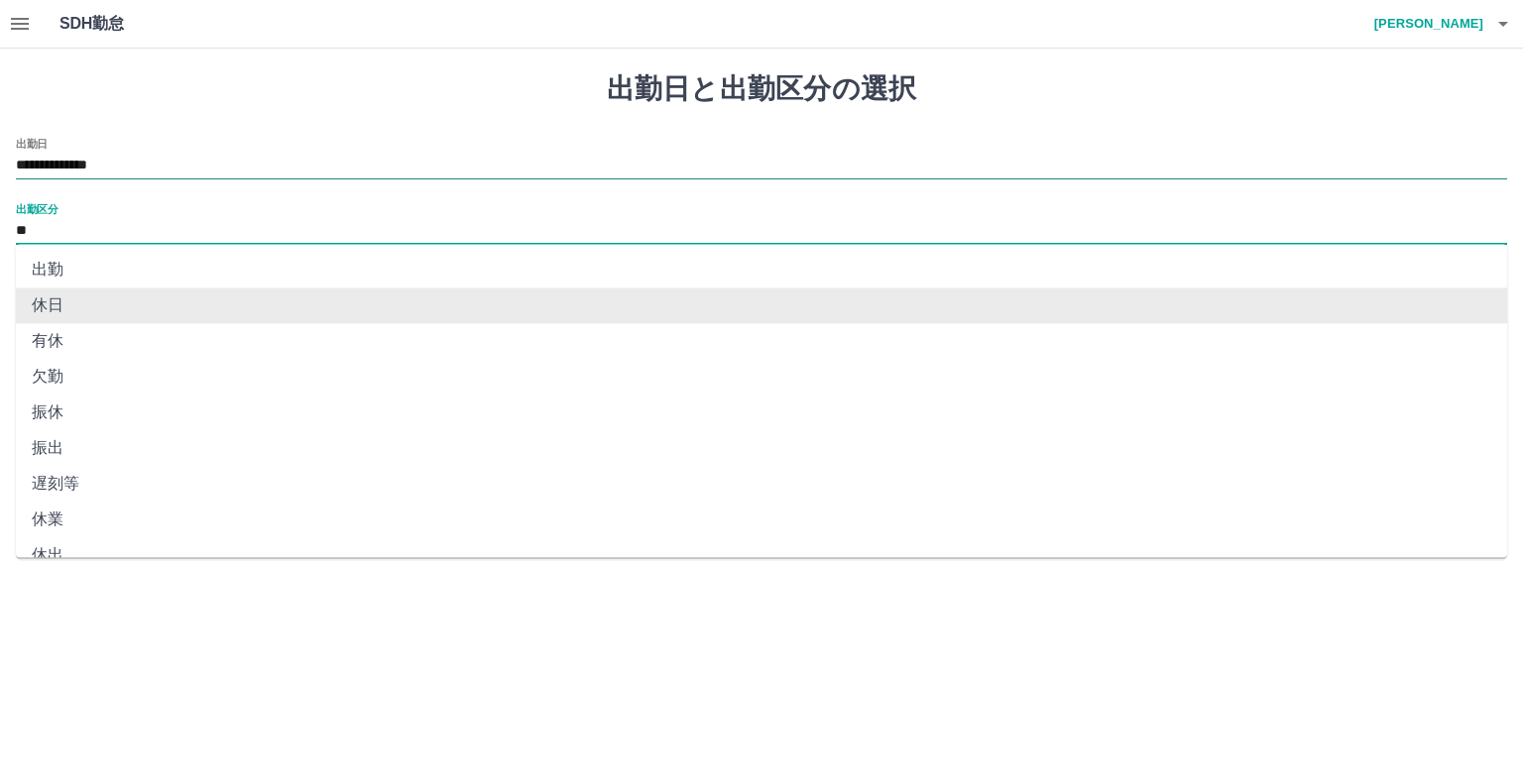 click on "**********" at bounding box center [762, 166] 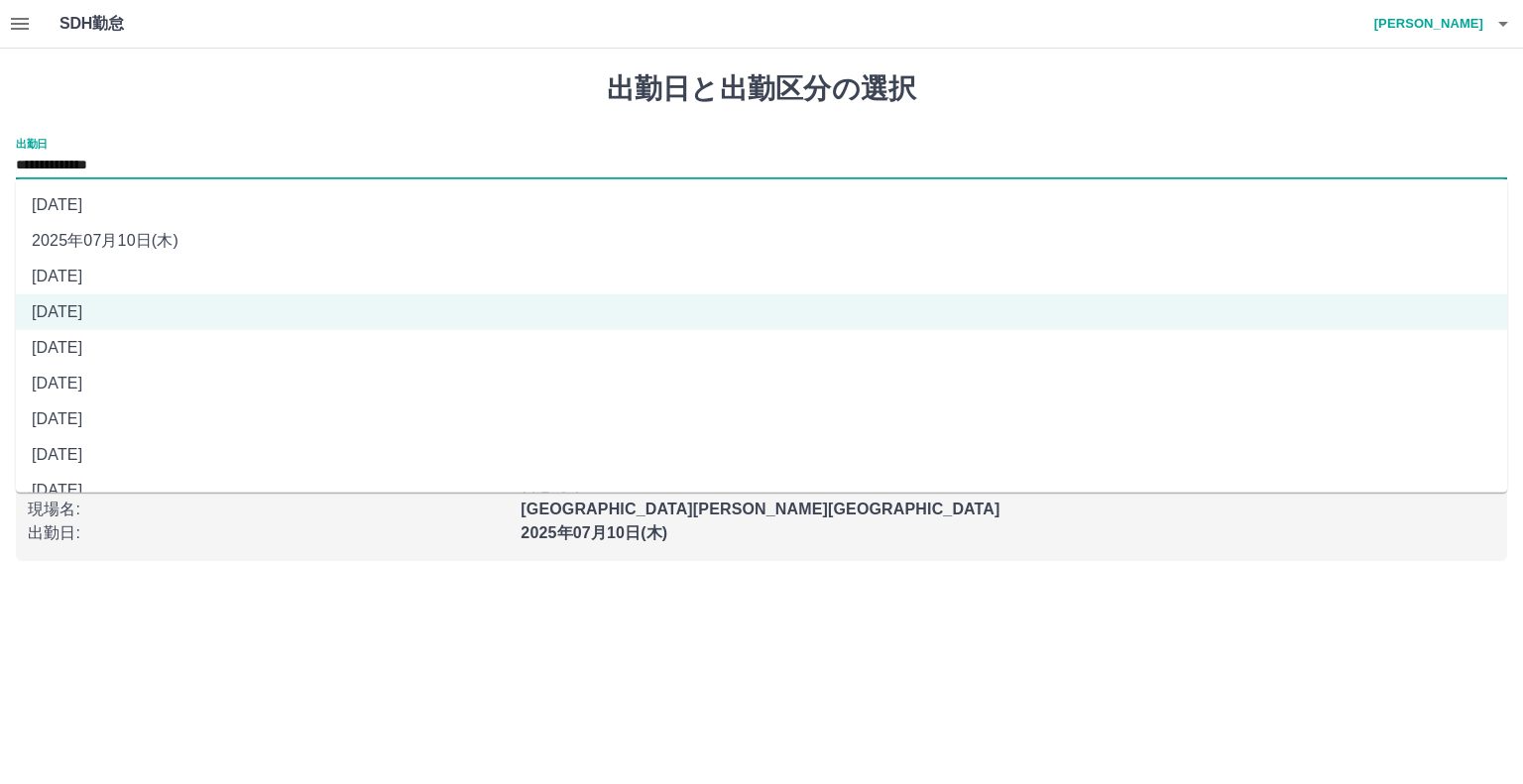 click on "[DATE]" at bounding box center (762, 277) 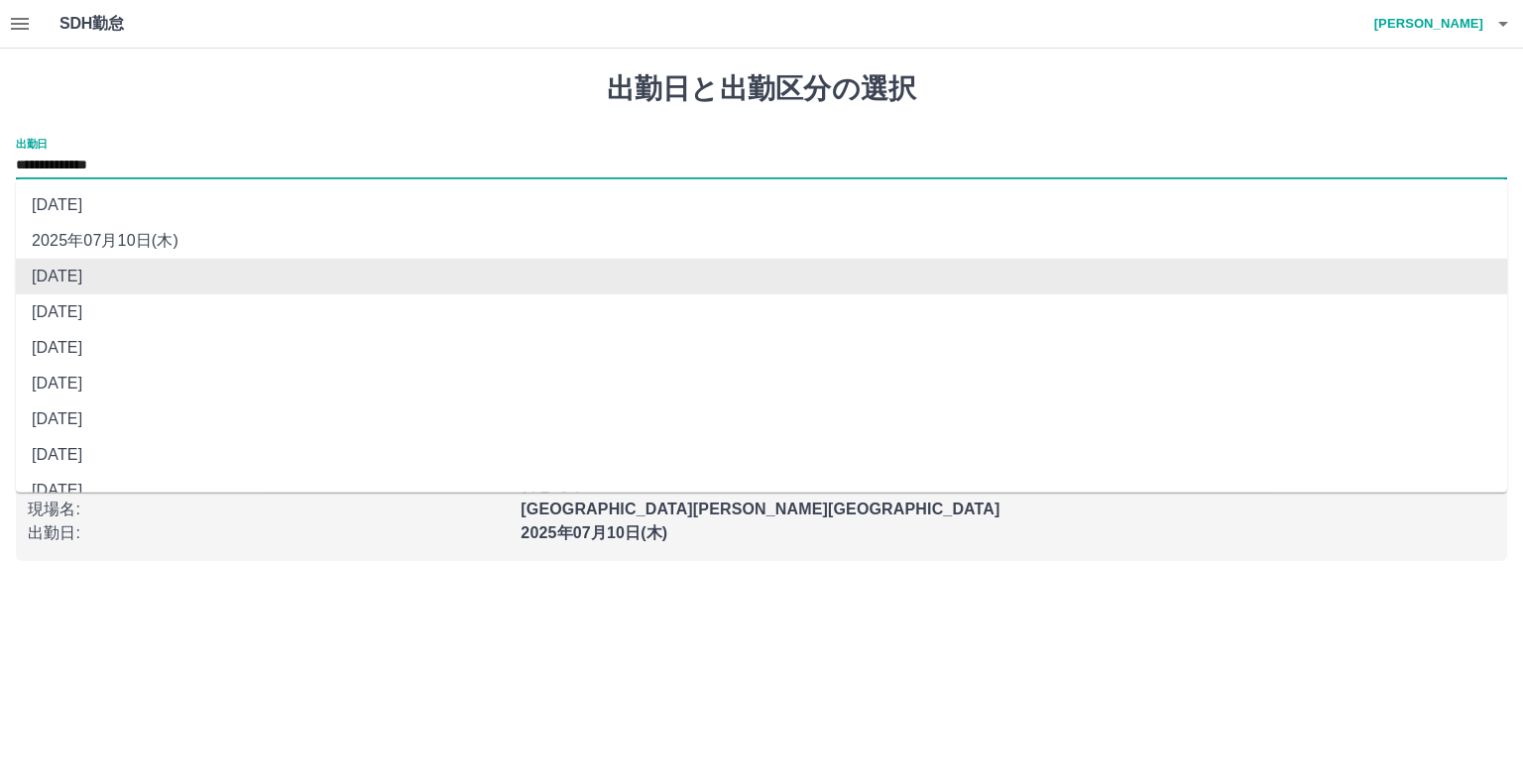 click on "**********" at bounding box center [762, 166] 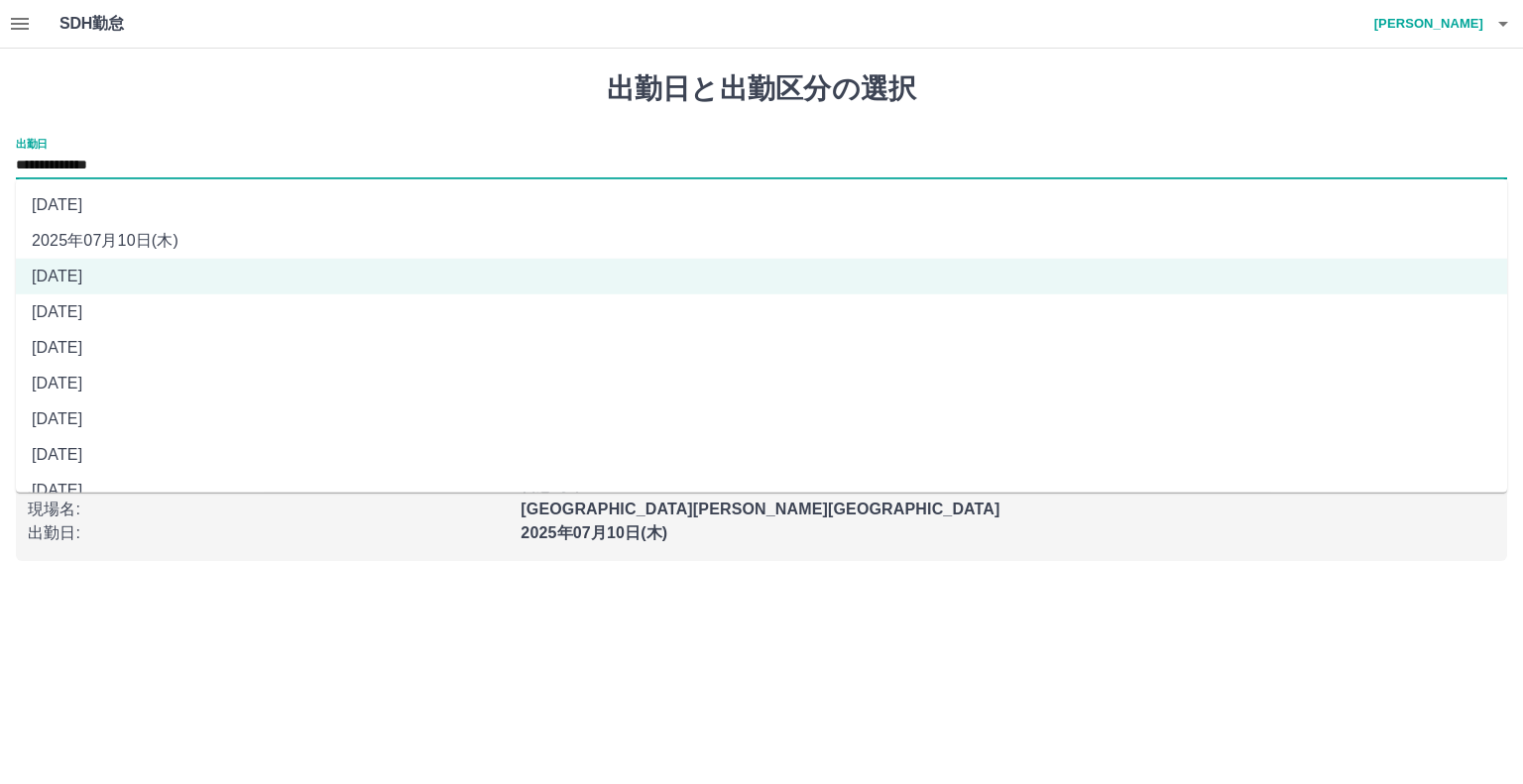 click on "2025年07月10日(木)" at bounding box center [762, 241] 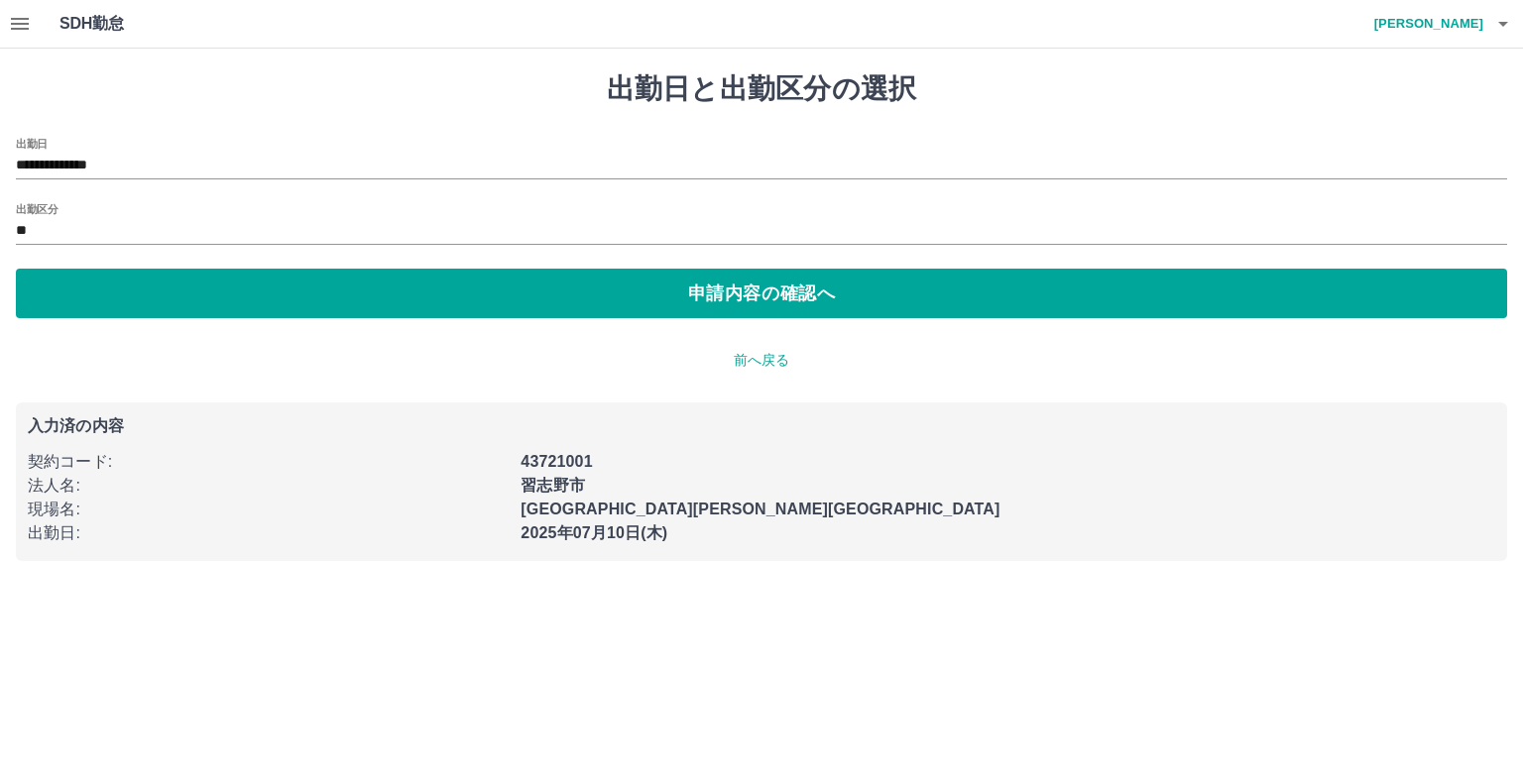 click on "**********" at bounding box center [762, 228] 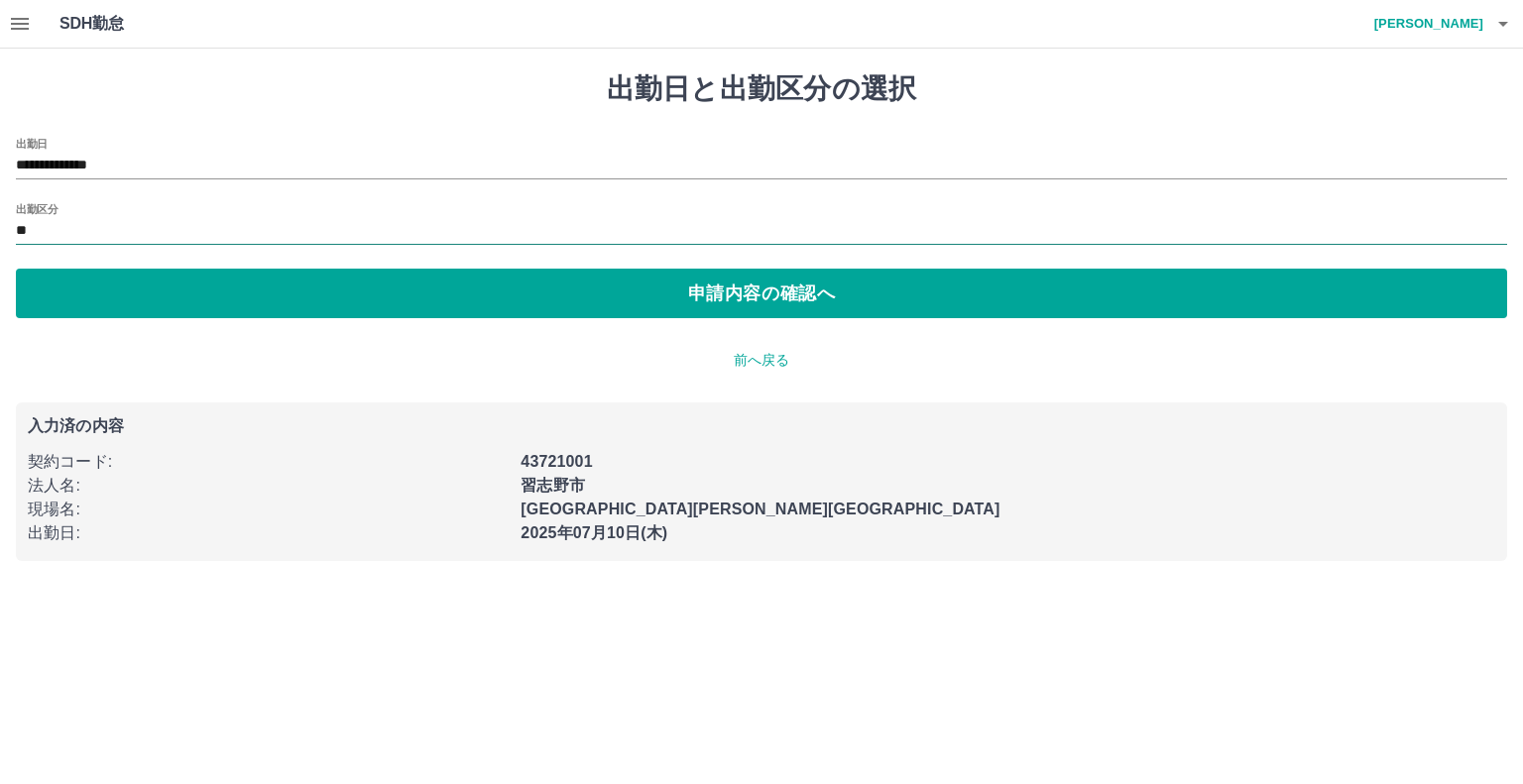 click on "**" at bounding box center [762, 231] 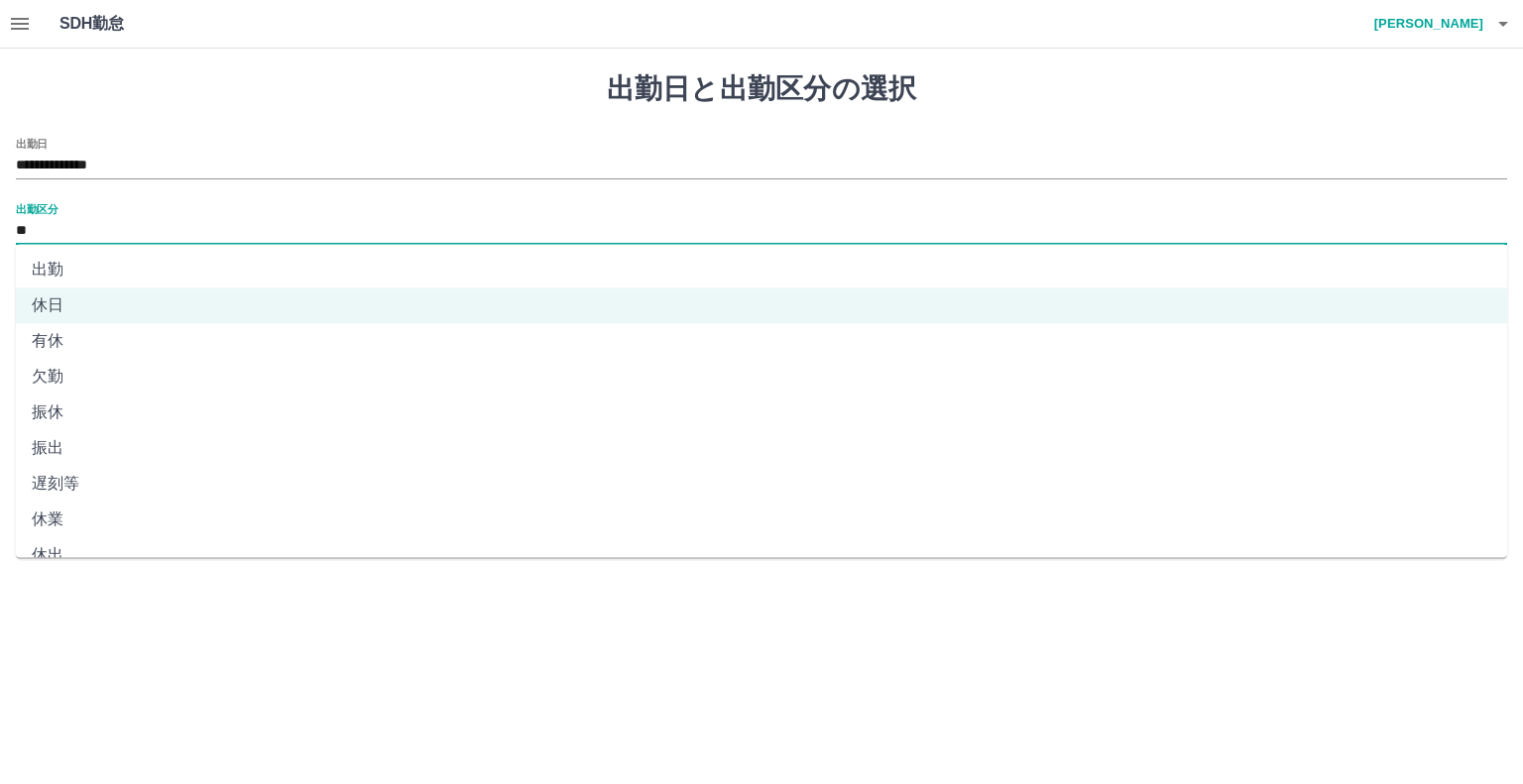 click on "出勤" at bounding box center [762, 270] 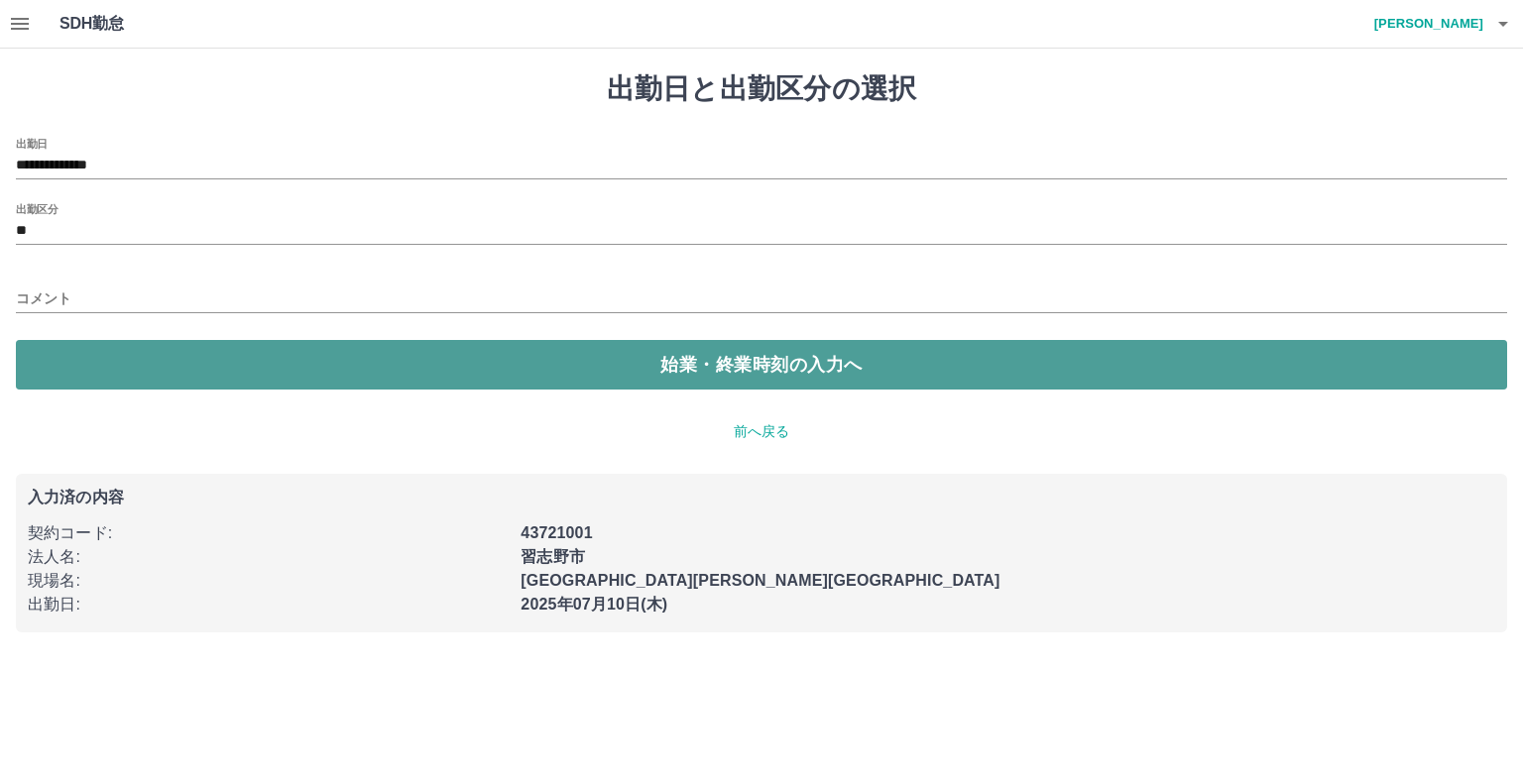click on "始業・終業時刻の入力へ" at bounding box center (762, 365) 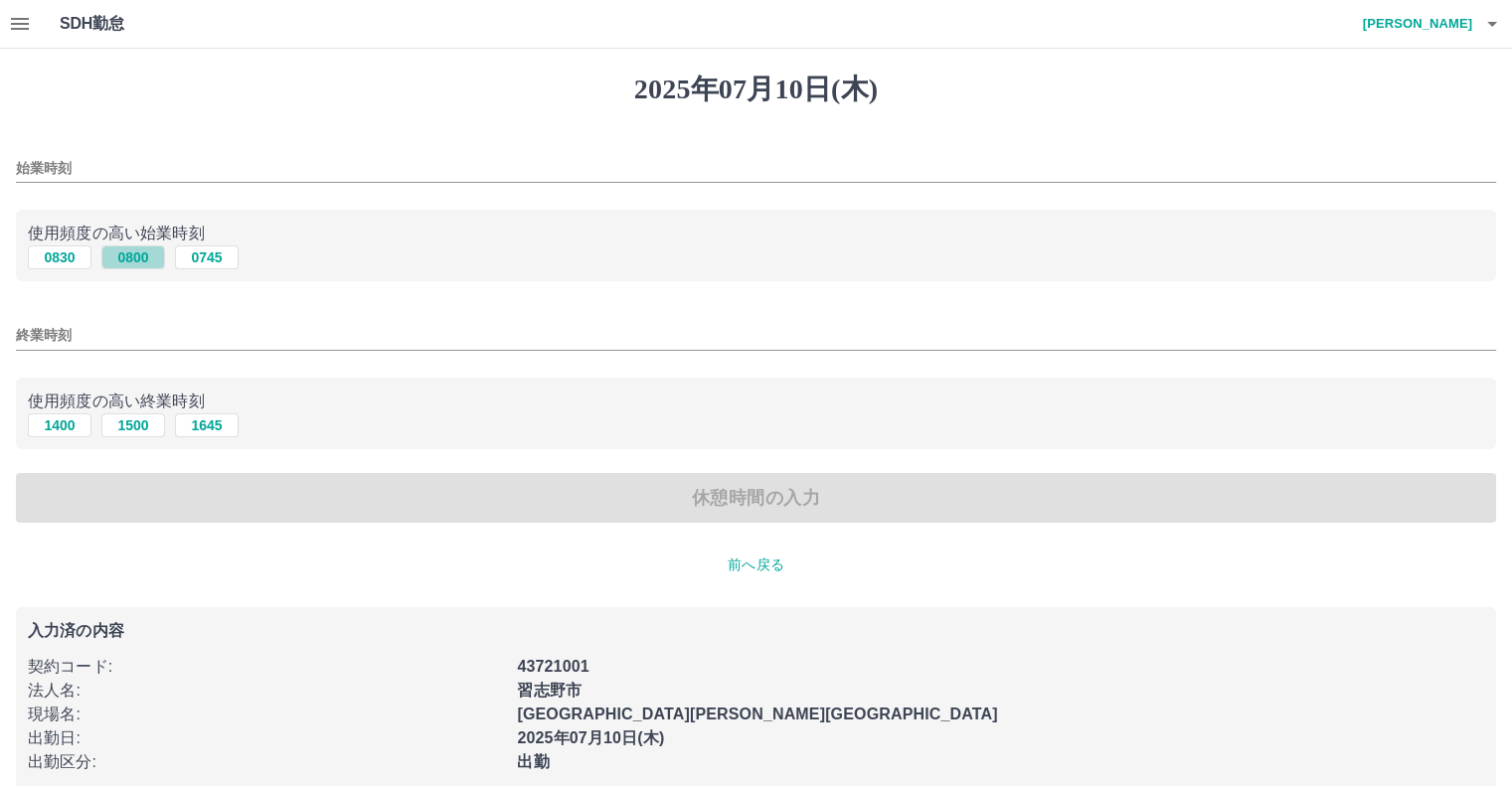 click on "0800" at bounding box center [133, 257] 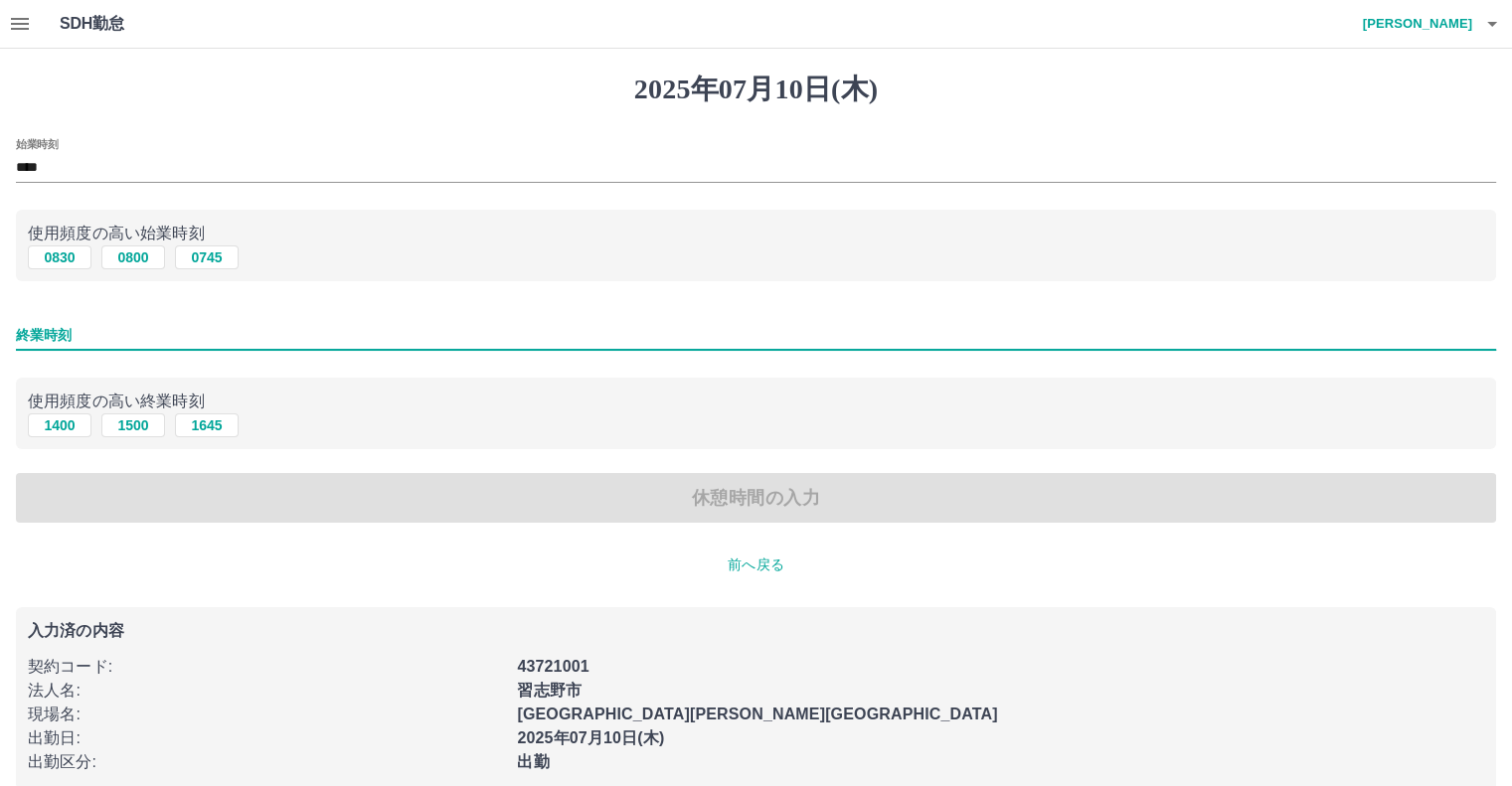 click on "終業時刻" at bounding box center [756, 335] 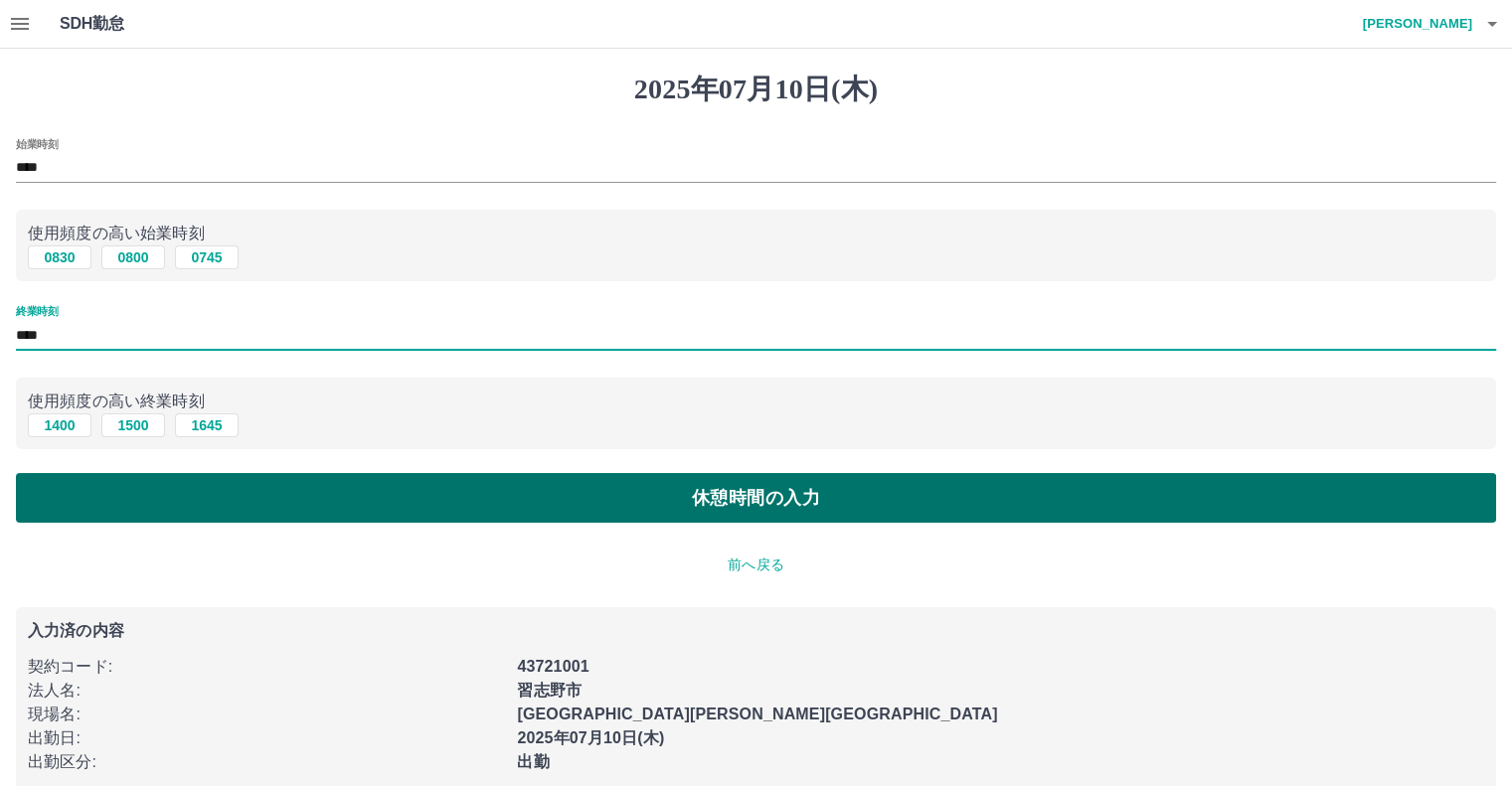 type on "****" 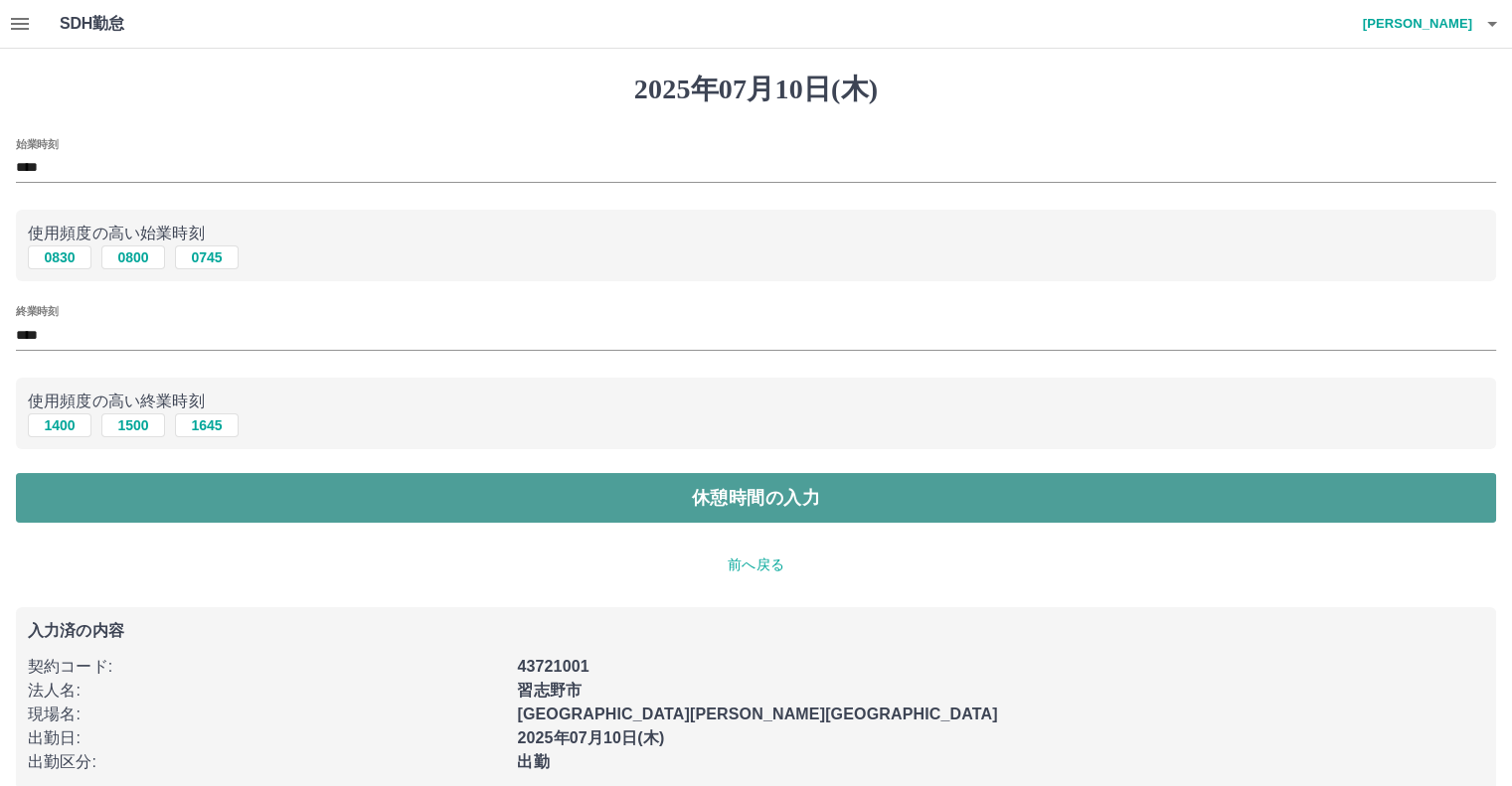 click on "休憩時間の入力" at bounding box center (756, 498) 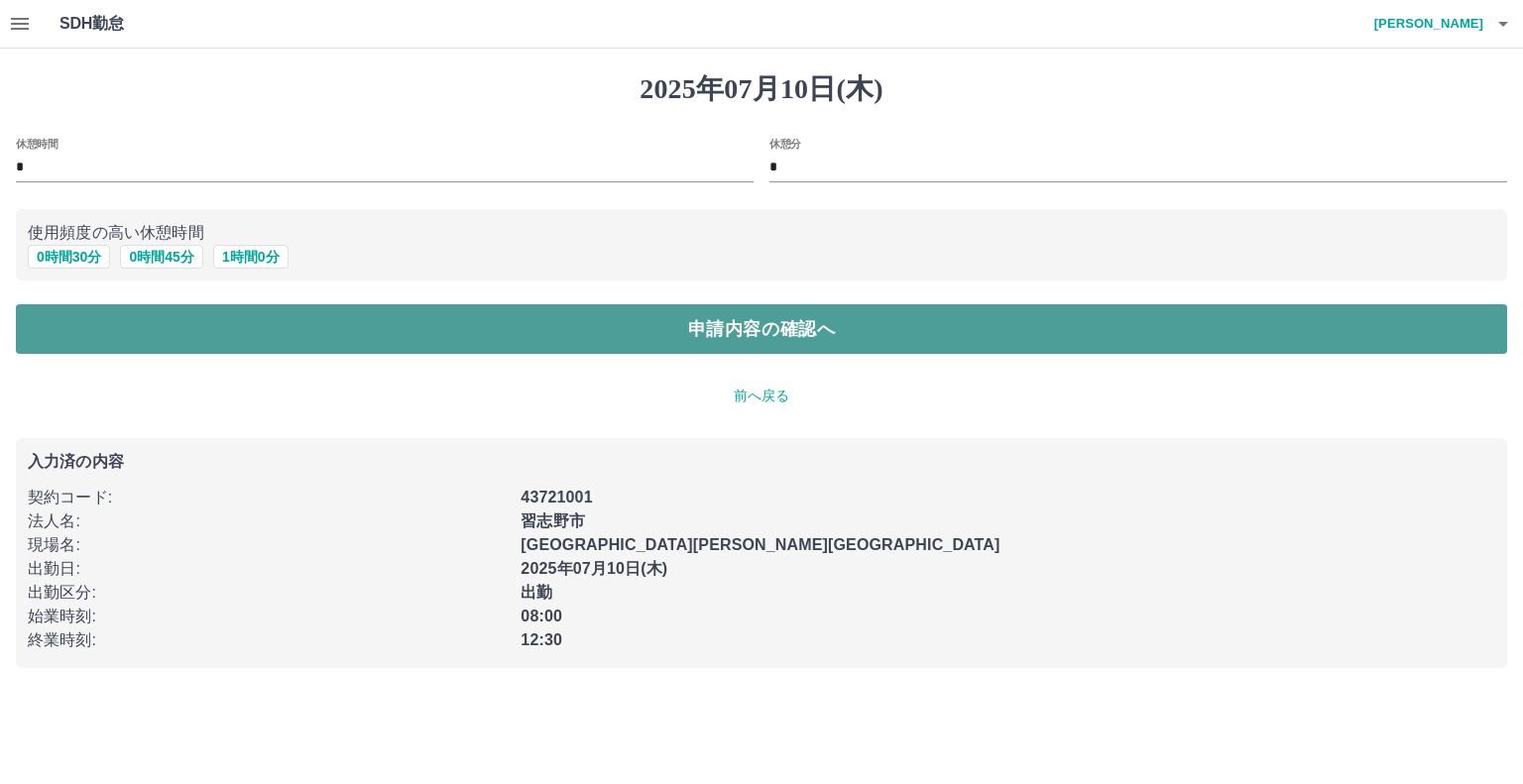 click on "申請内容の確認へ" at bounding box center (762, 329) 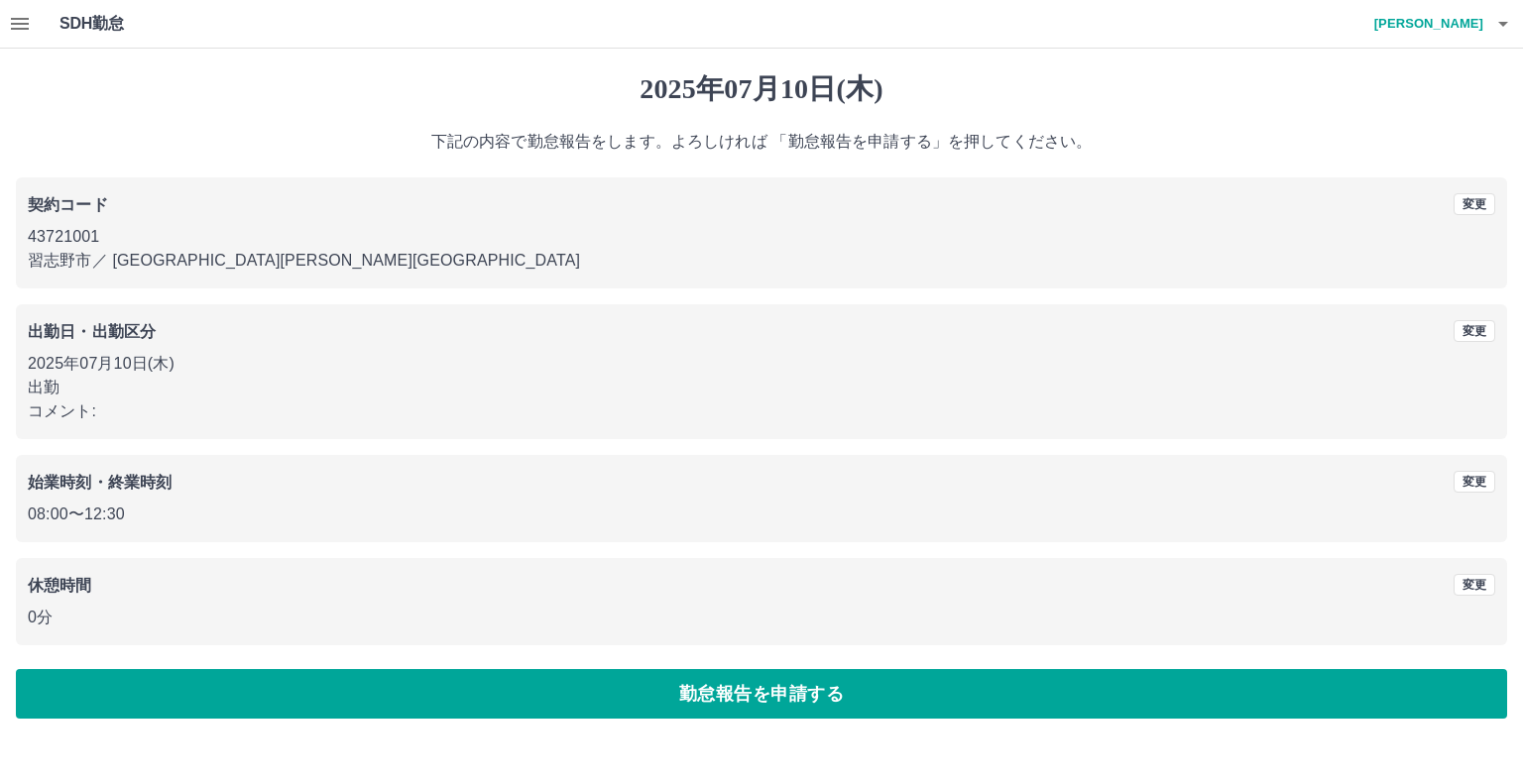 click on "出勤日・出勤区分" at bounding box center (578, 332) 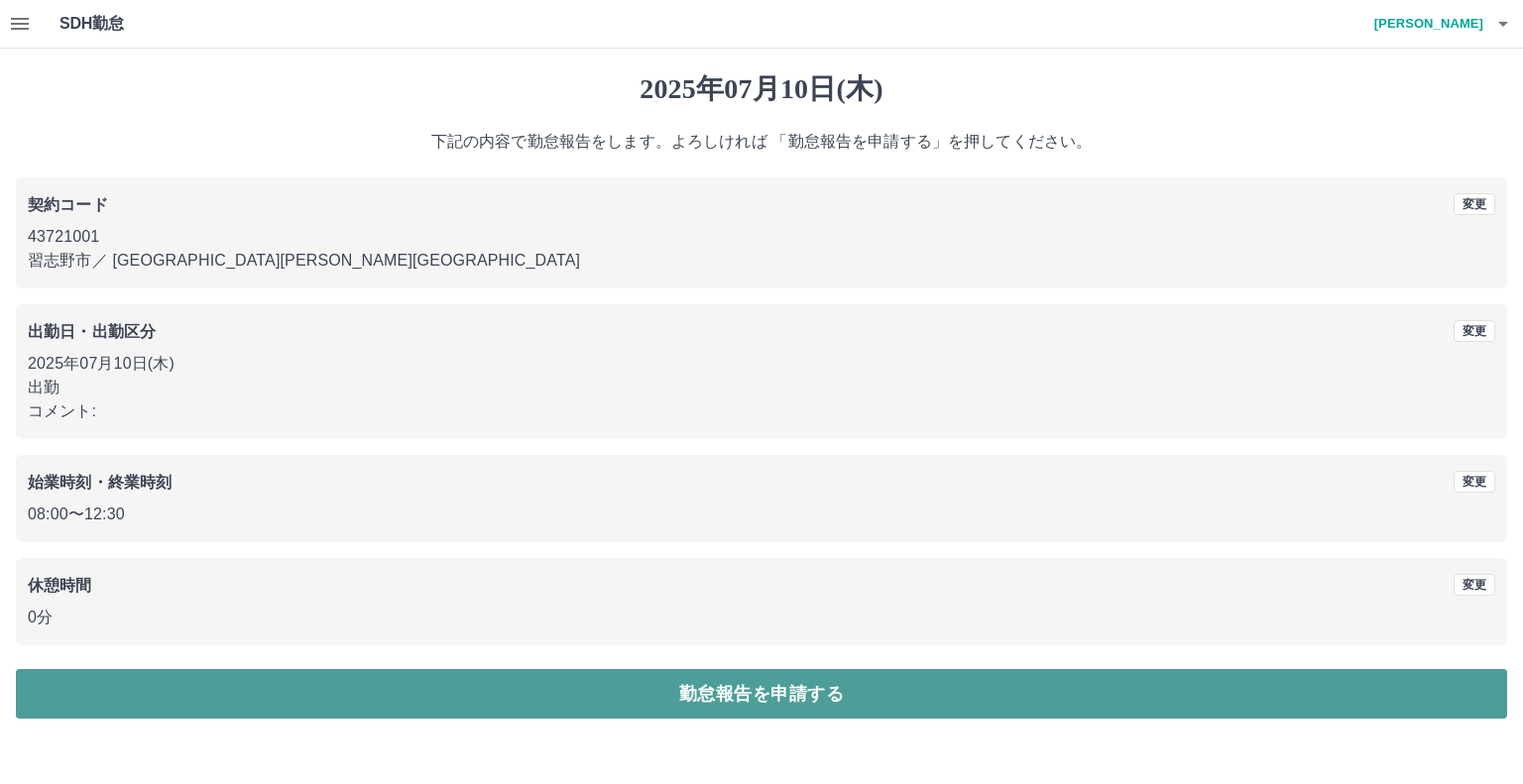 click on "勤怠報告を申請する" at bounding box center [762, 694] 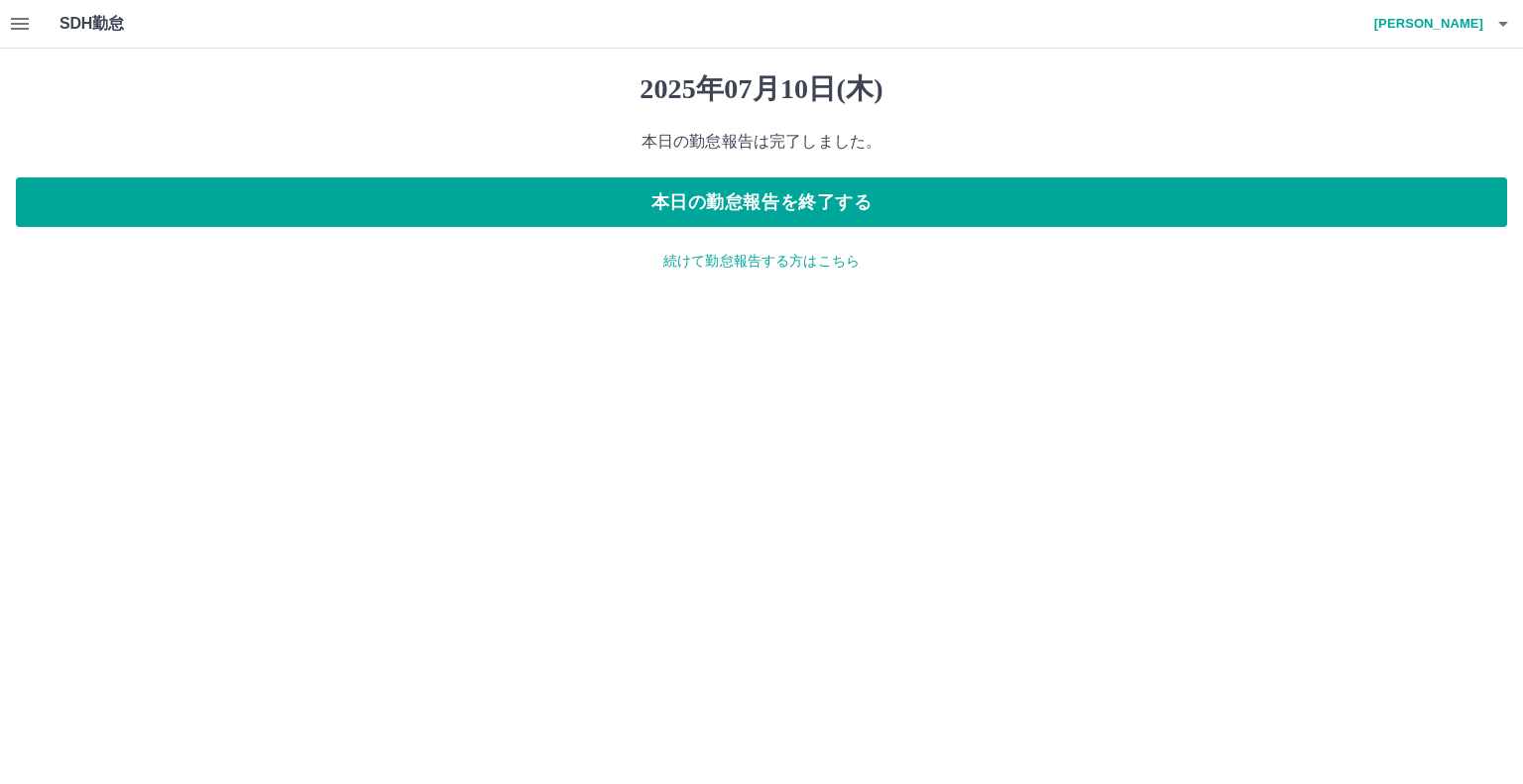 click on "SDH勤怠 [PERSON_NAME] [DATE] 本日の勤怠報告は完了しました。 本日の勤怠報告を終了する 続けて勤怠報告する方はこちら SDH勤怠" at bounding box center (762, 148) 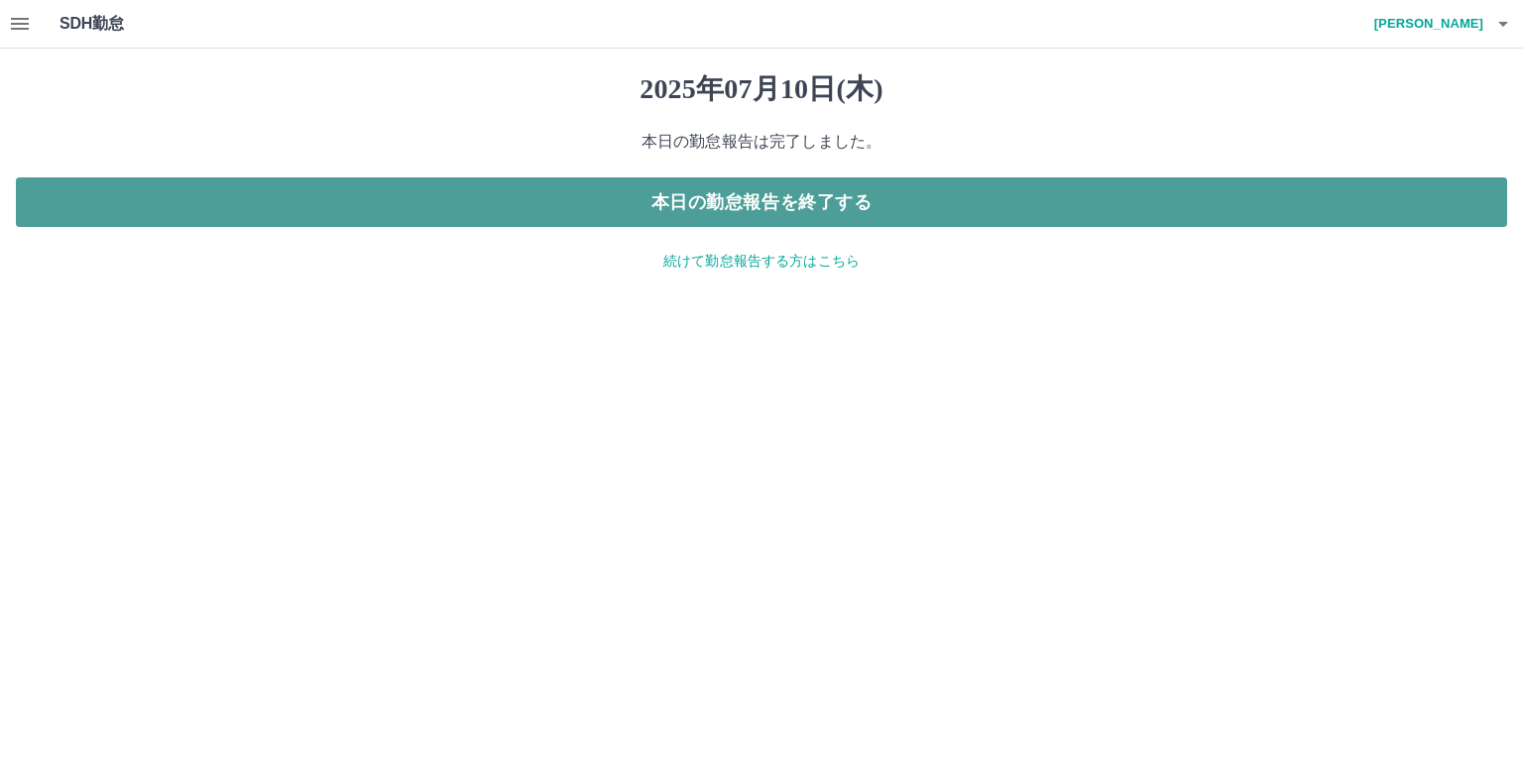 click on "本日の勤怠報告を終了する" at bounding box center [762, 202] 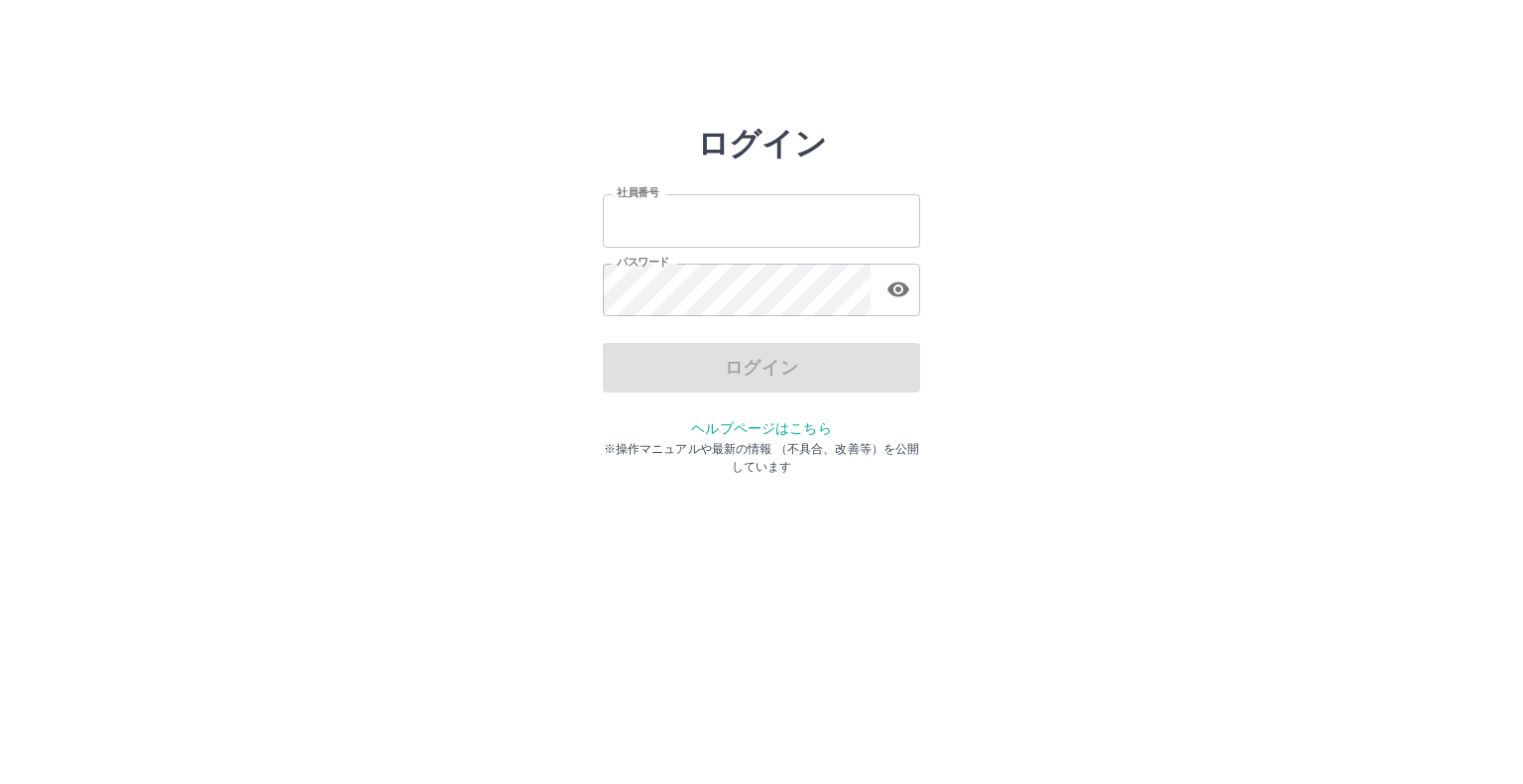 scroll, scrollTop: 0, scrollLeft: 0, axis: both 